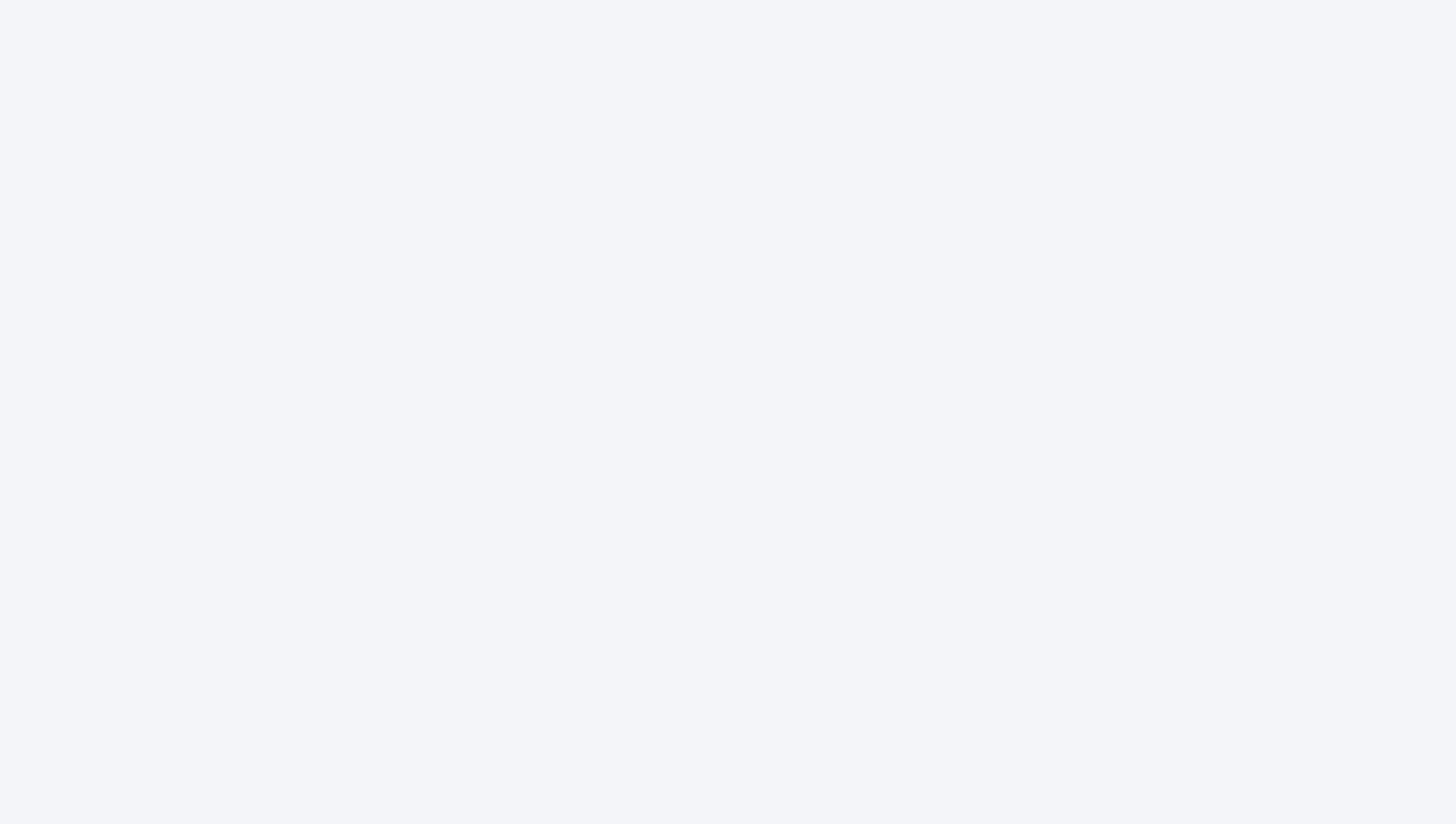 scroll, scrollTop: 0, scrollLeft: 0, axis: both 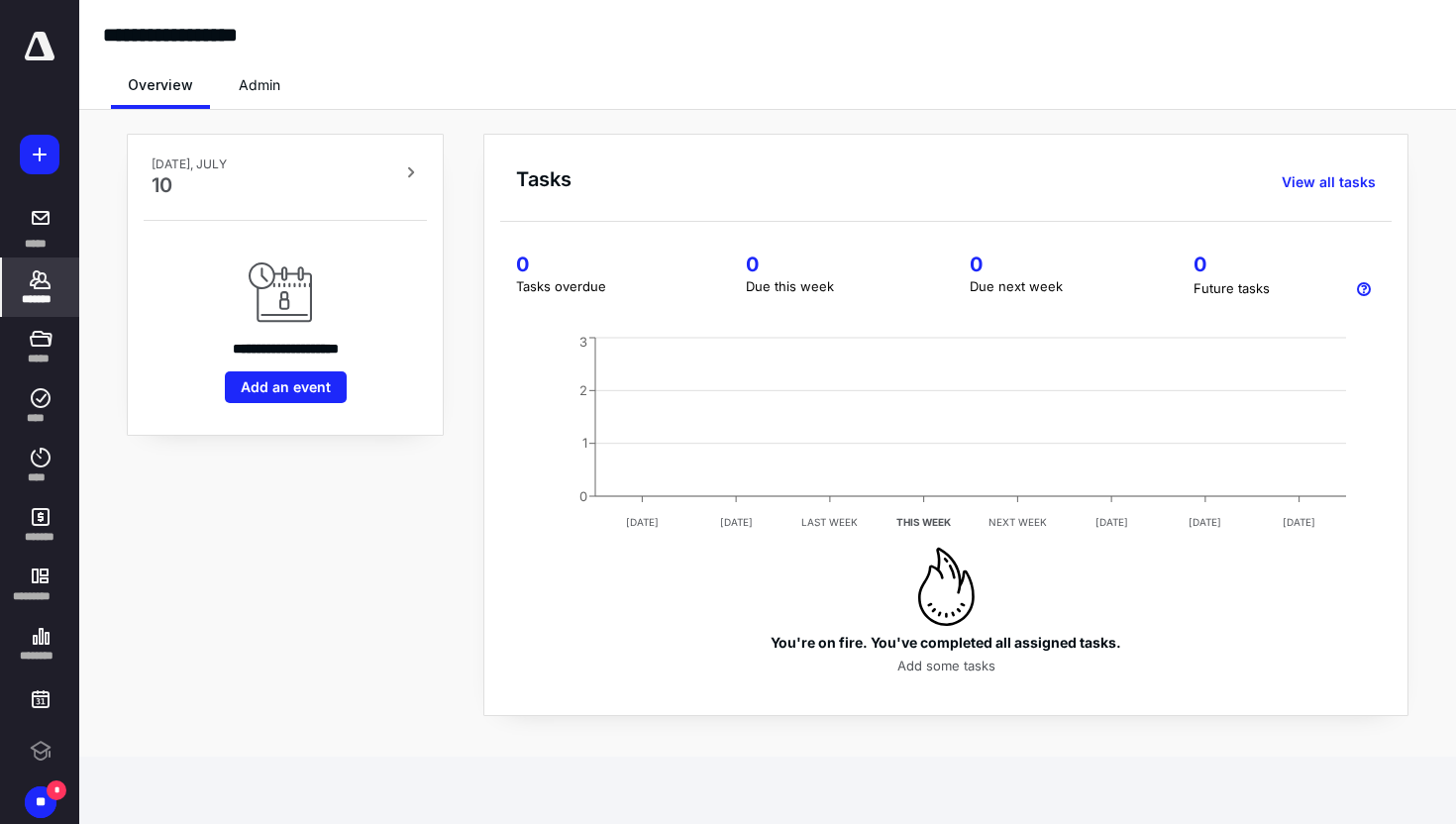 click 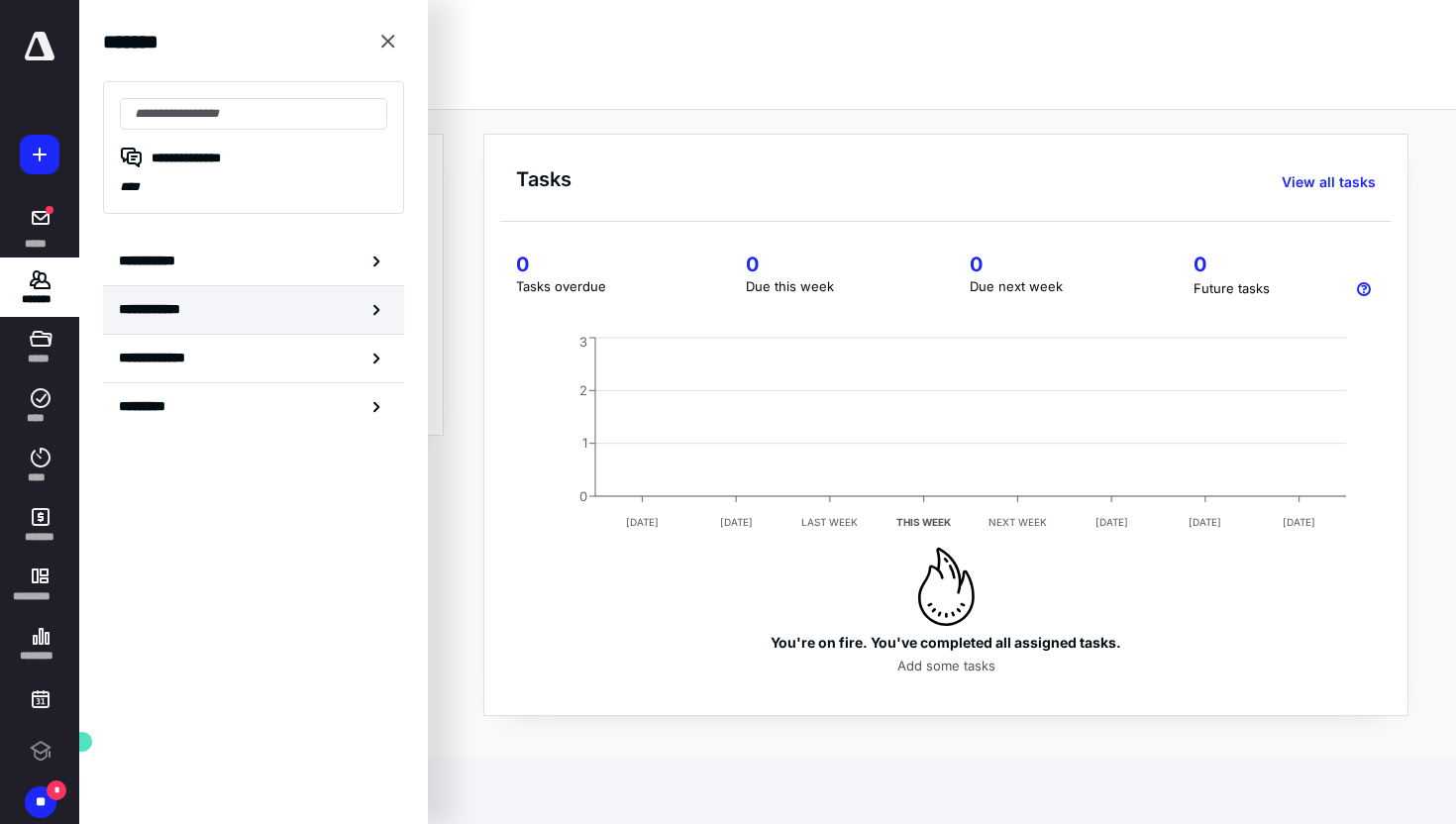 scroll, scrollTop: 0, scrollLeft: 0, axis: both 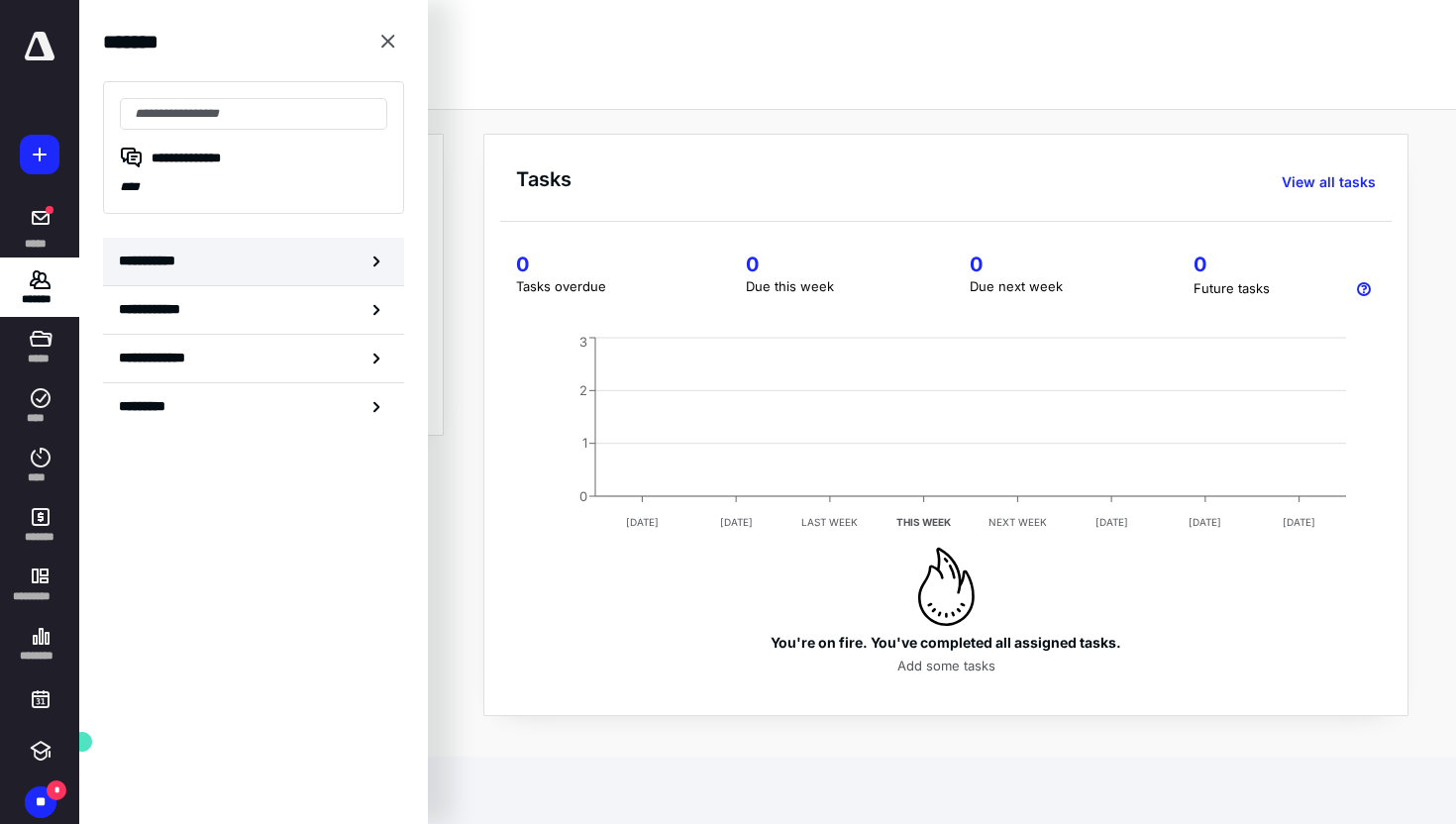 click on "**********" at bounding box center [254, 261] 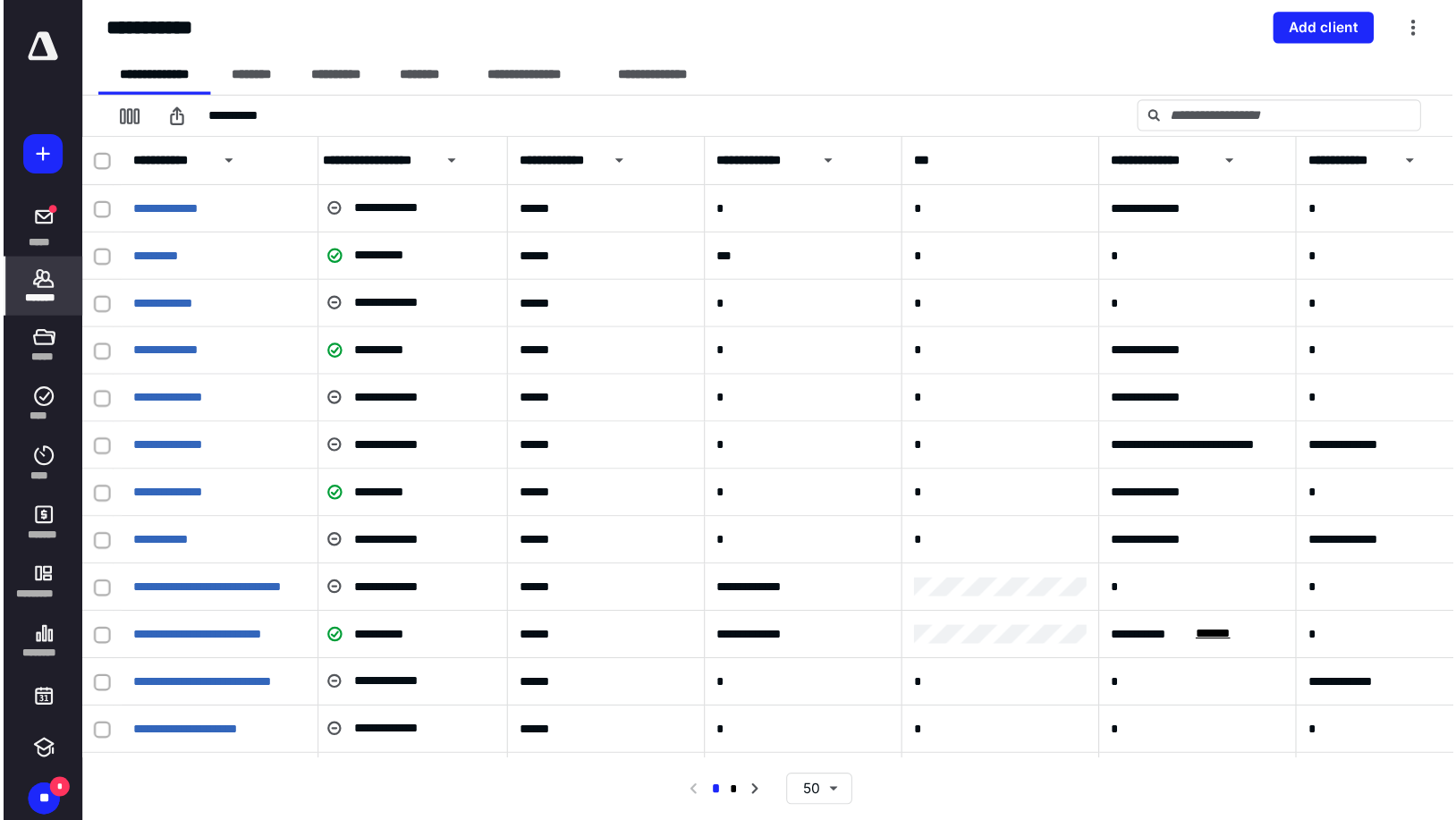 scroll, scrollTop: 0, scrollLeft: 393, axis: horizontal 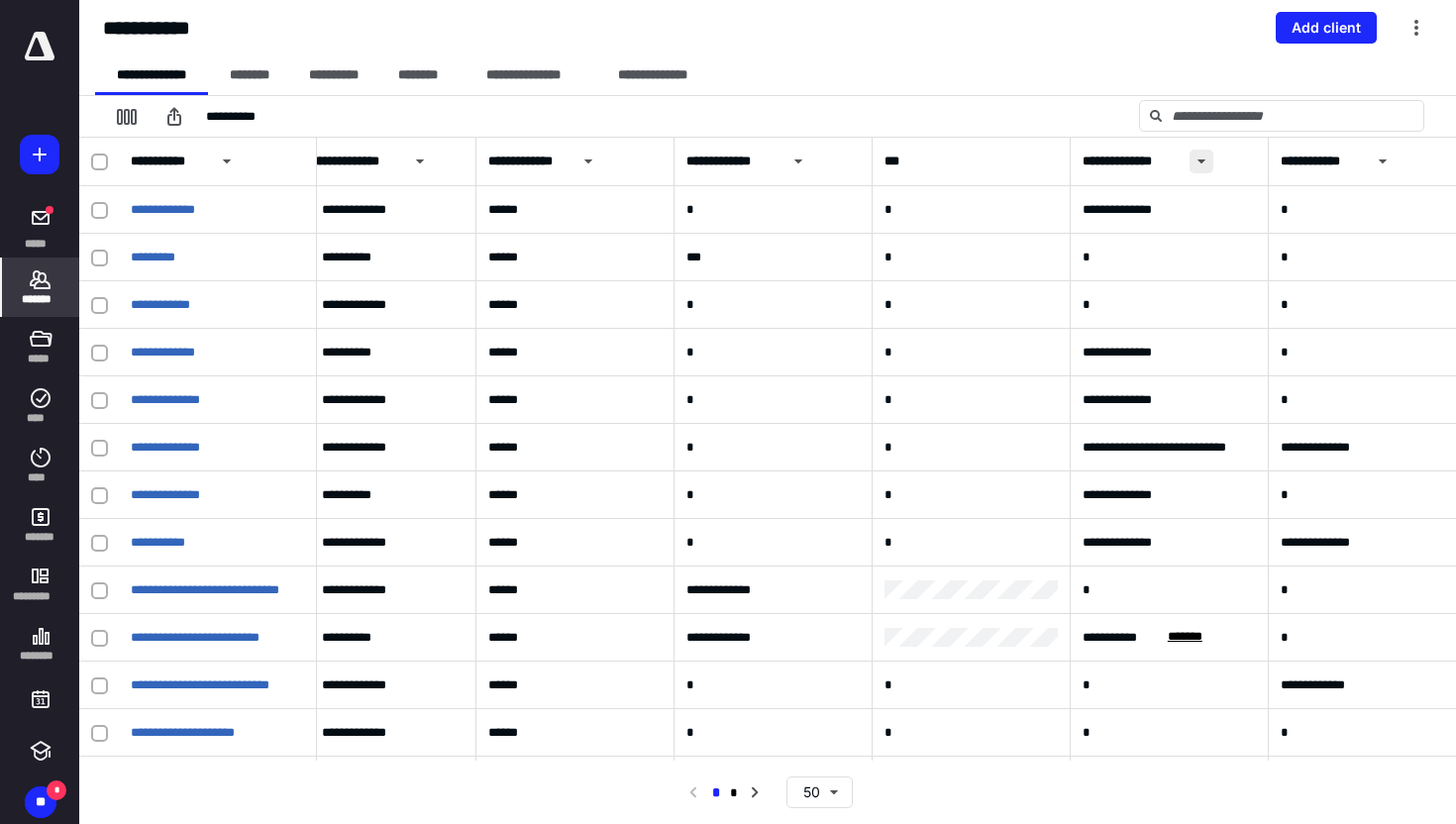 click at bounding box center [1201, 161] 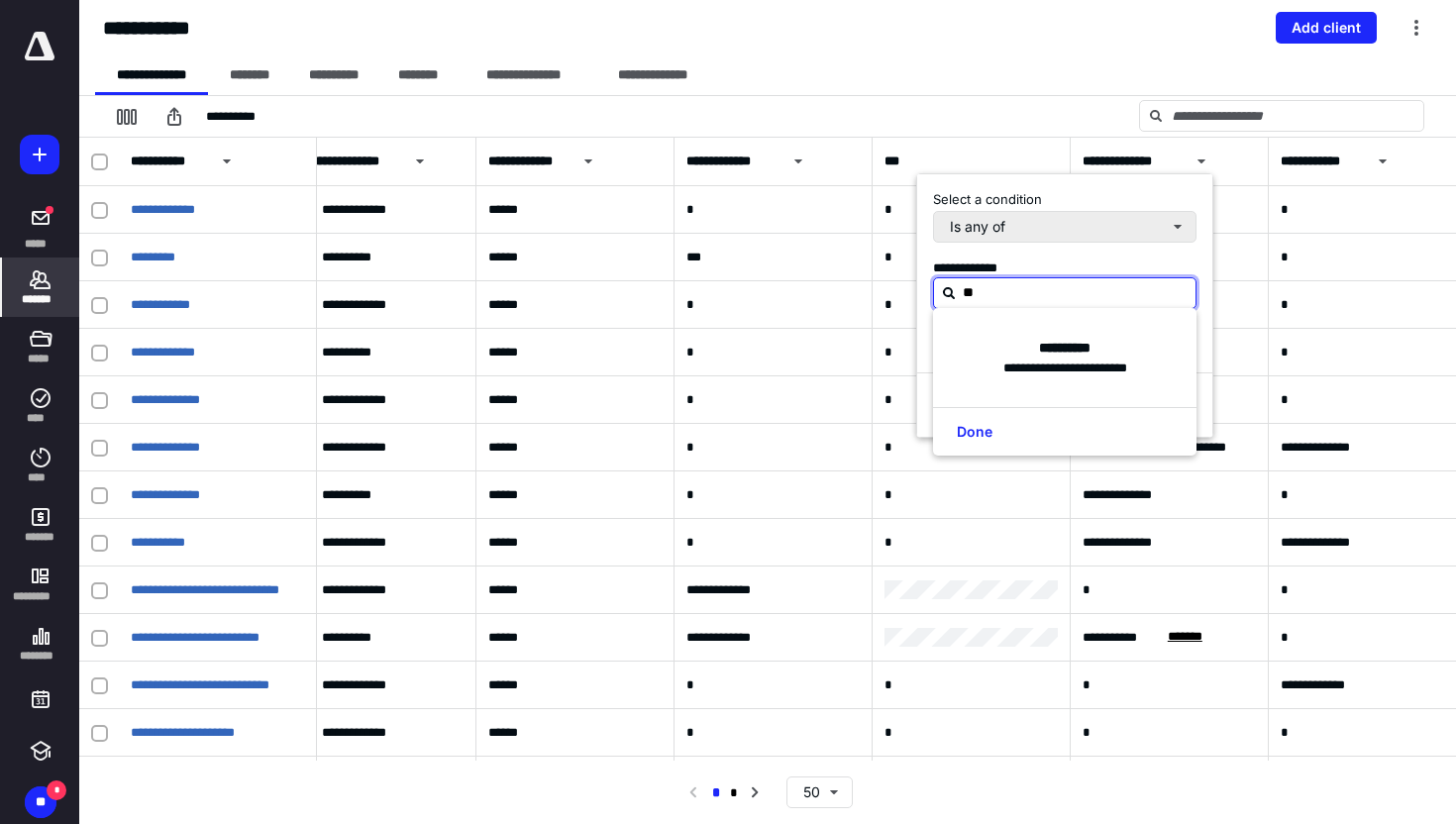 type on "*" 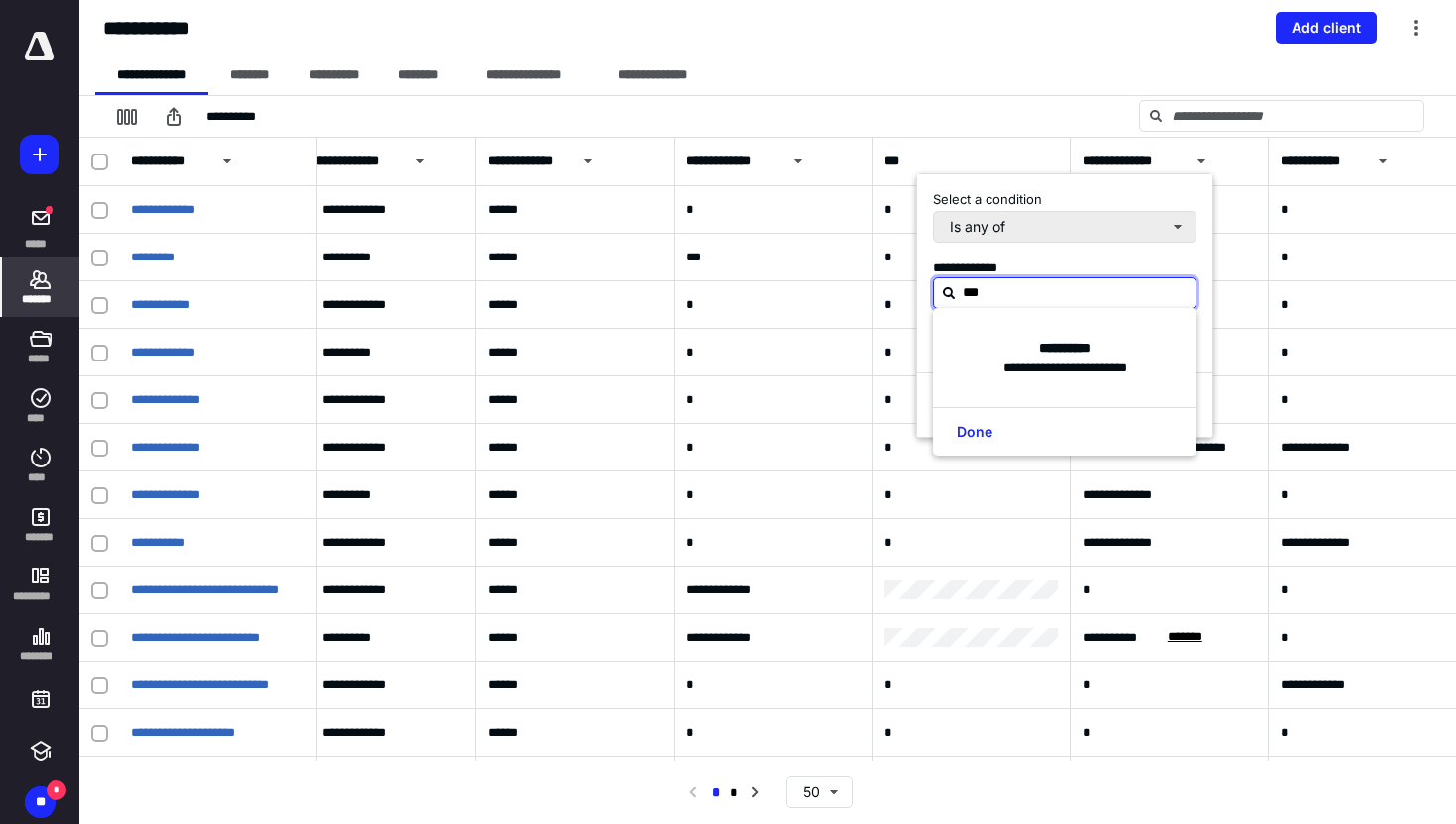 type on "****" 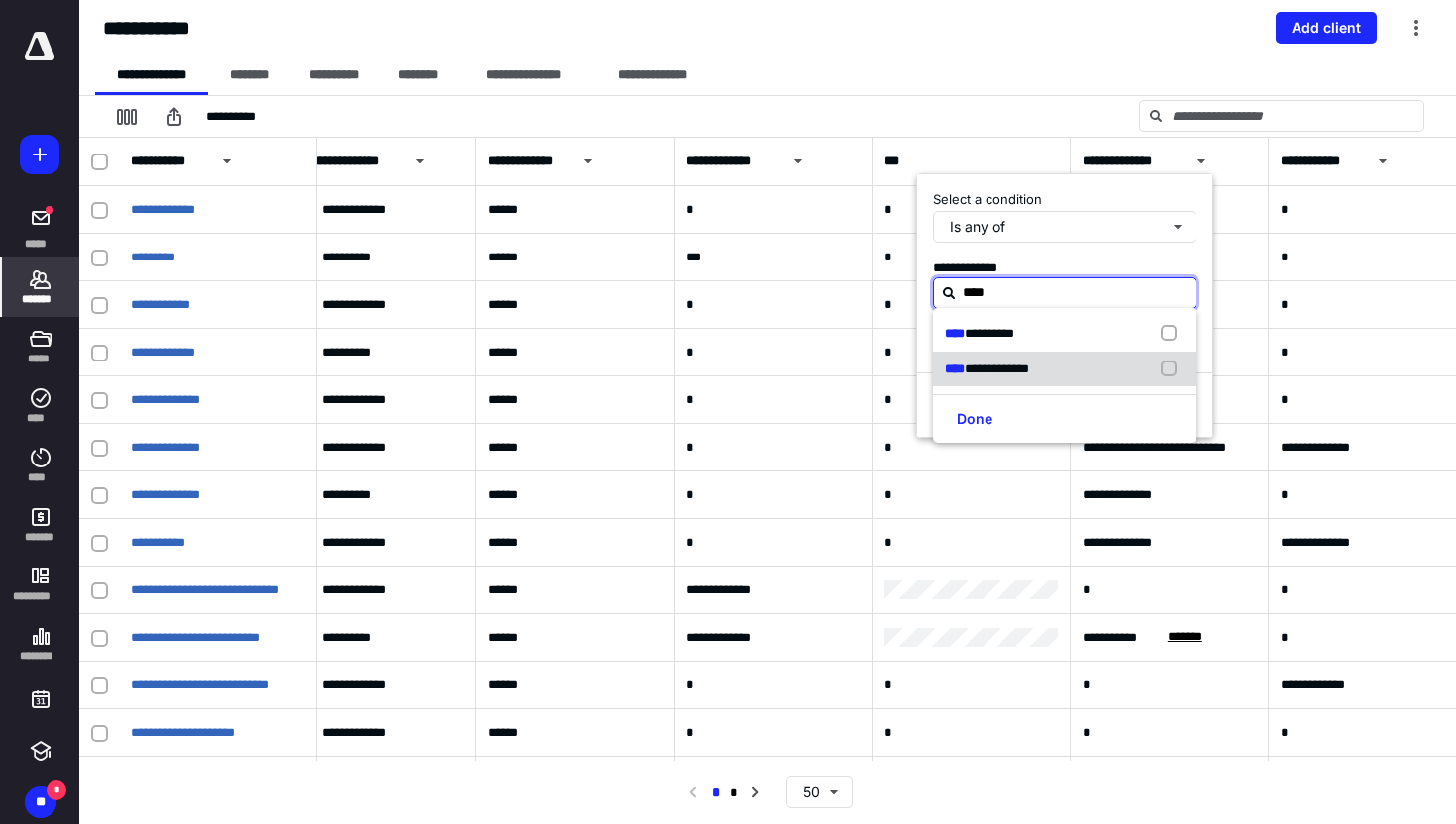 click on "**********" at bounding box center (996, 368) 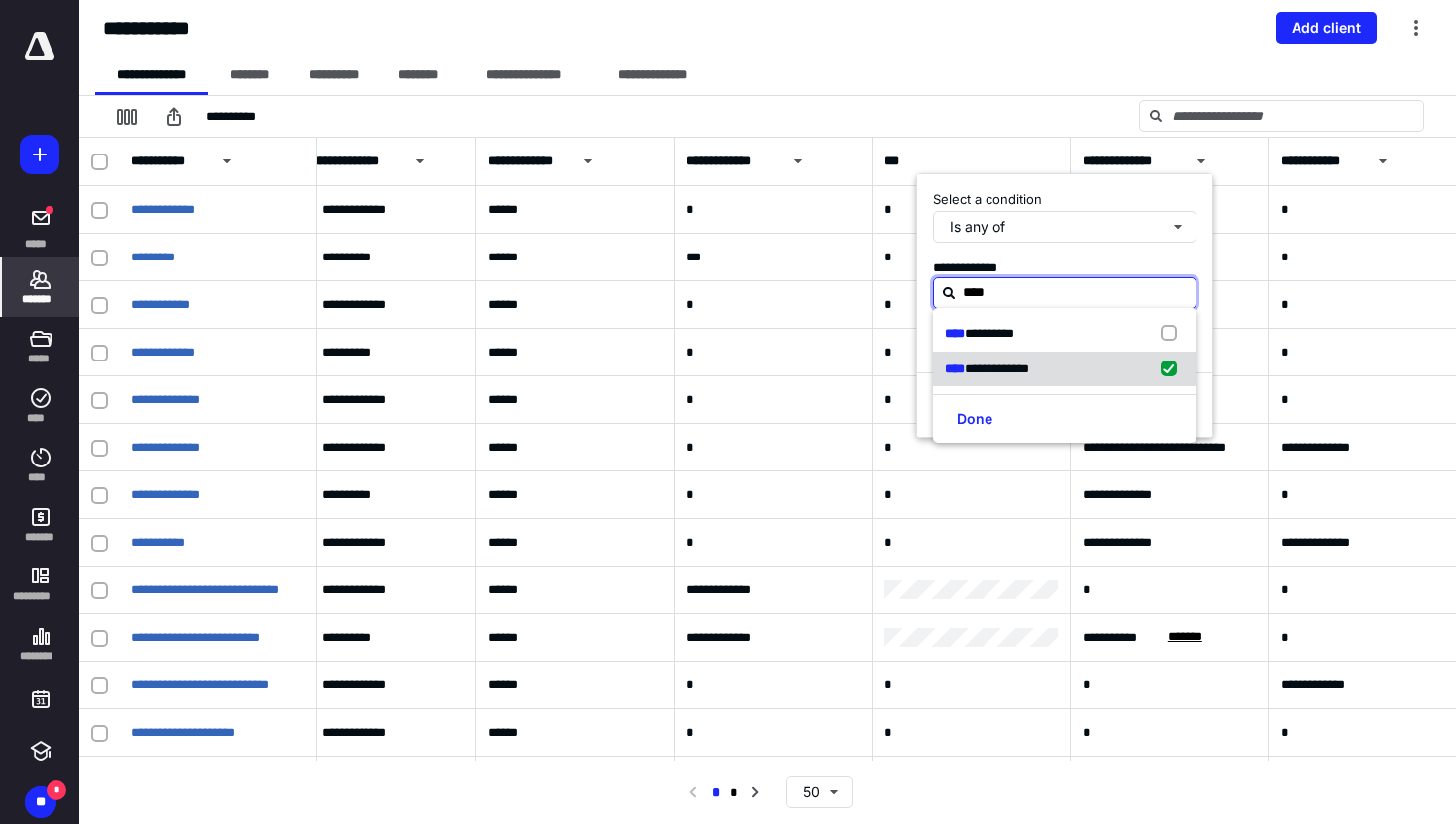 checkbox on "true" 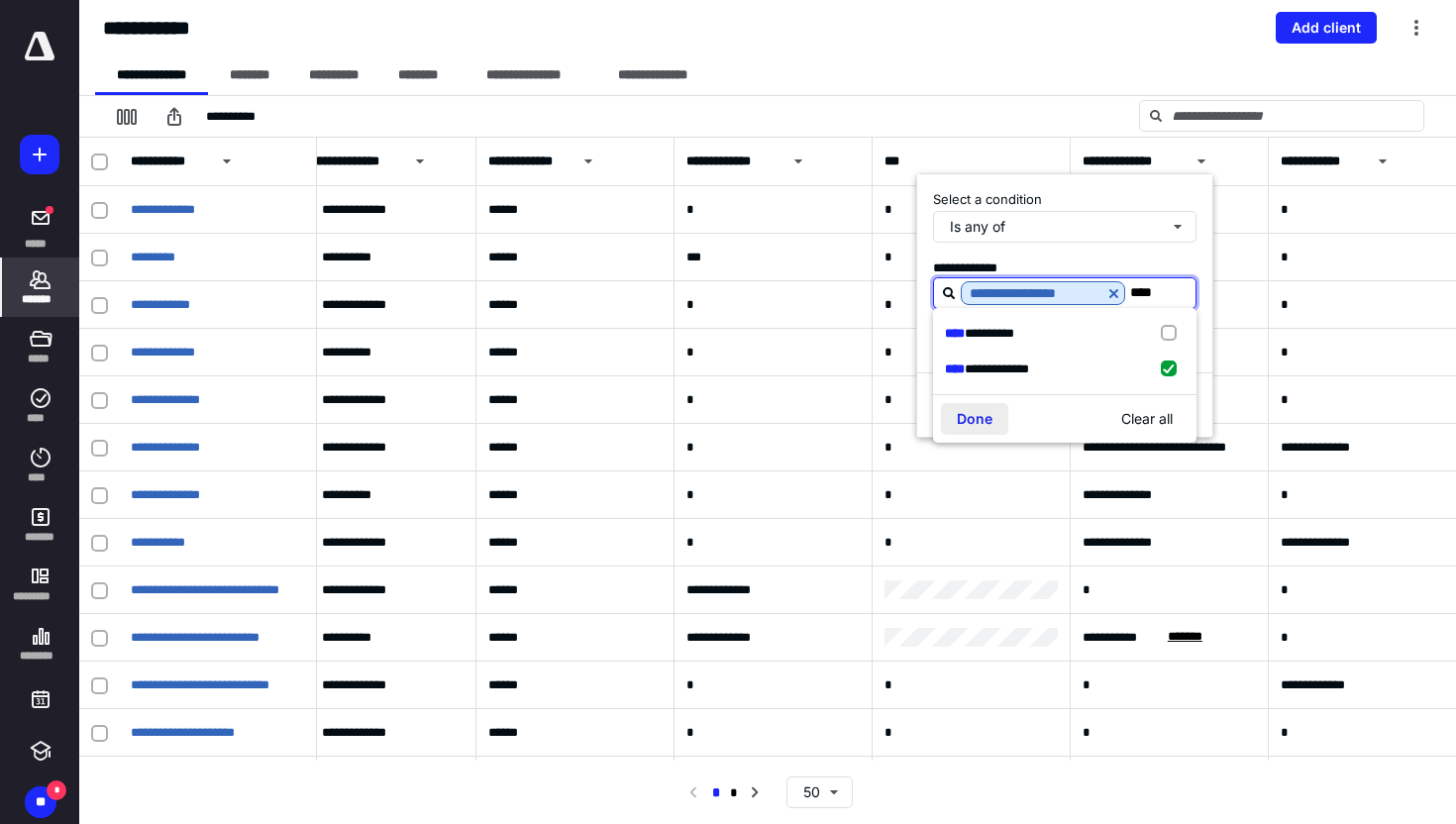 type on "****" 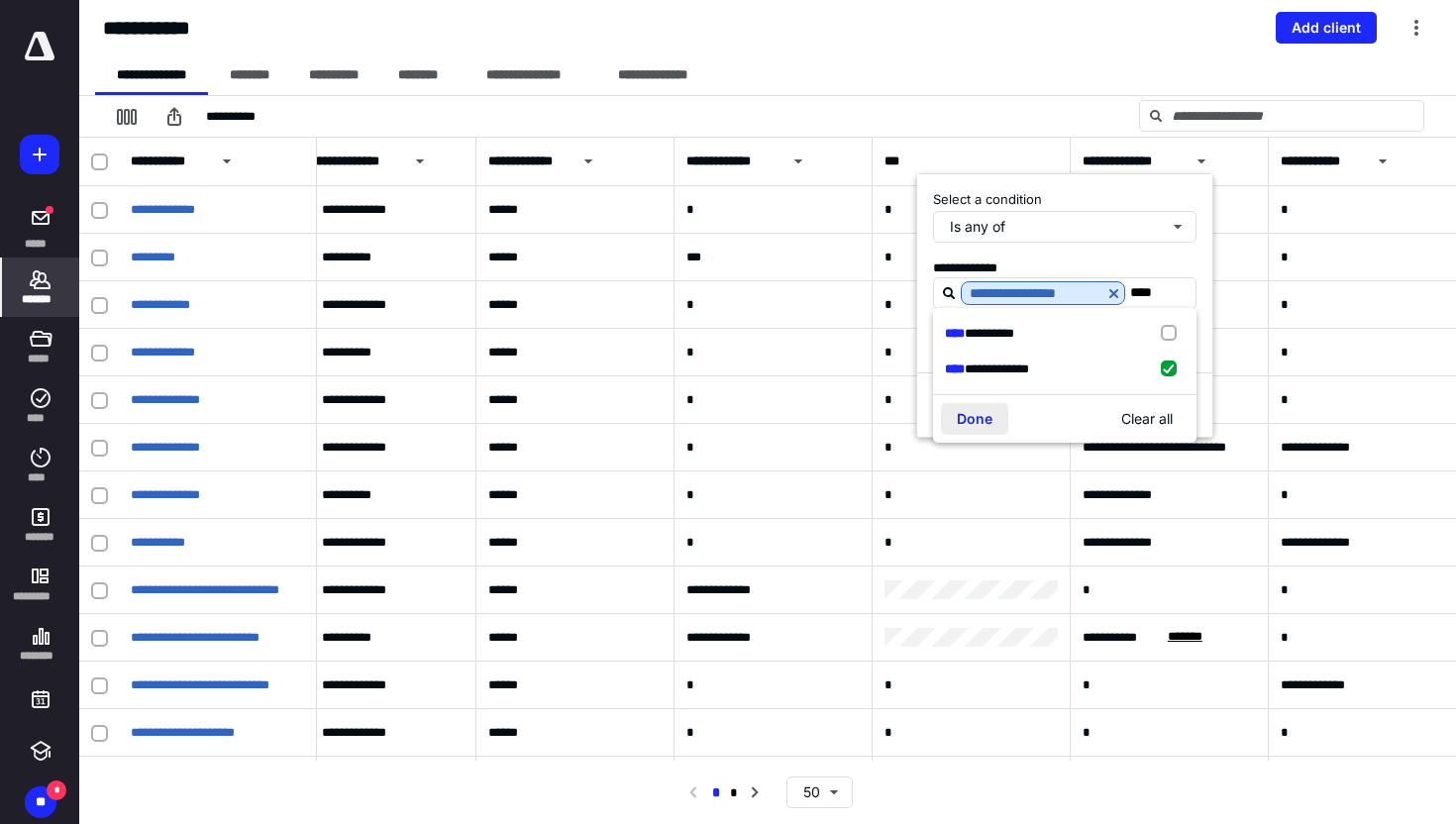 click on "Done" at bounding box center [975, 419] 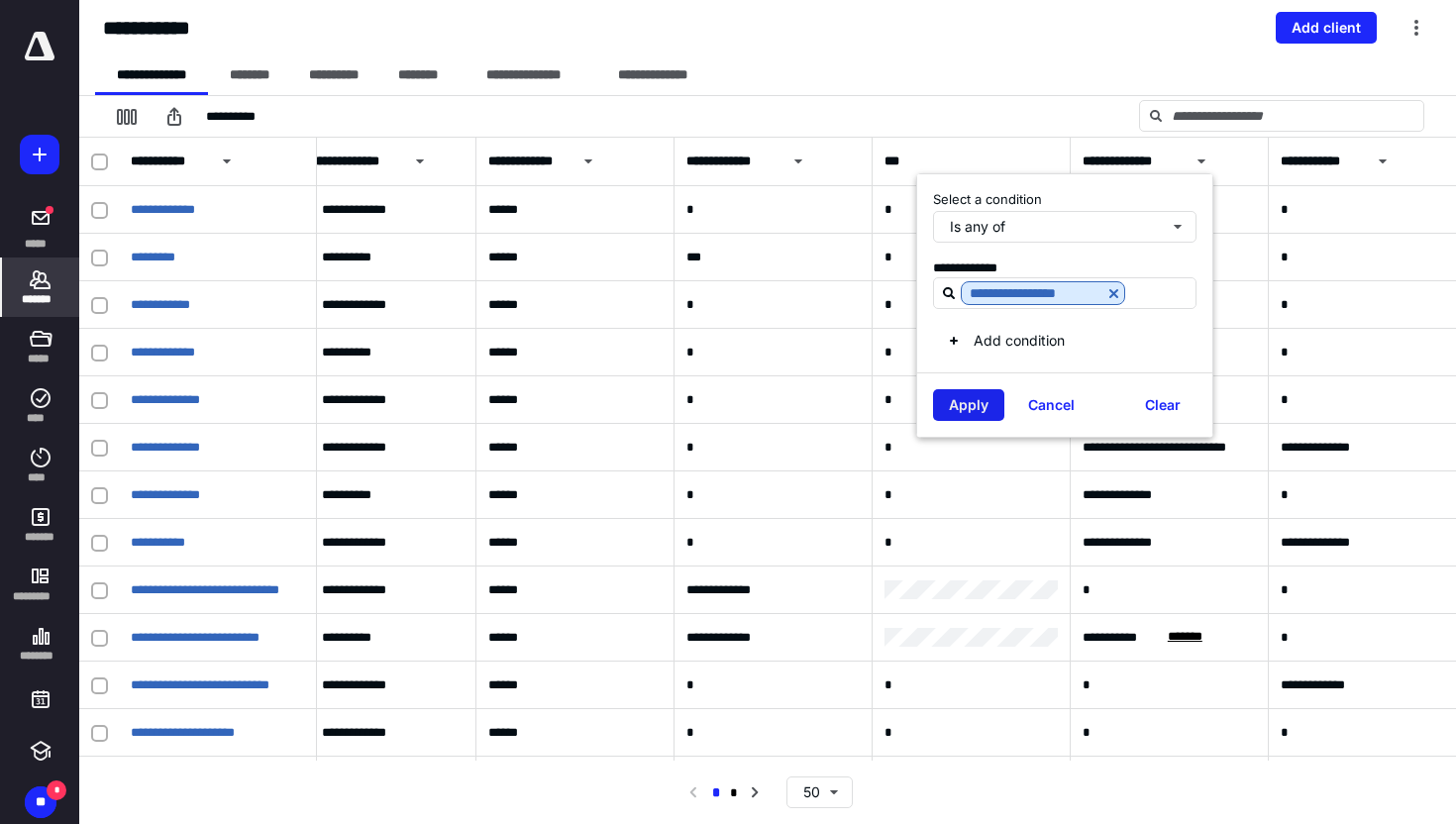click on "Apply" at bounding box center [969, 405] 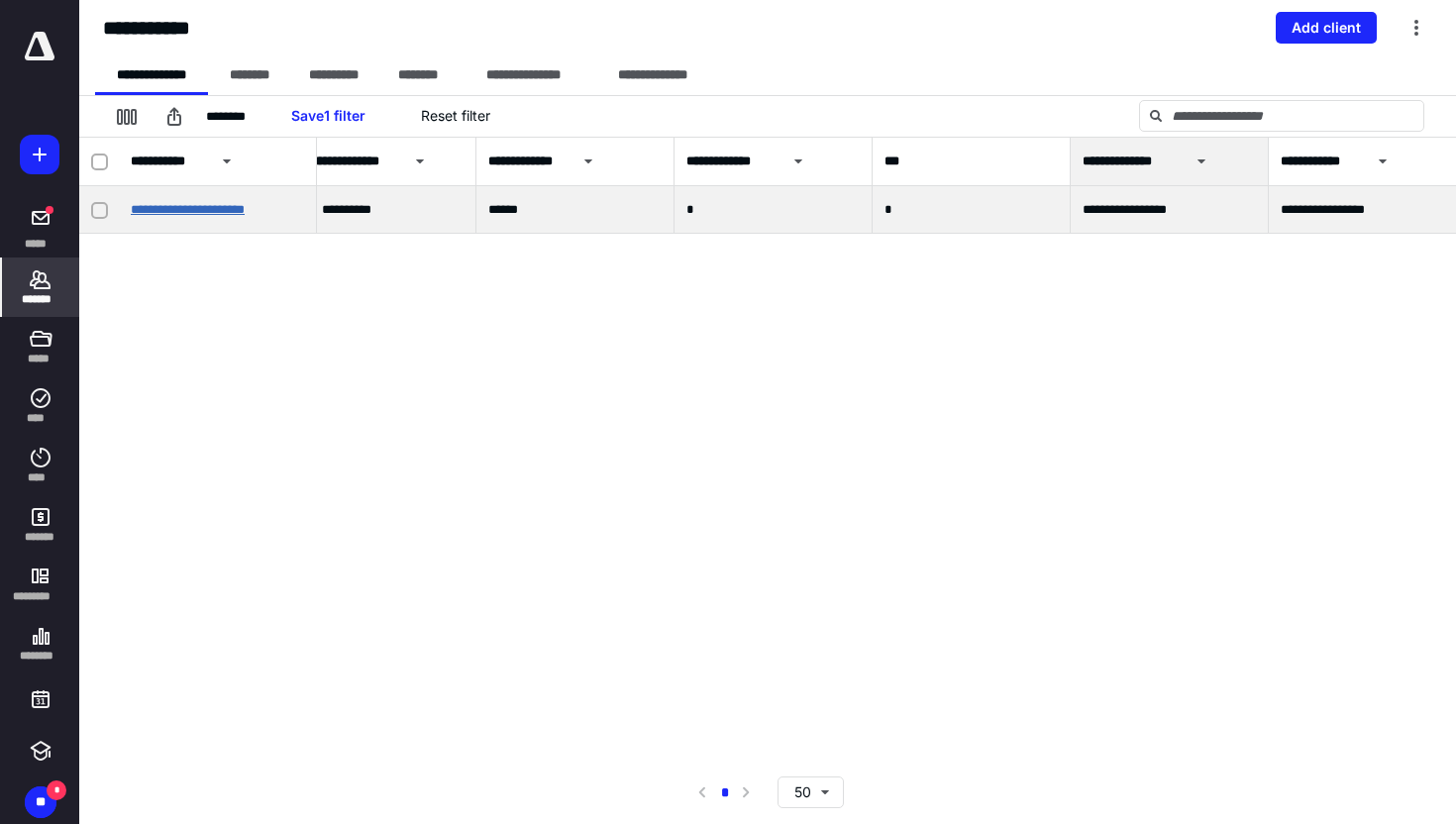 click on "**********" at bounding box center (187, 209) 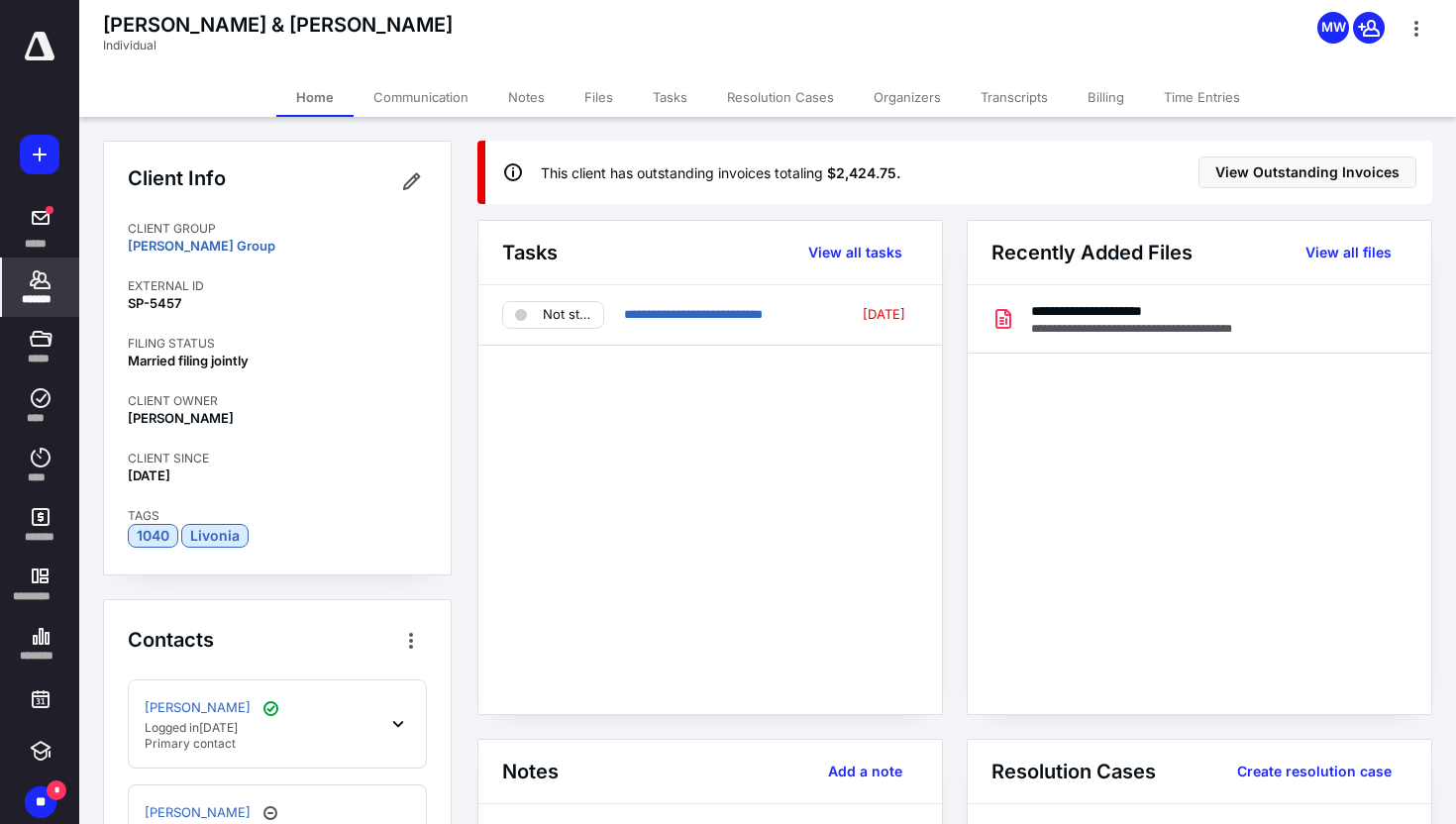 click 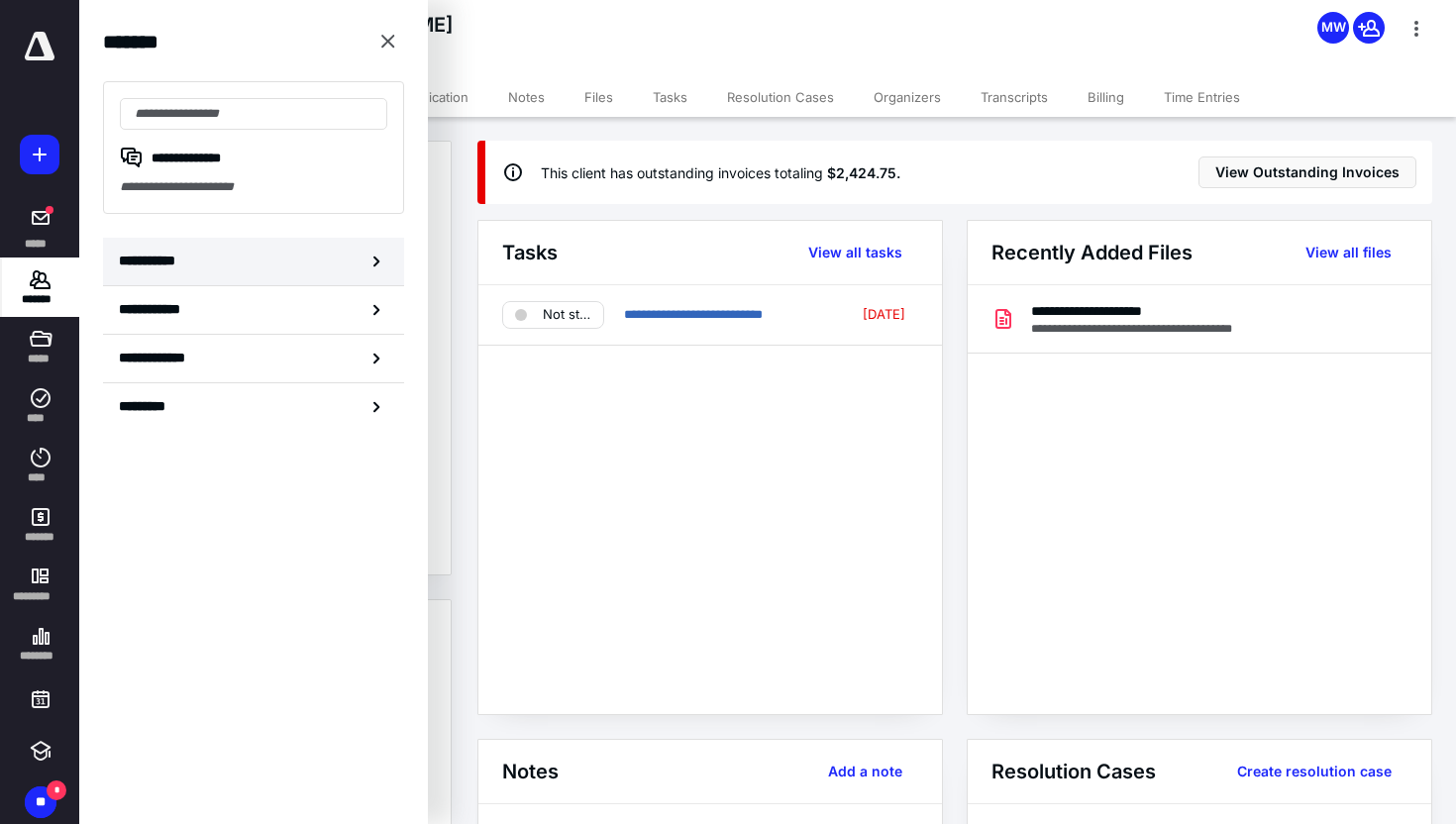 click on "**********" at bounding box center [254, 261] 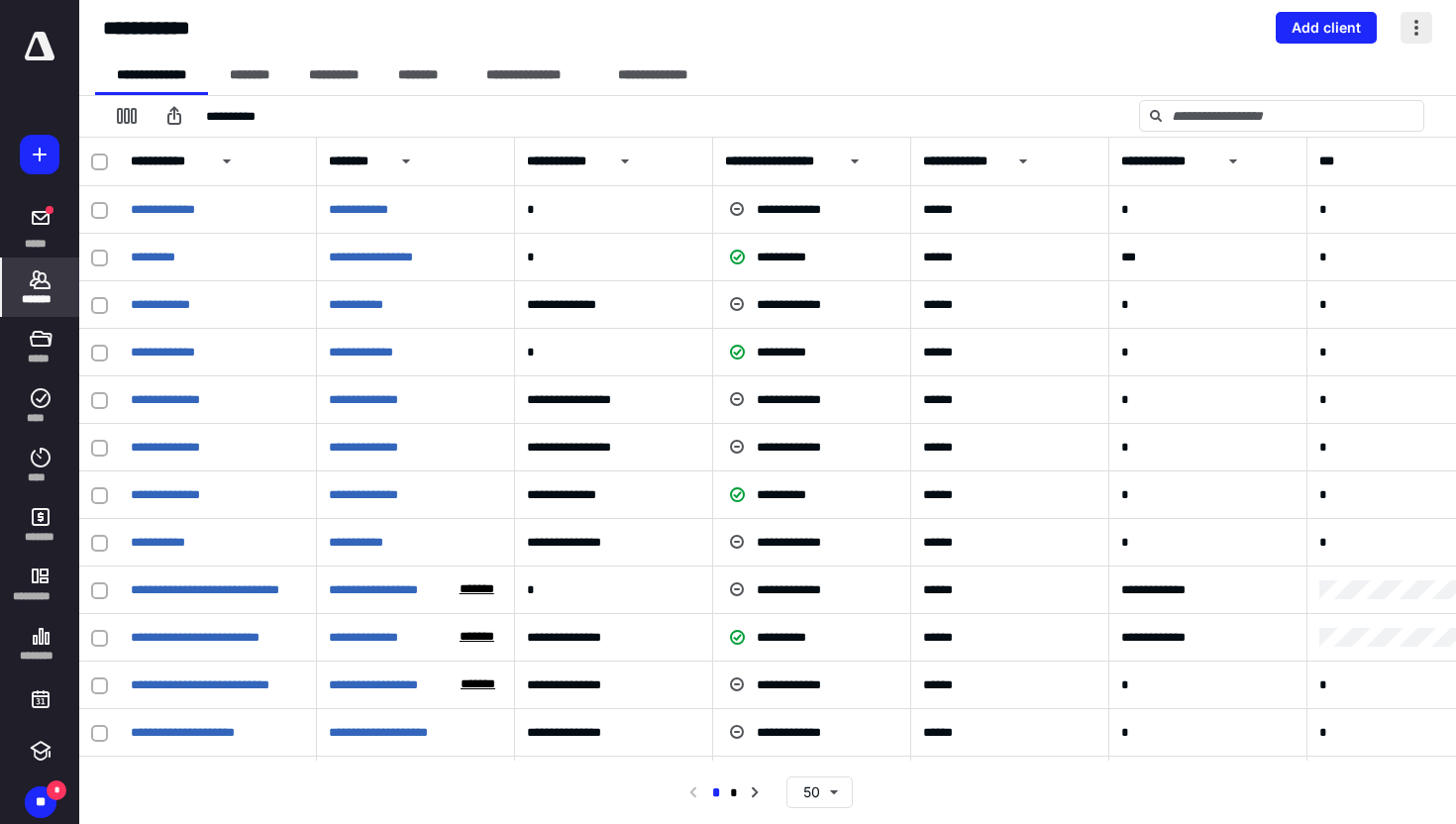 click at bounding box center [1416, 28] 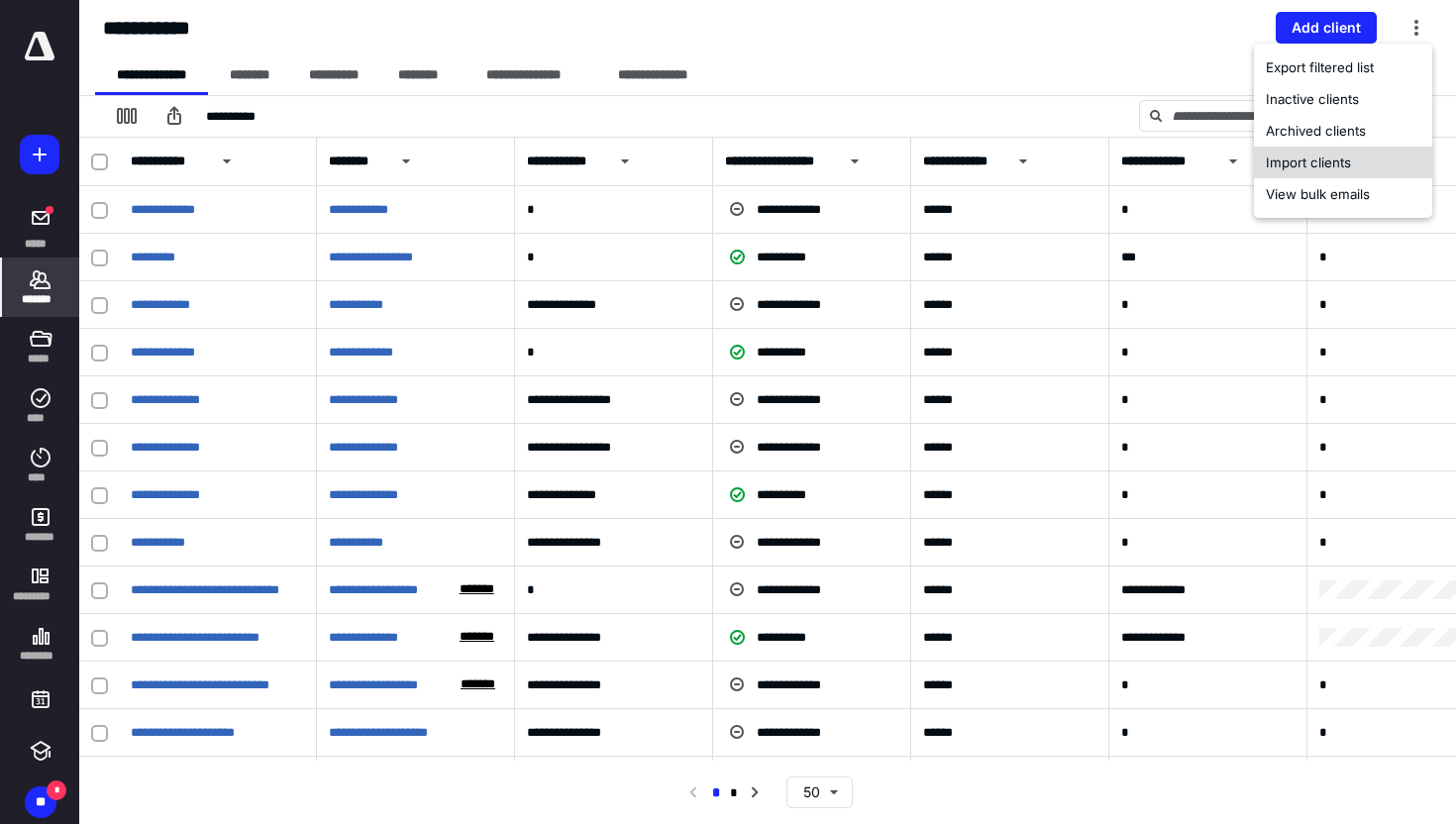 click on "Import clients" at bounding box center (1343, 162) 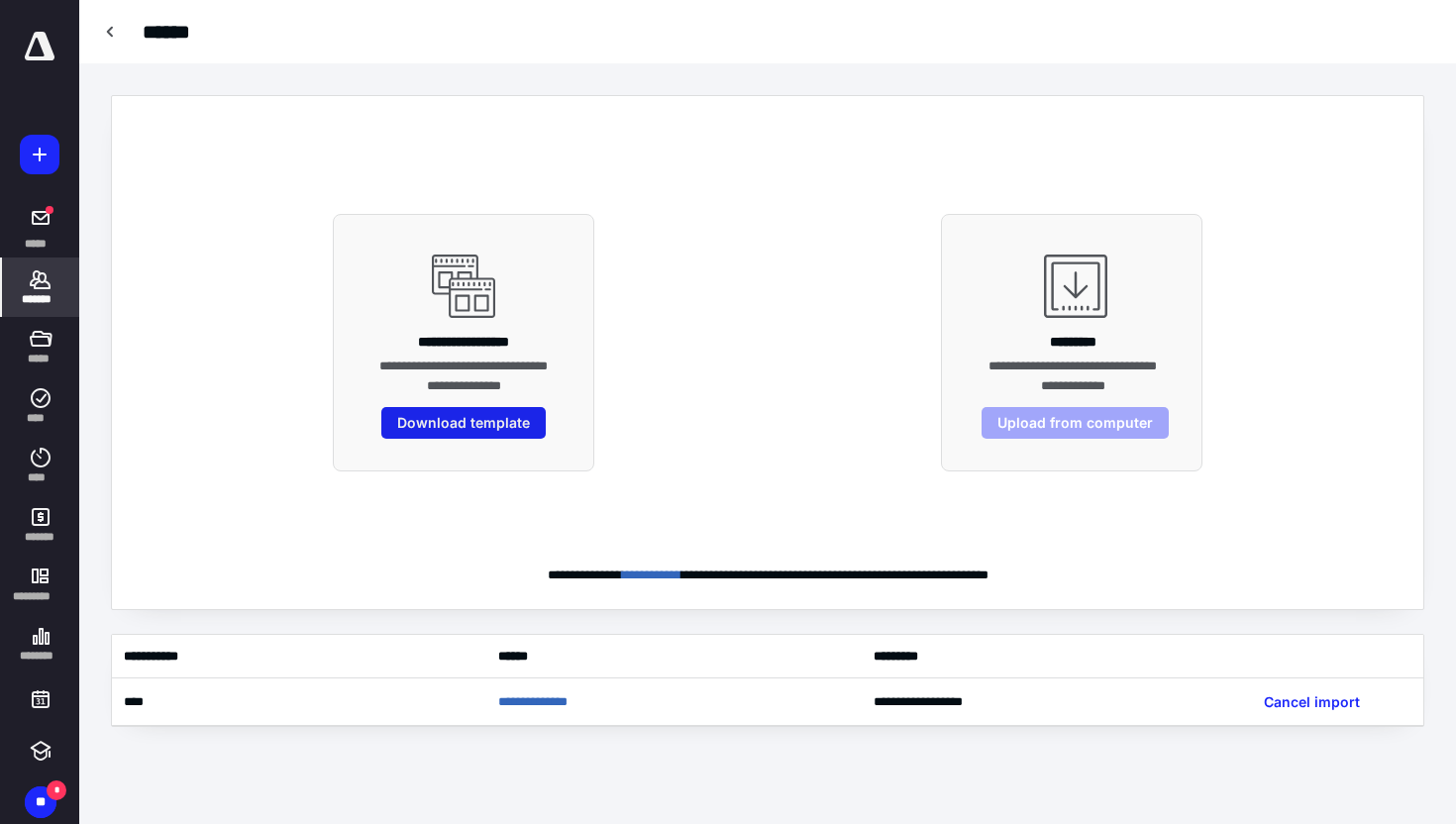 click on "Download template" at bounding box center (464, 423) 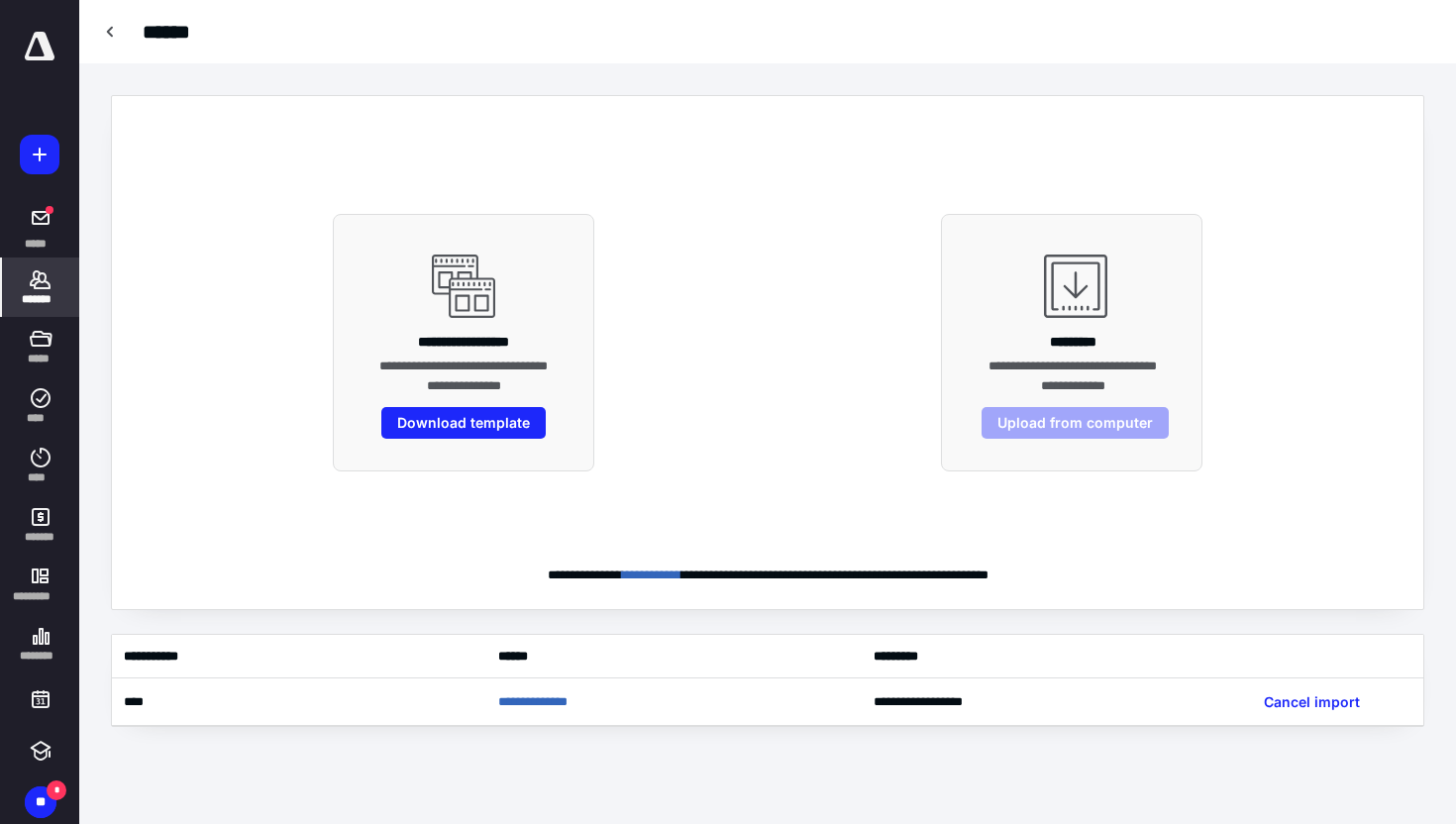 click on "**********" at bounding box center (768, 353) 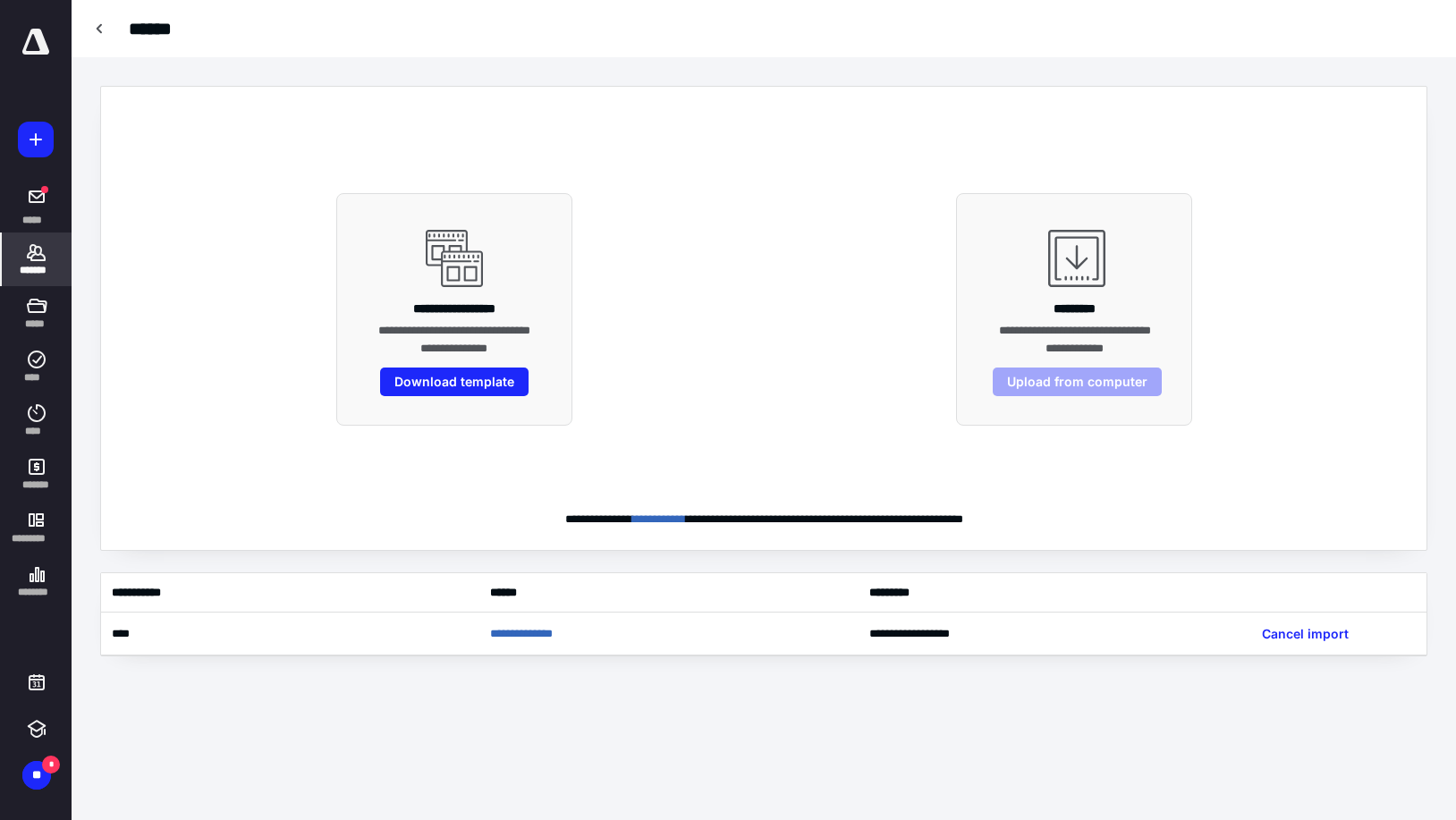 click on "*******" at bounding box center (37, 270) 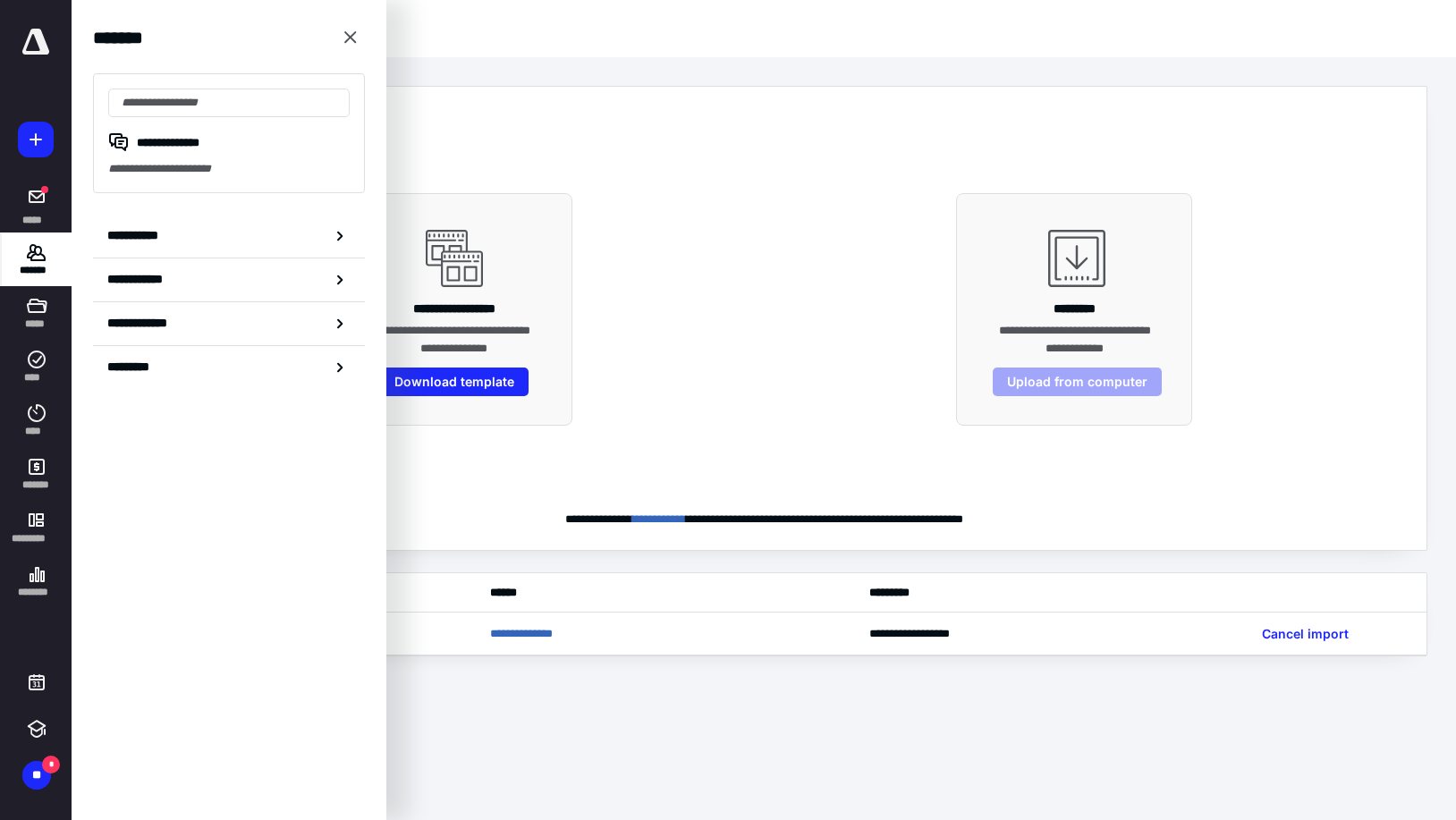click 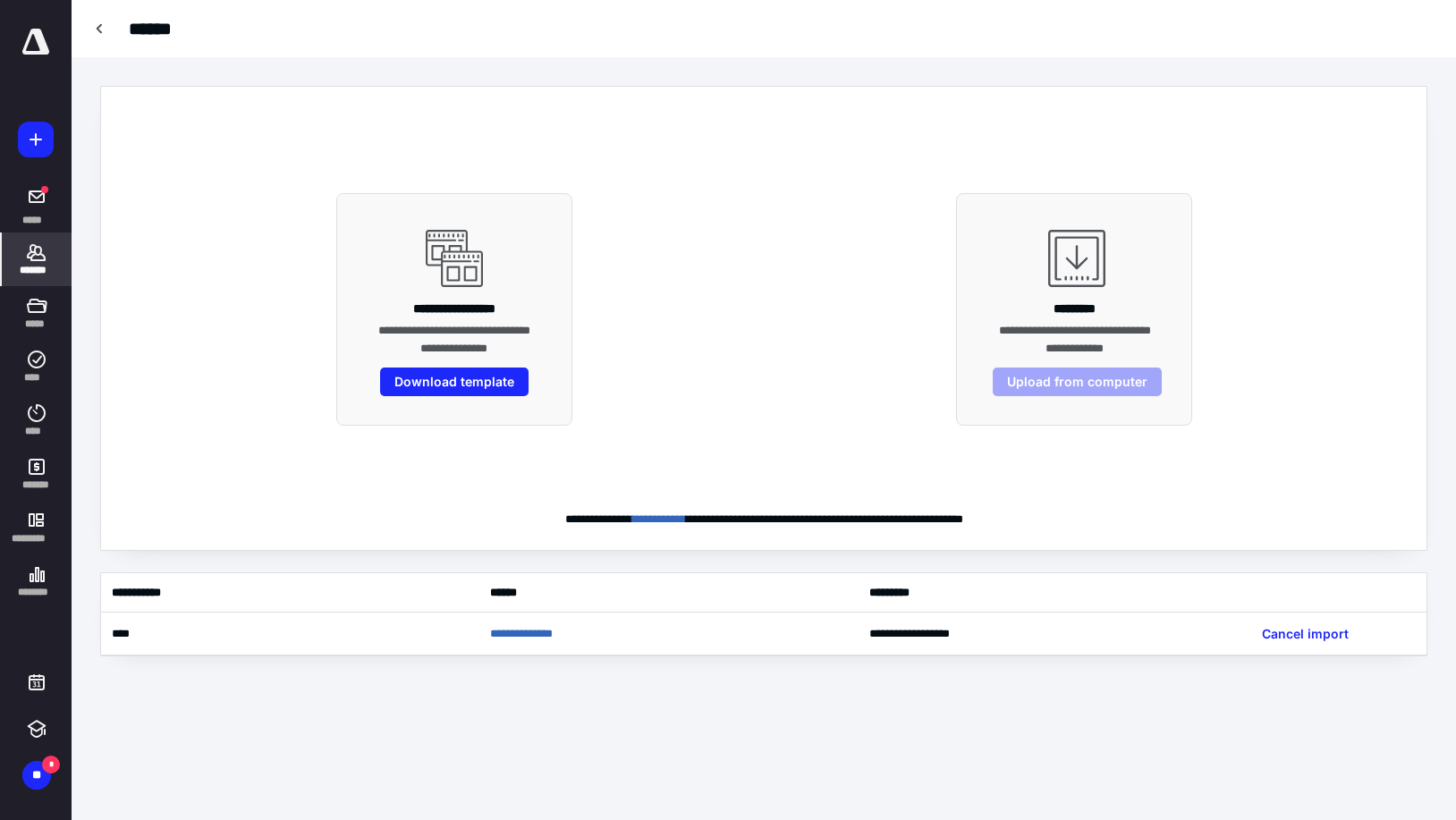 click 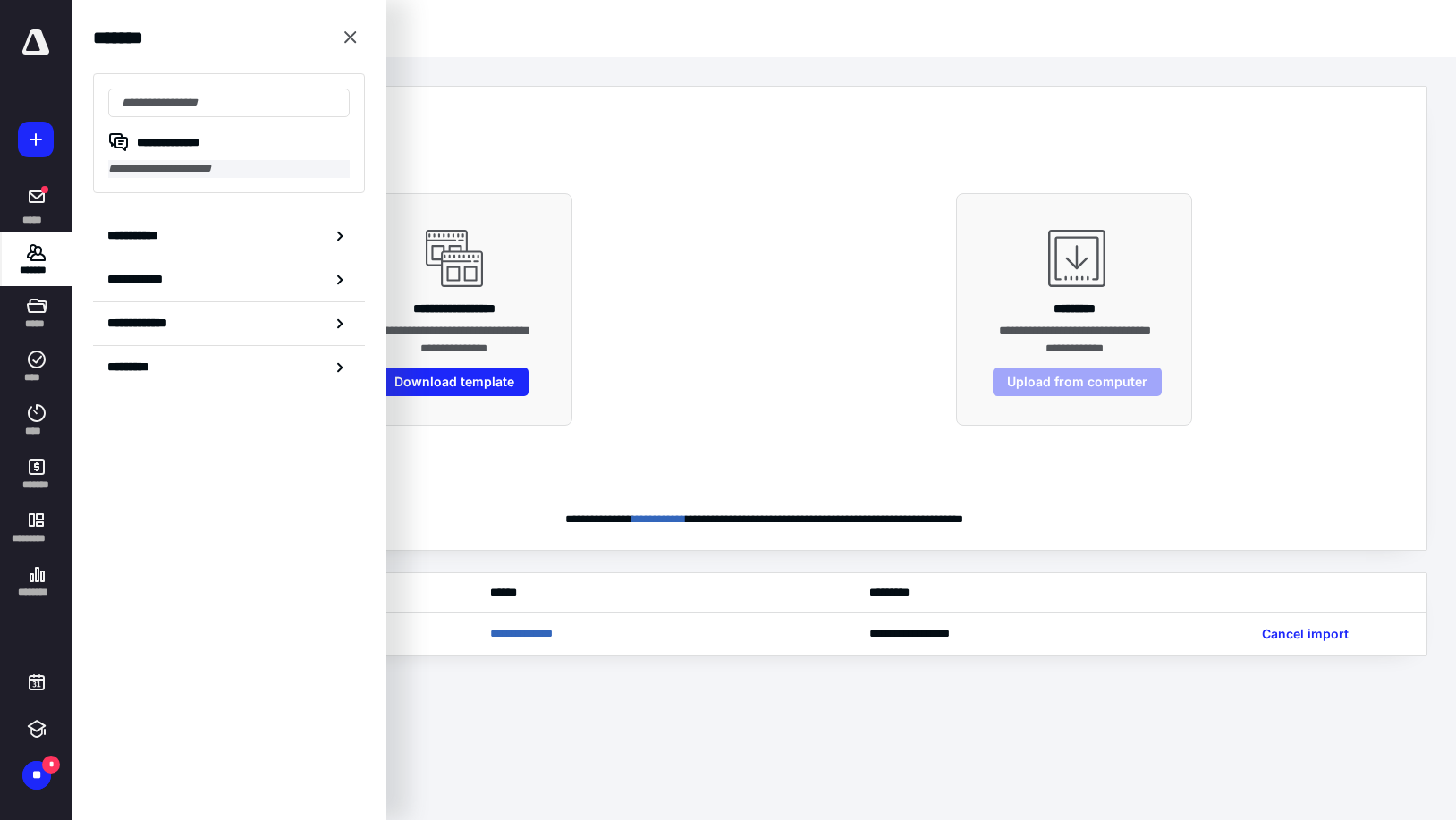 click on "**********" at bounding box center (229, 169) 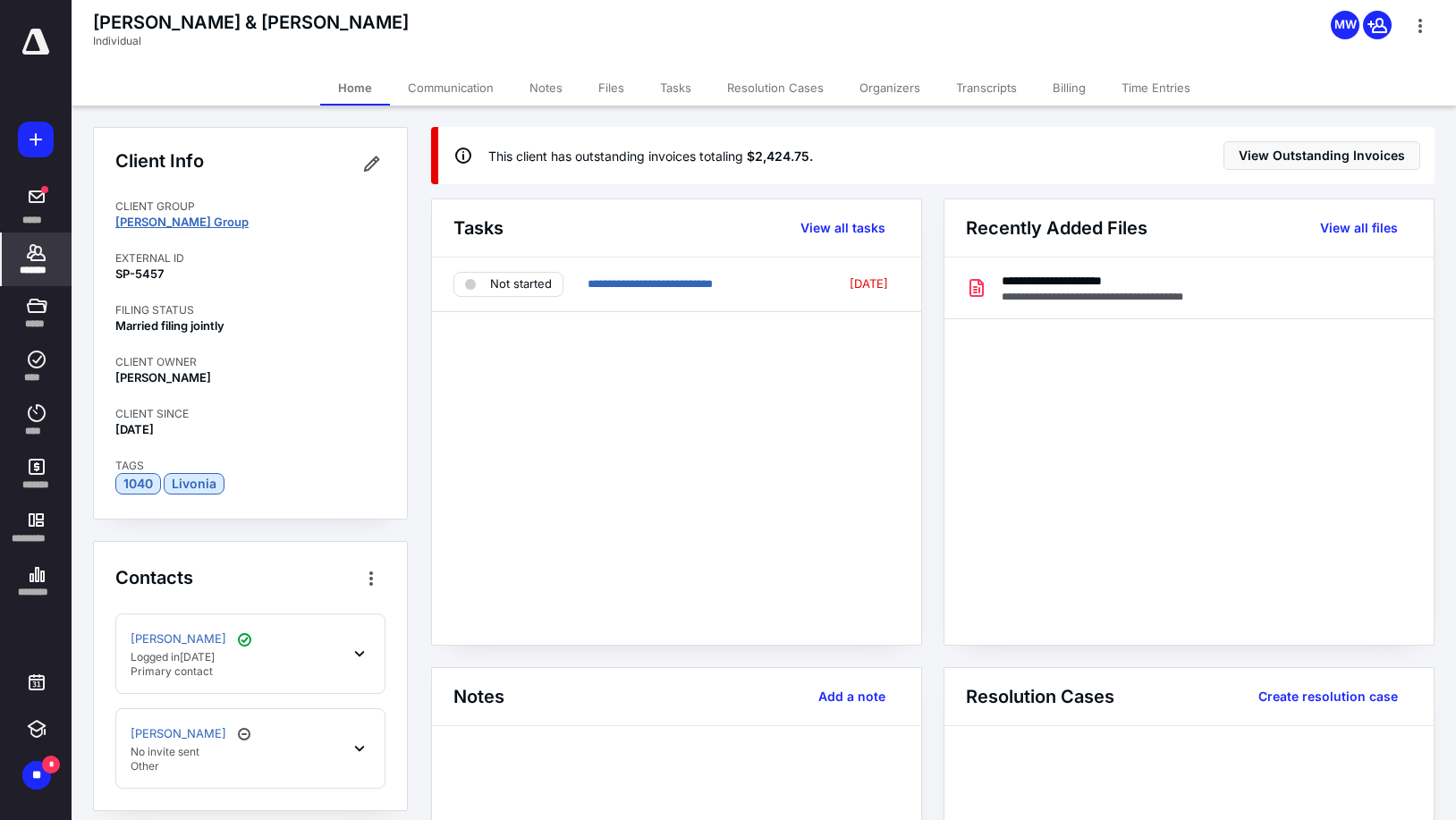 click on "[PERSON_NAME] Group" at bounding box center [182, 222] 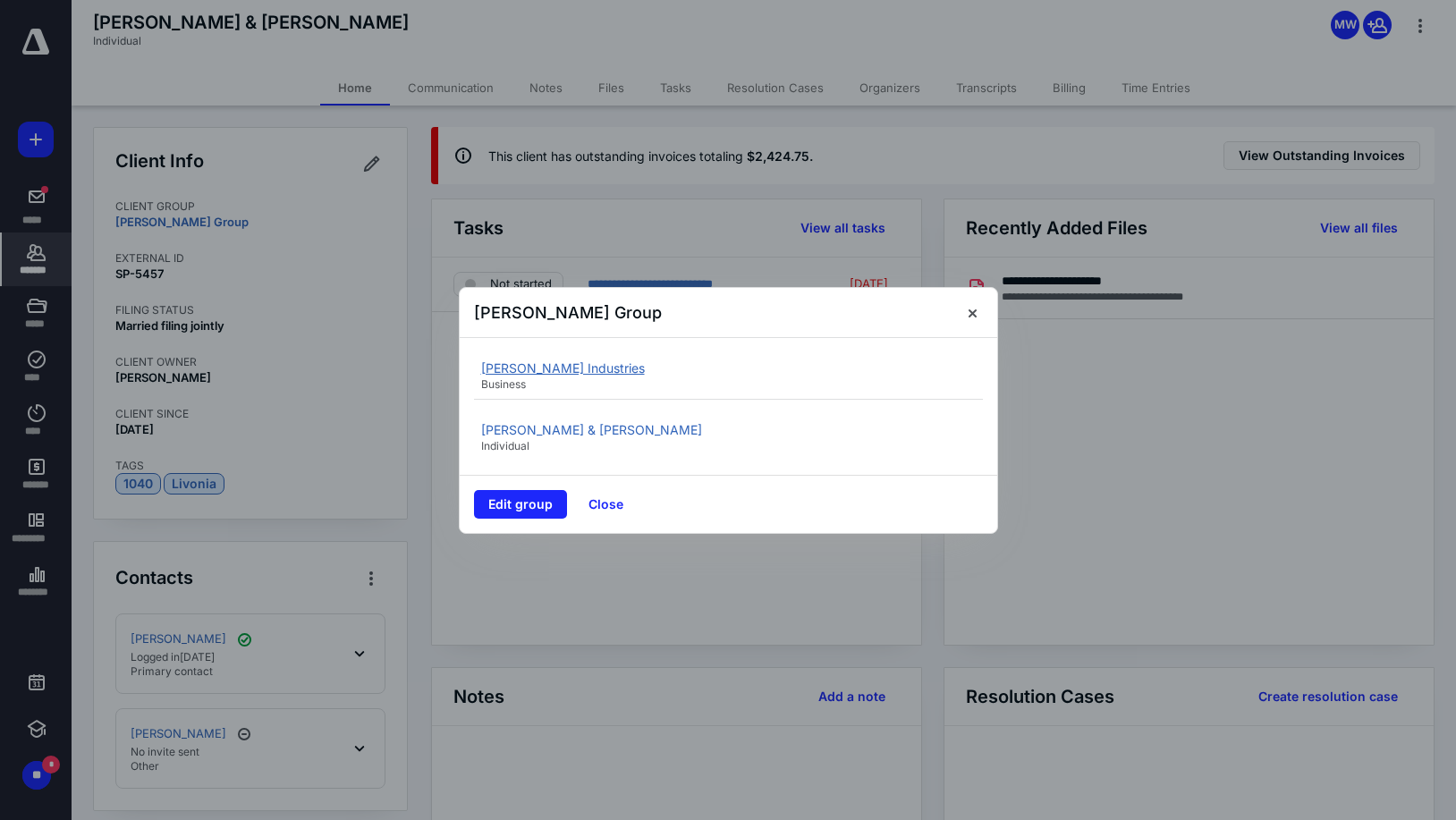click on "[PERSON_NAME] Industries" at bounding box center [563, 368] 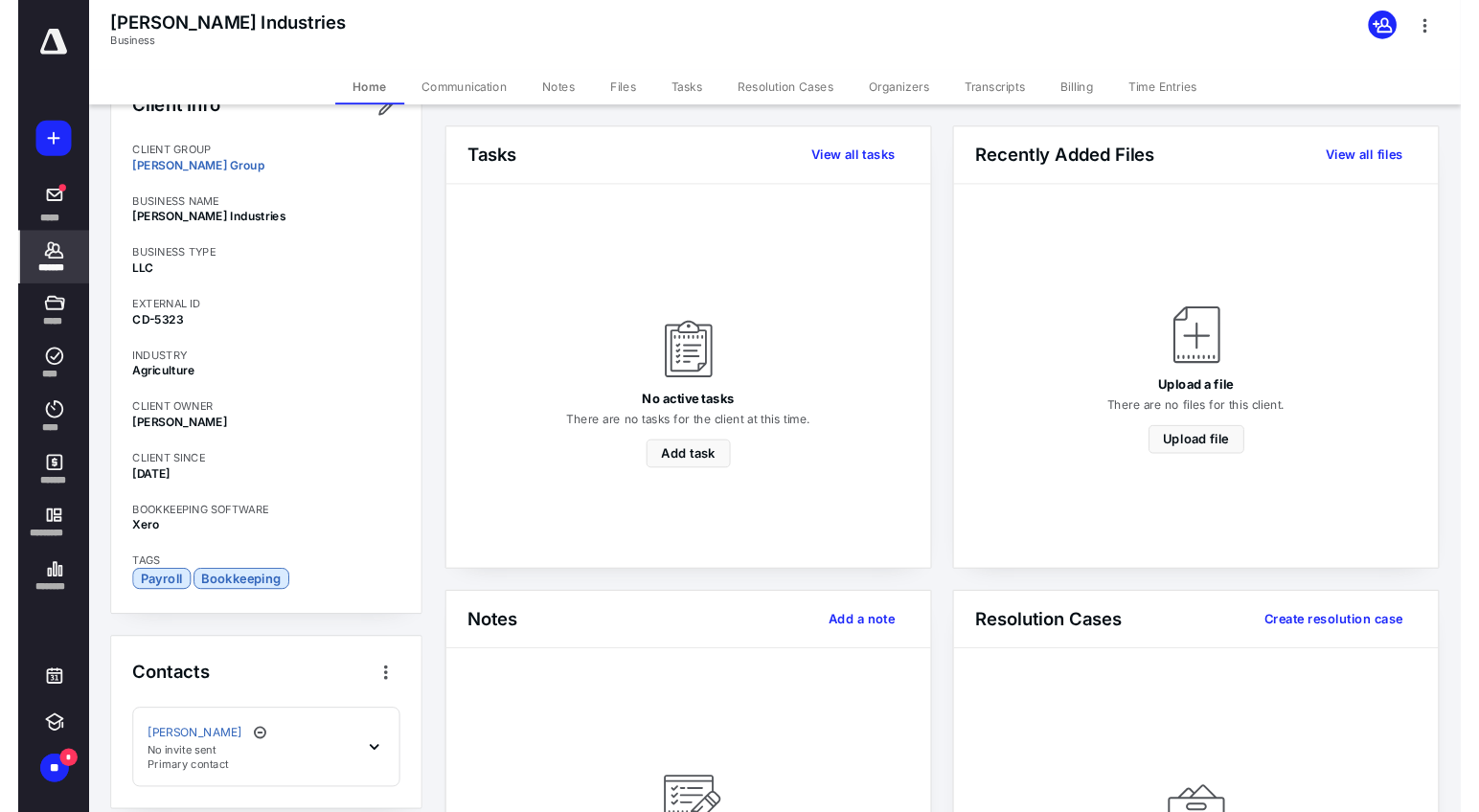 scroll, scrollTop: 0, scrollLeft: 0, axis: both 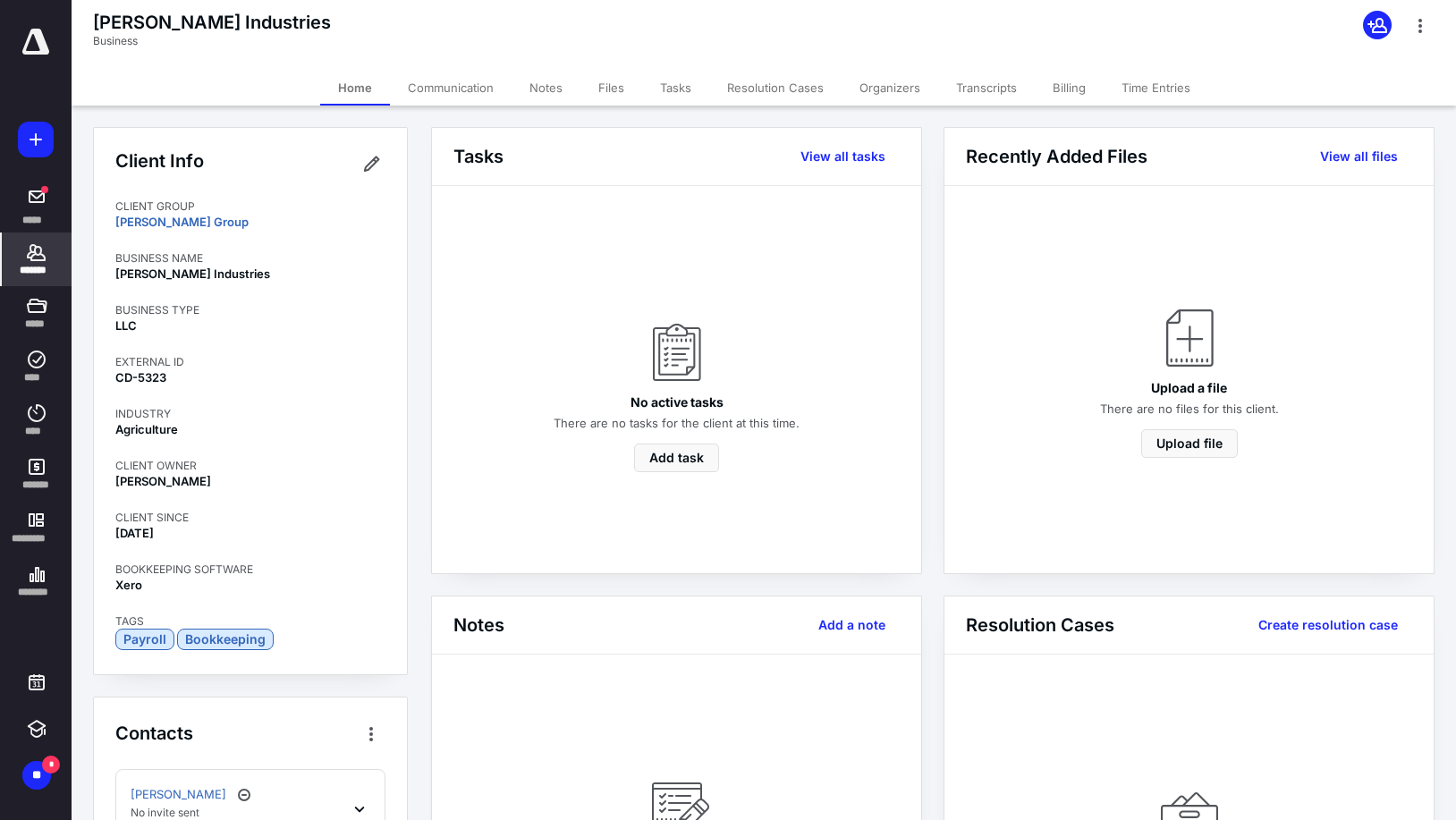 click 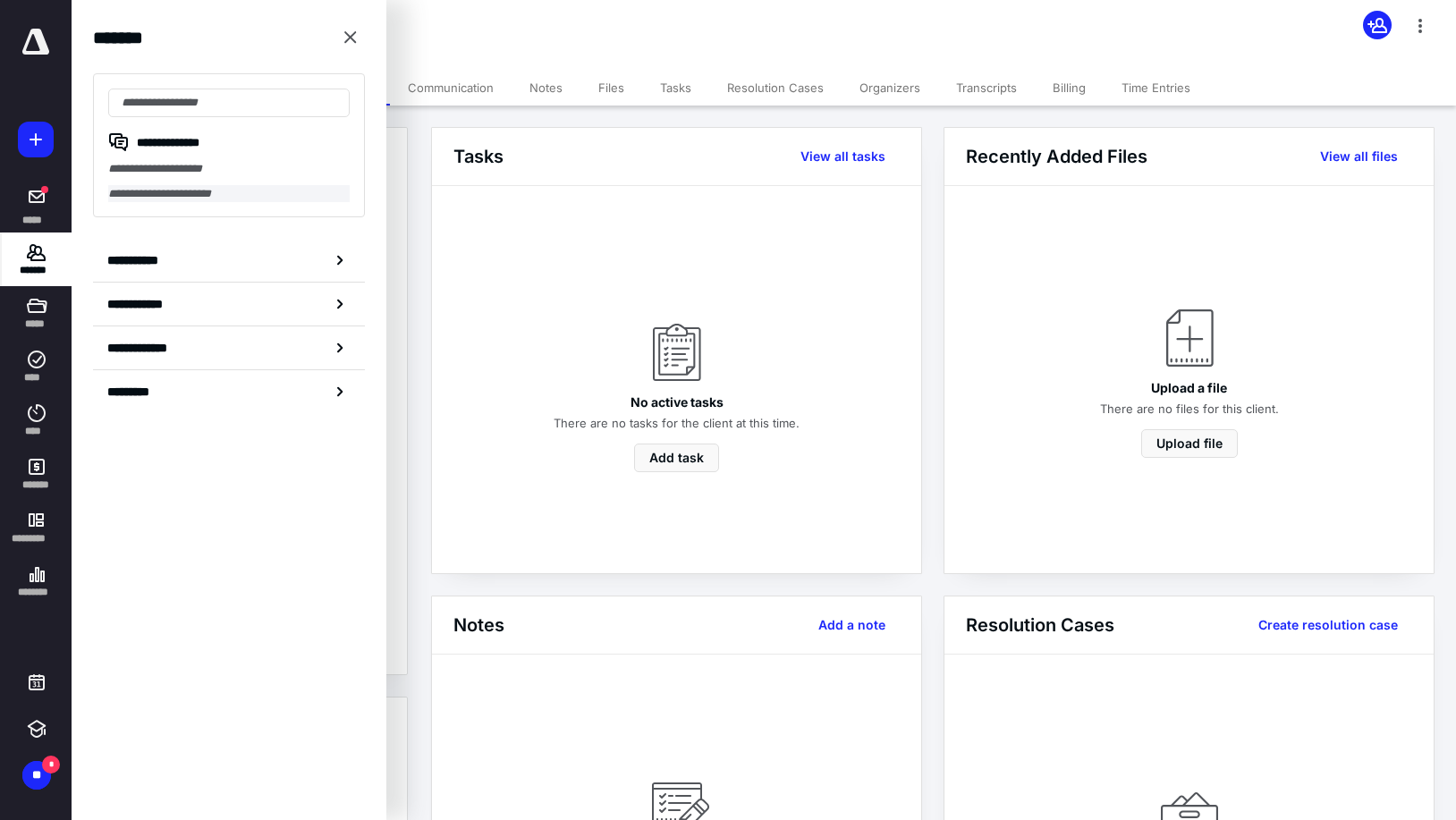 click on "**********" at bounding box center [229, 194] 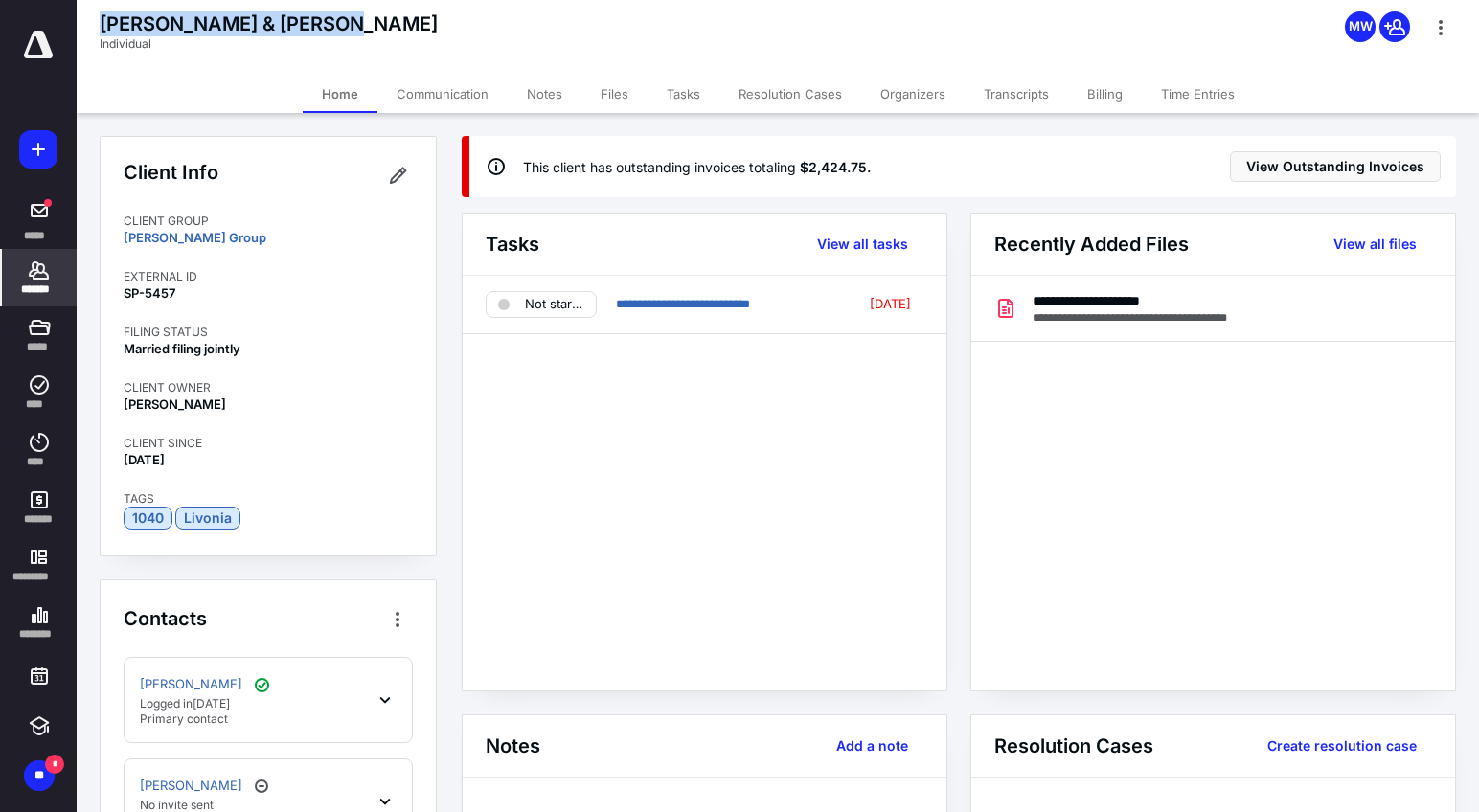 drag, startPoint x: 322, startPoint y: 29, endPoint x: 89, endPoint y: 27, distance: 233.00858 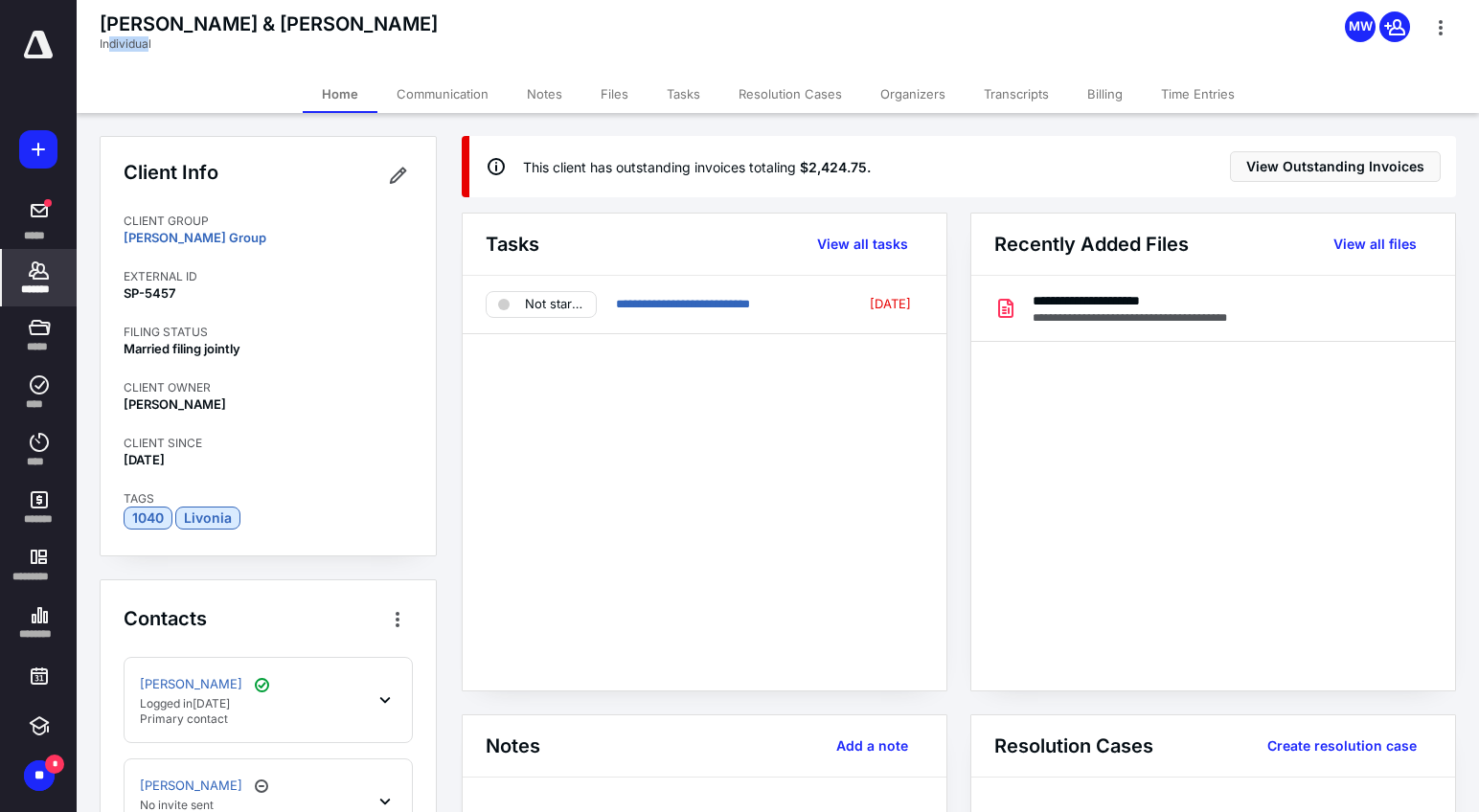 drag, startPoint x: 147, startPoint y: 42, endPoint x: 109, endPoint y: 42, distance: 38 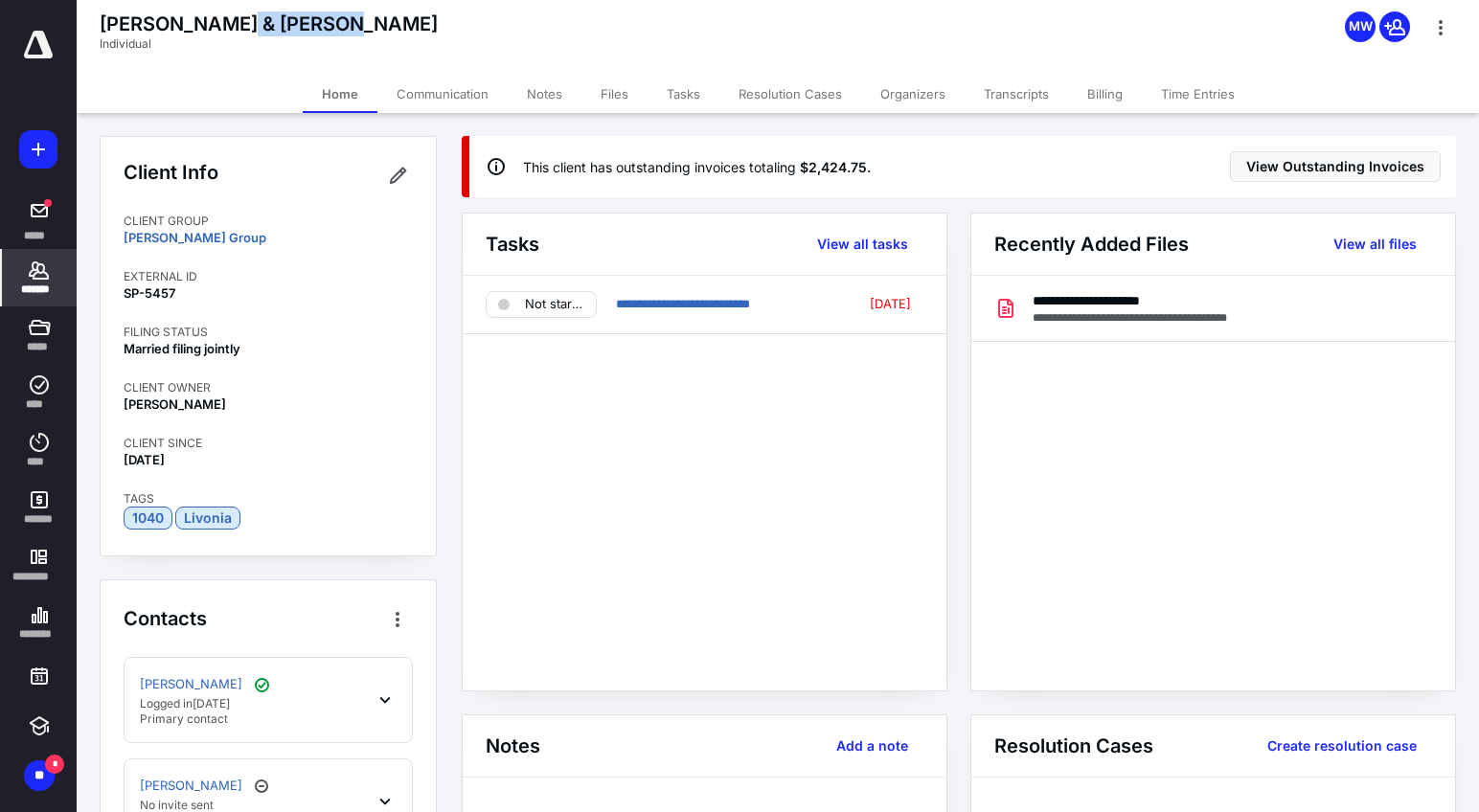 drag, startPoint x: 228, startPoint y: 27, endPoint x: 338, endPoint y: 29, distance: 110.01818 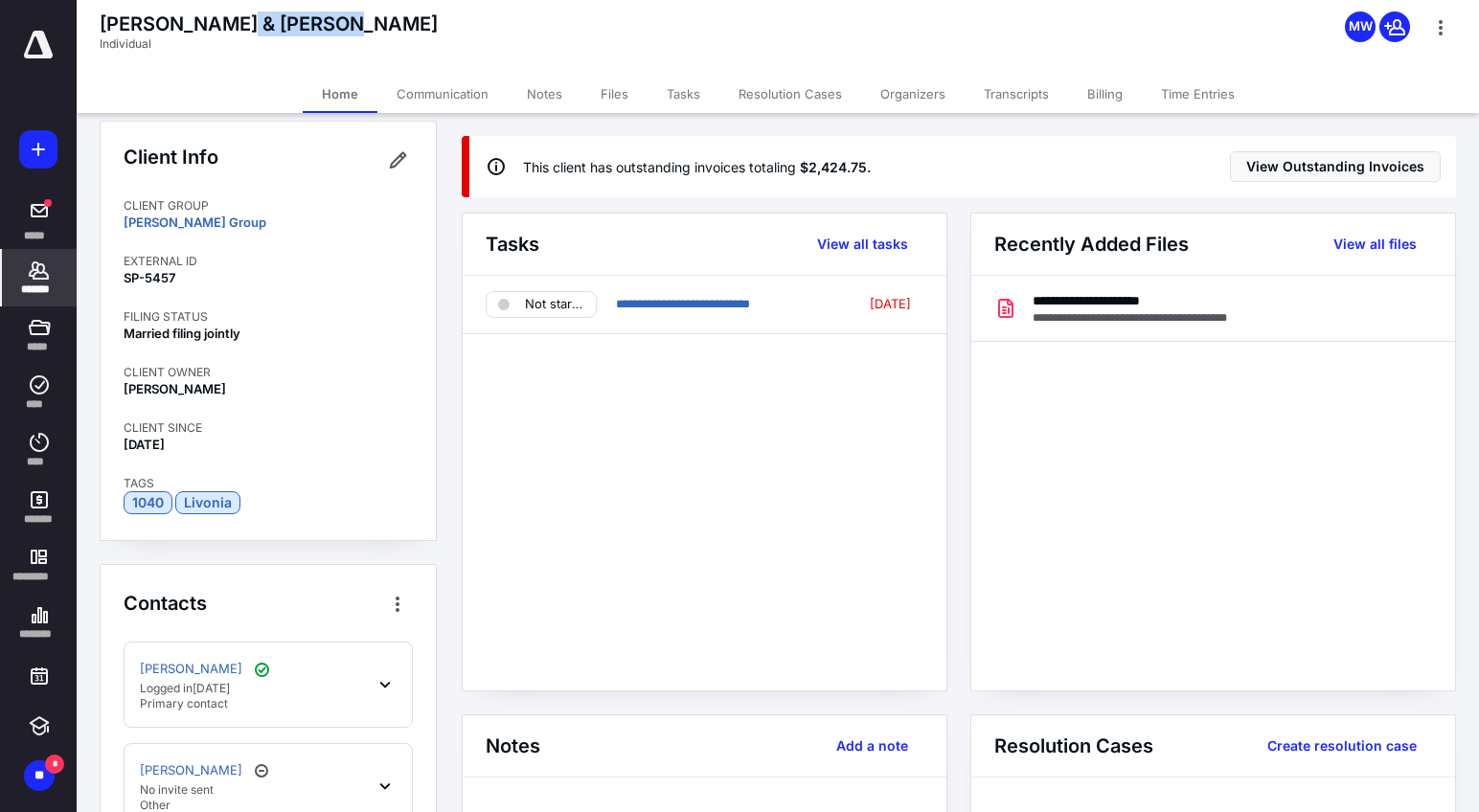 scroll, scrollTop: 0, scrollLeft: 0, axis: both 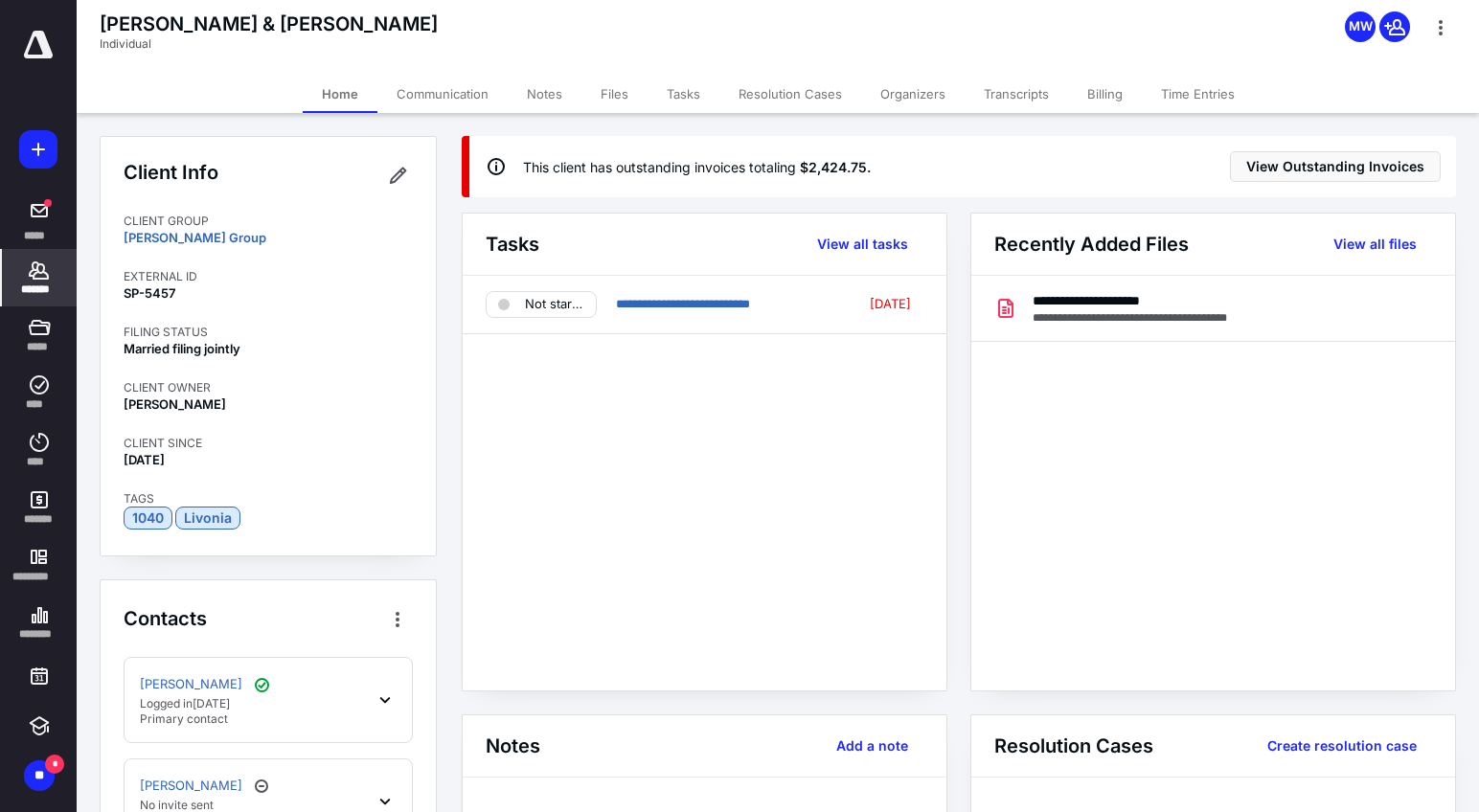 click 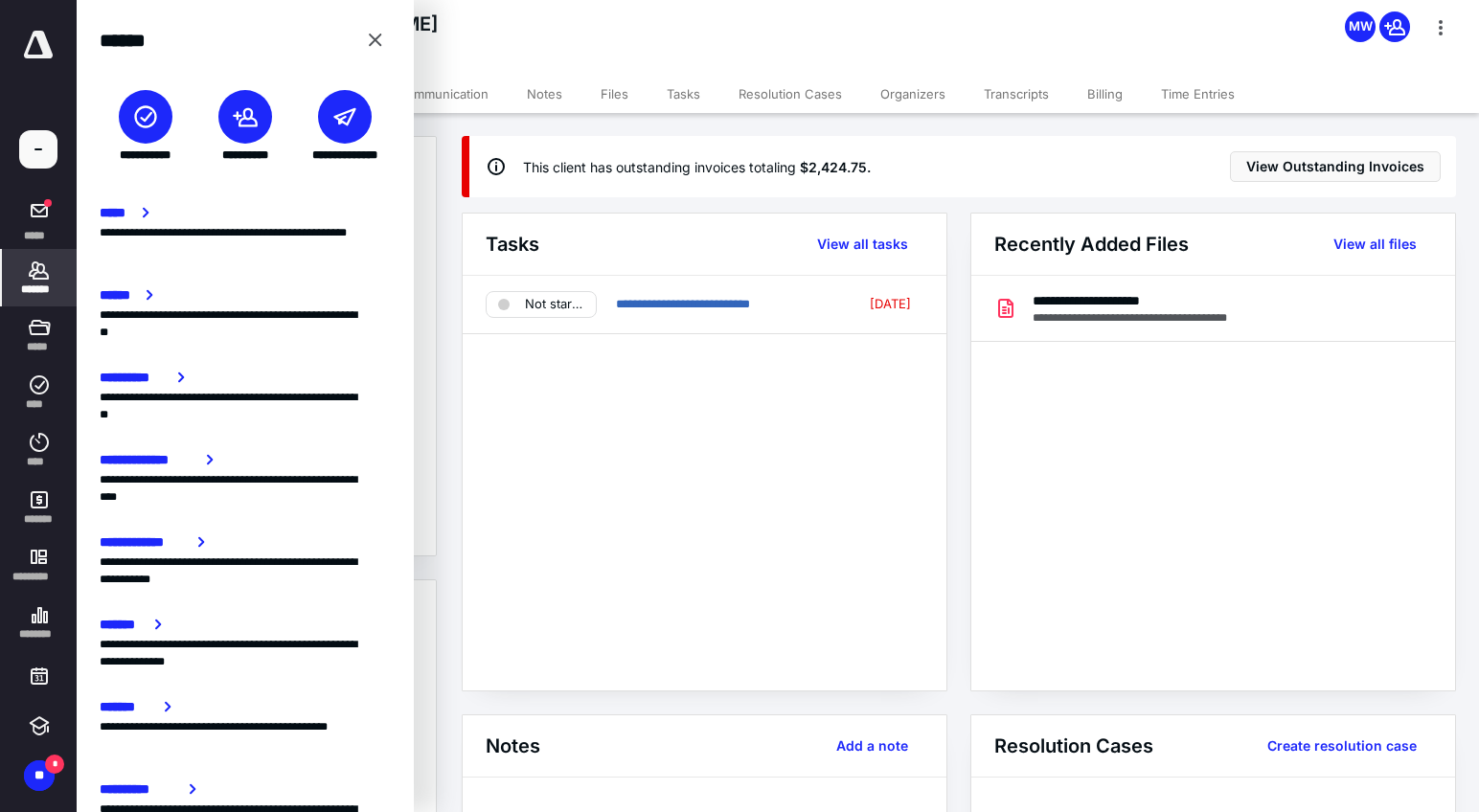 click 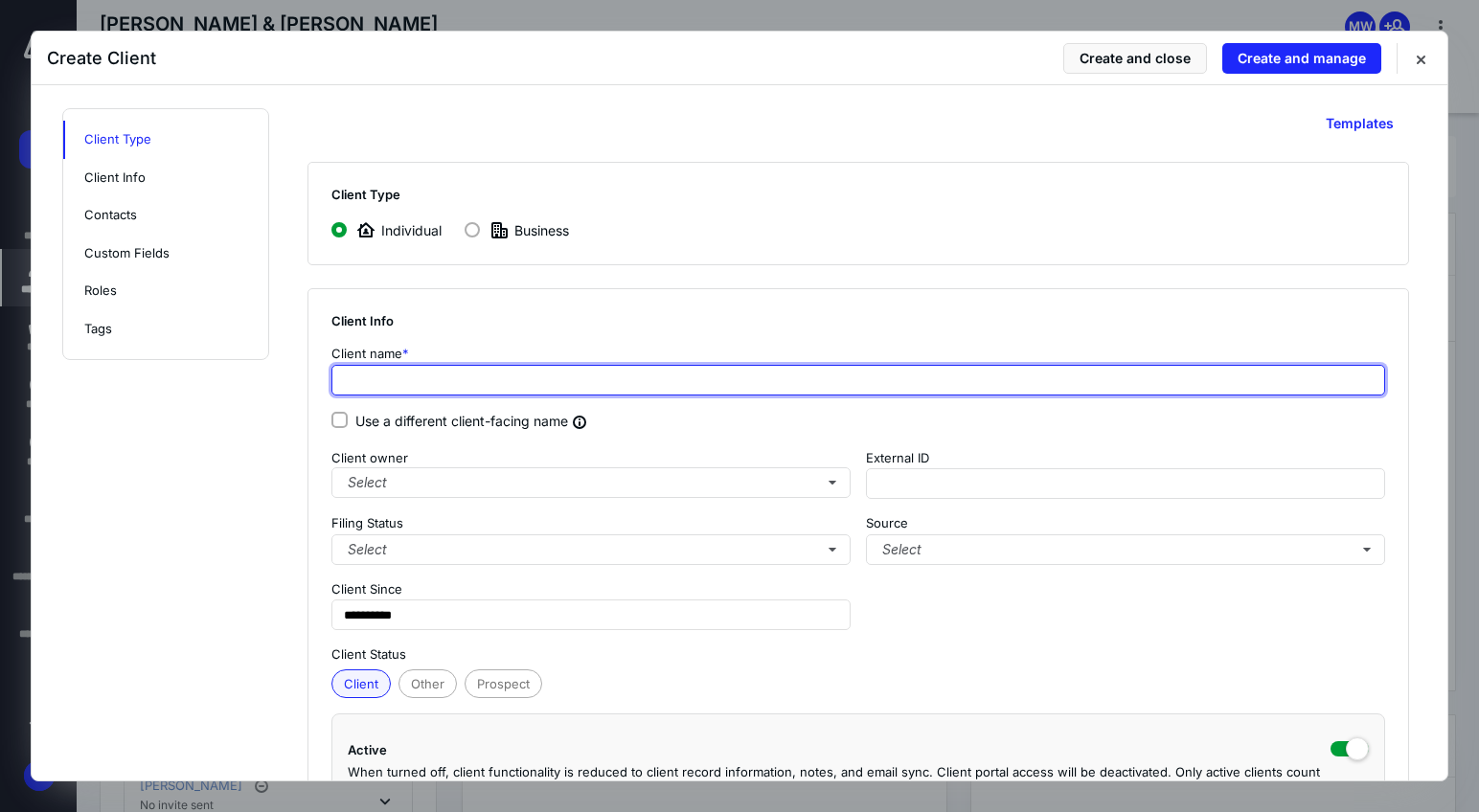 click at bounding box center [858, 380] 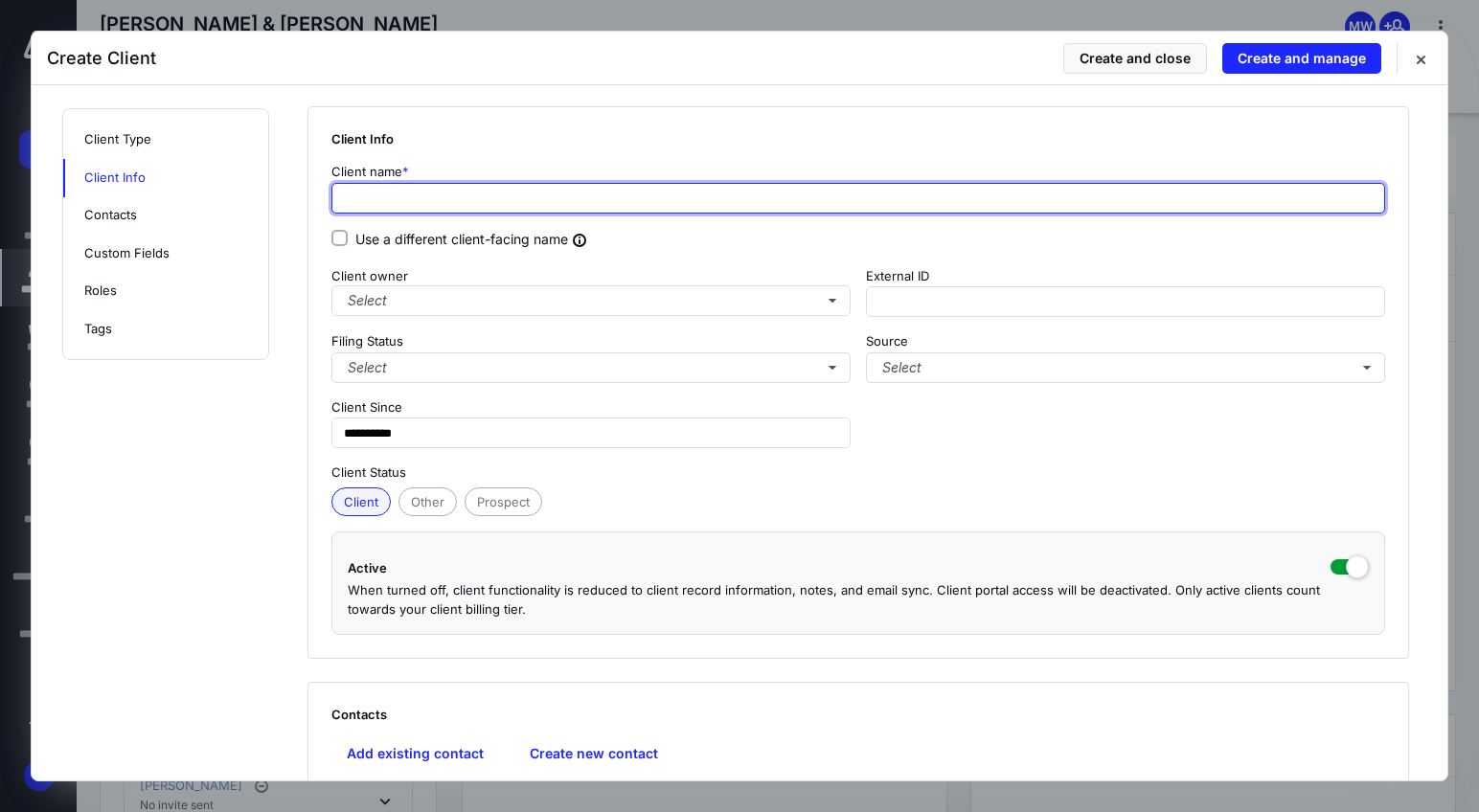 scroll, scrollTop: 186, scrollLeft: 0, axis: vertical 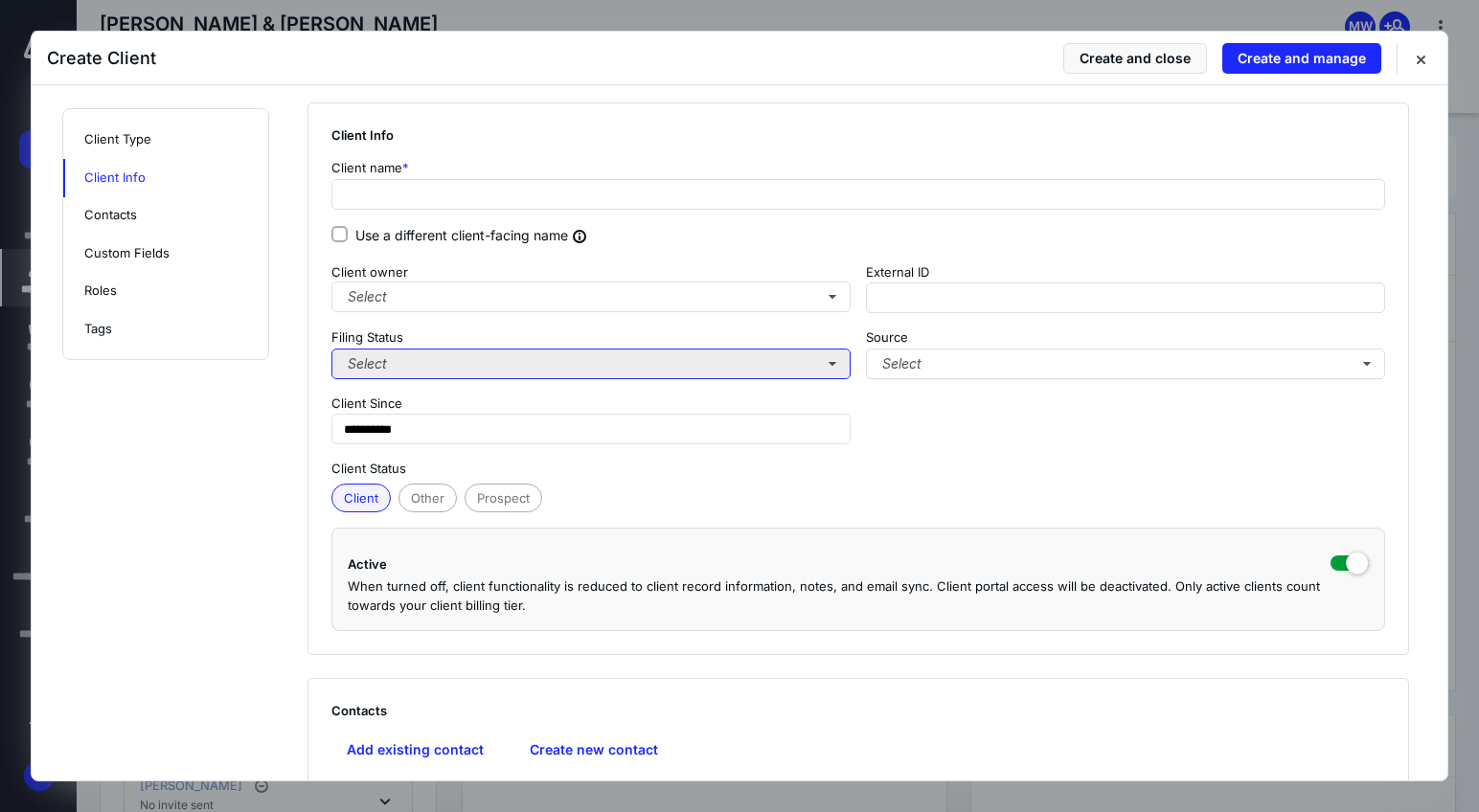 click on "Select" at bounding box center (591, 364) 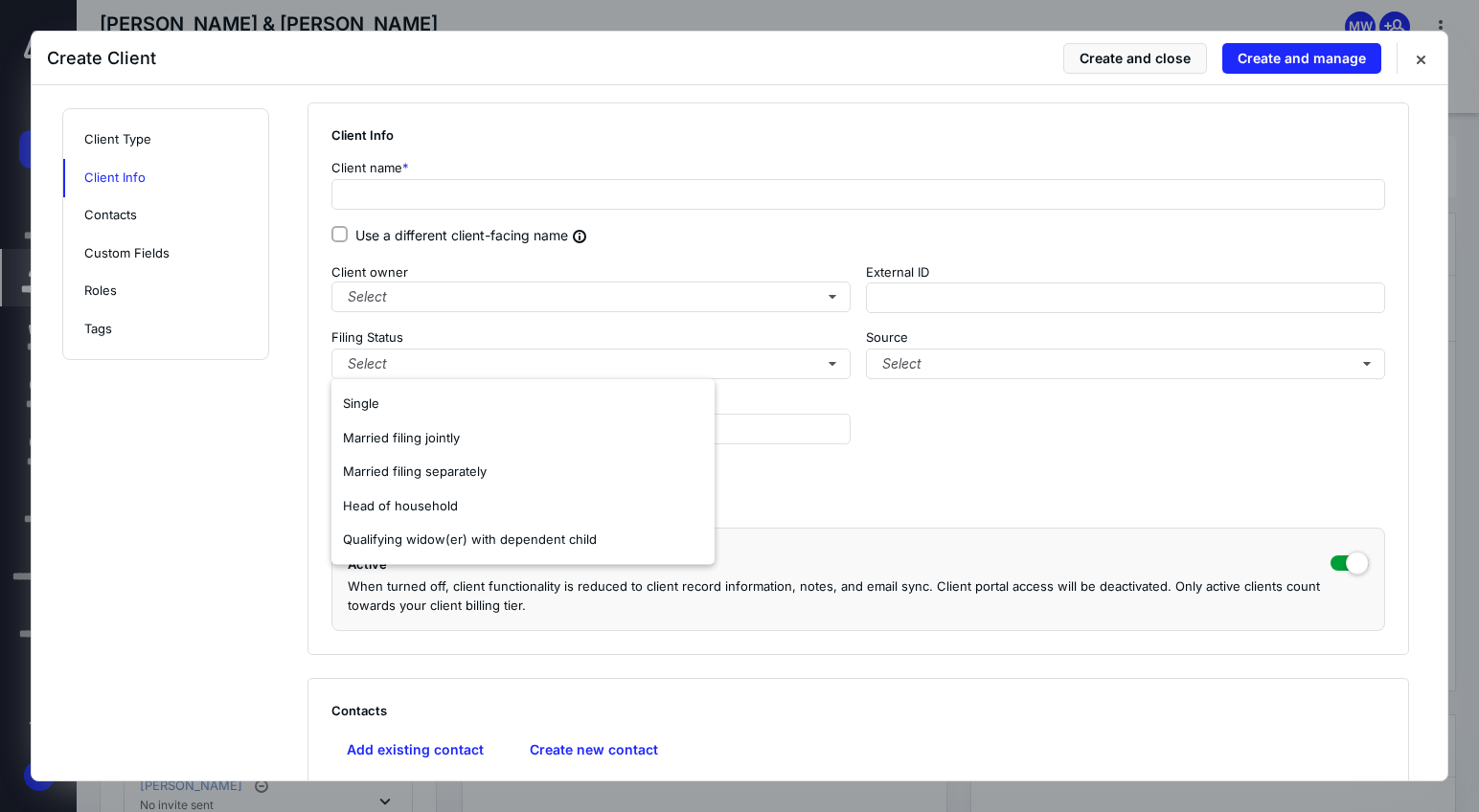 click on "**********" at bounding box center [740, 851] 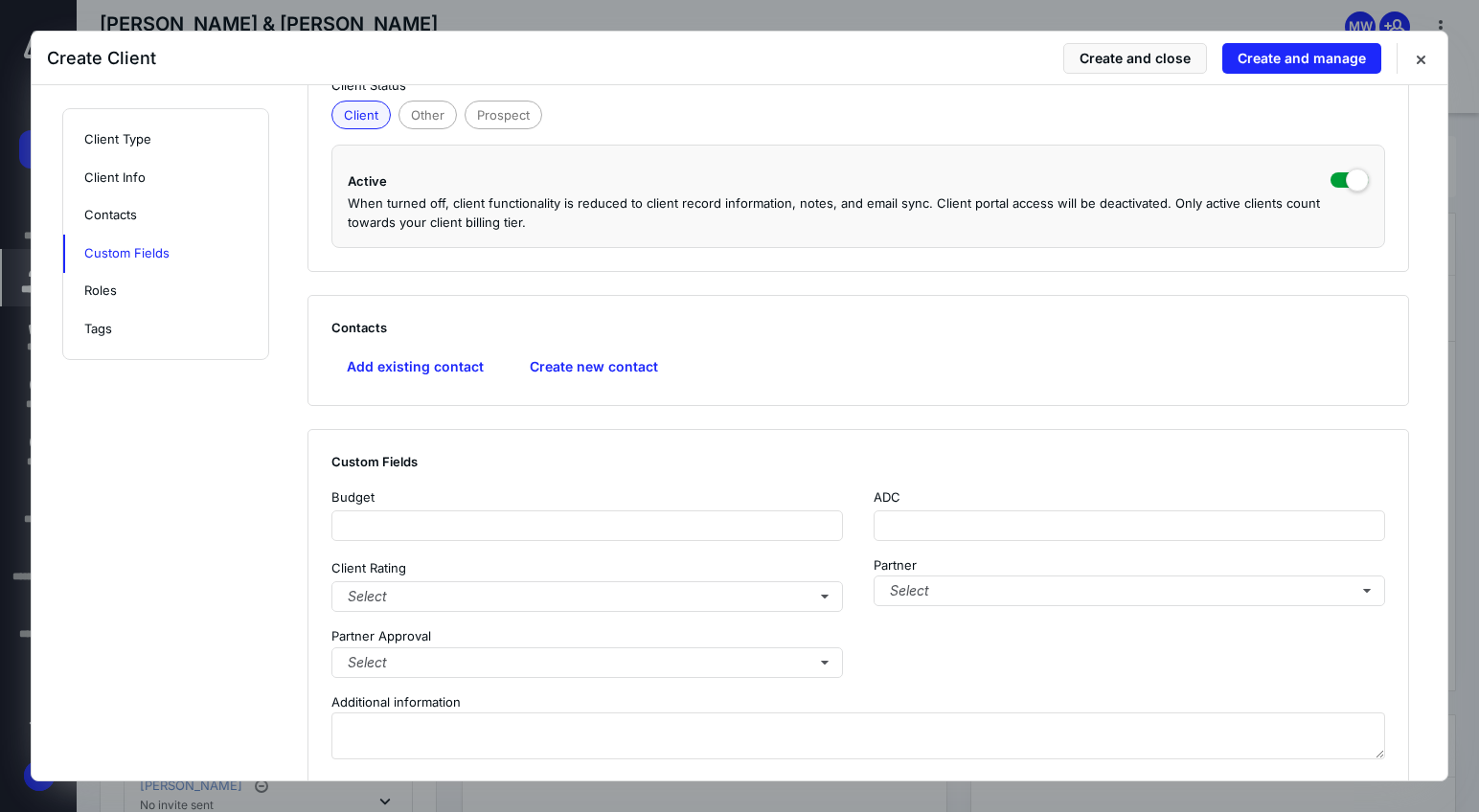 scroll, scrollTop: 571, scrollLeft: 0, axis: vertical 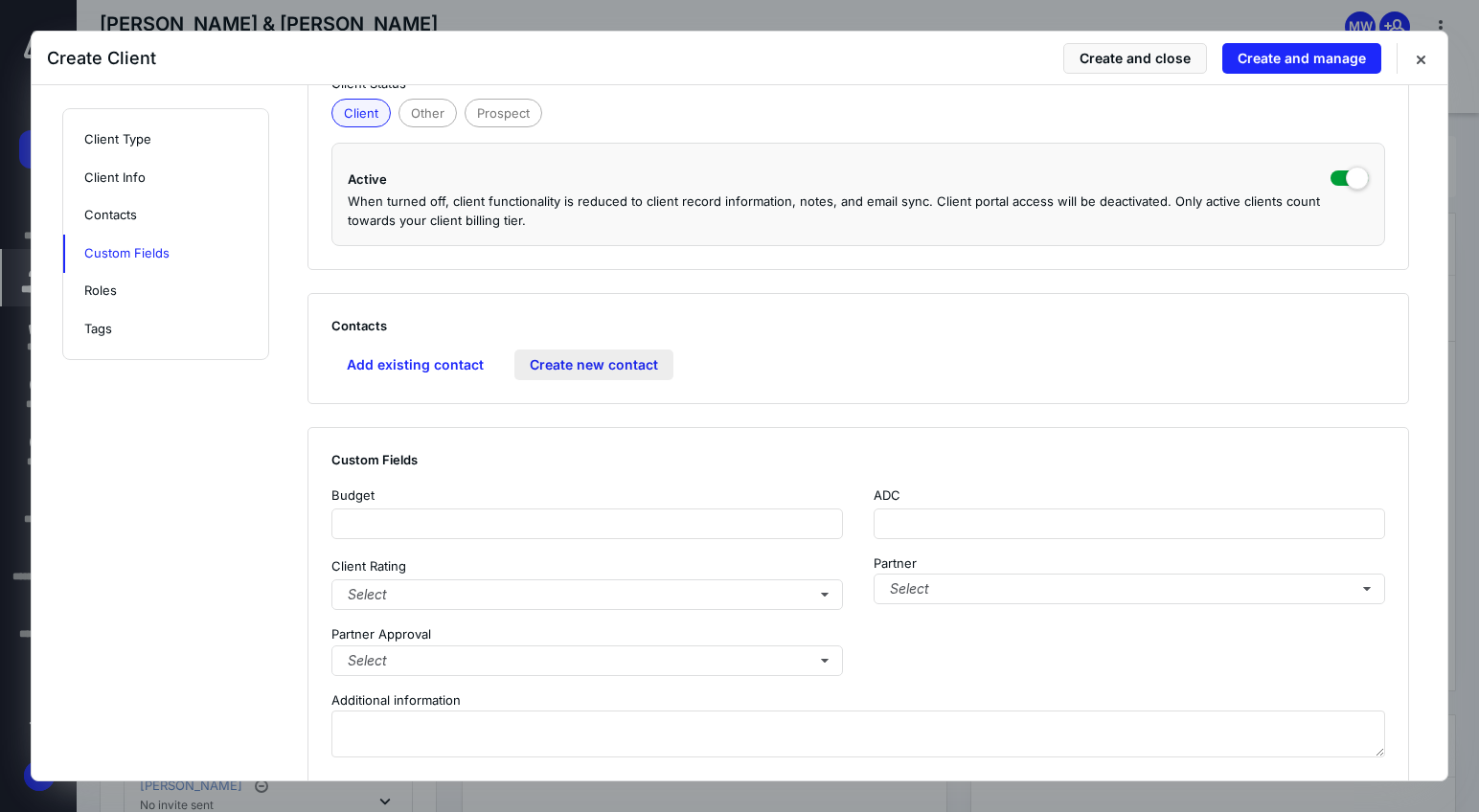 click on "Create new contact" at bounding box center [594, 365] 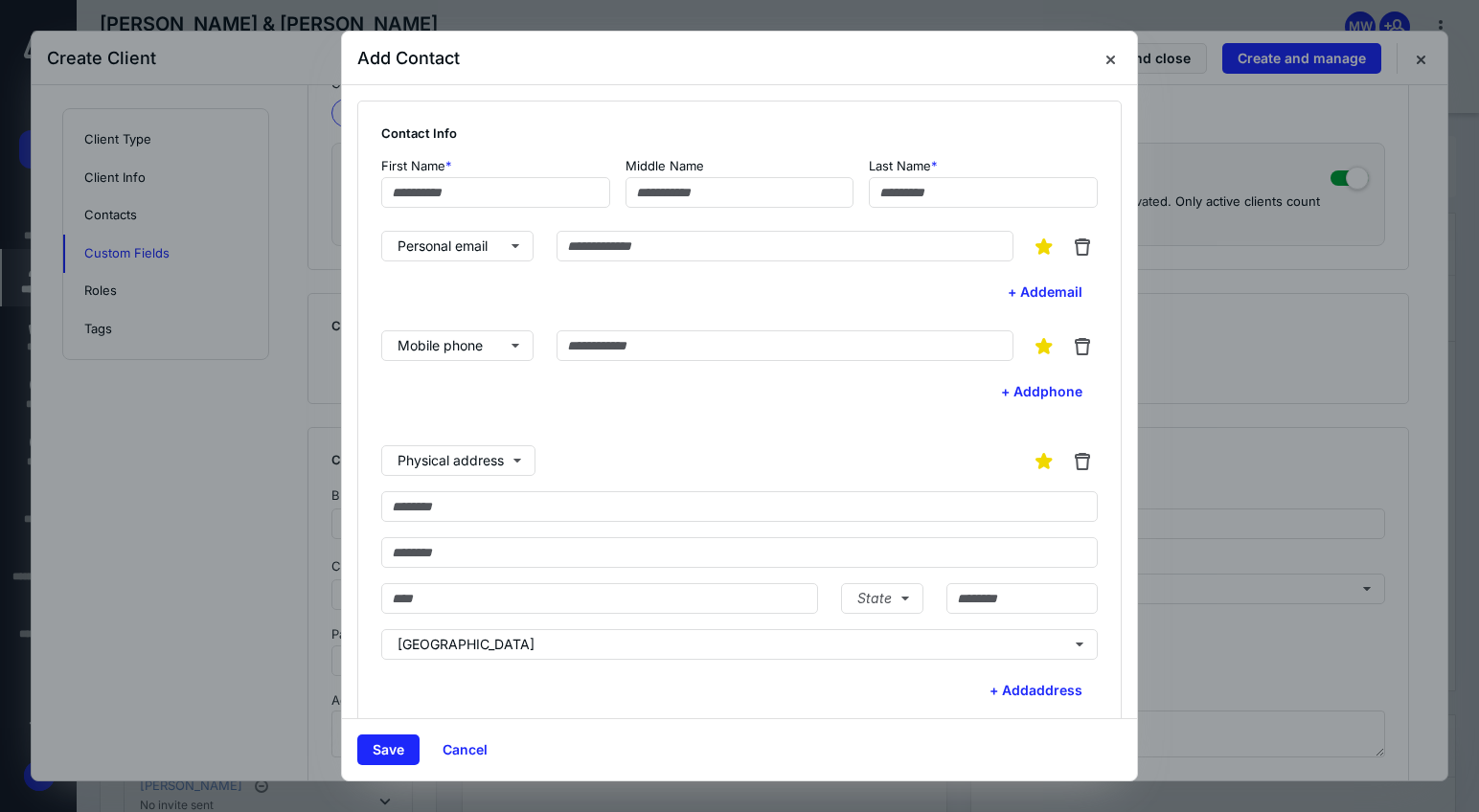 scroll, scrollTop: 172, scrollLeft: 0, axis: vertical 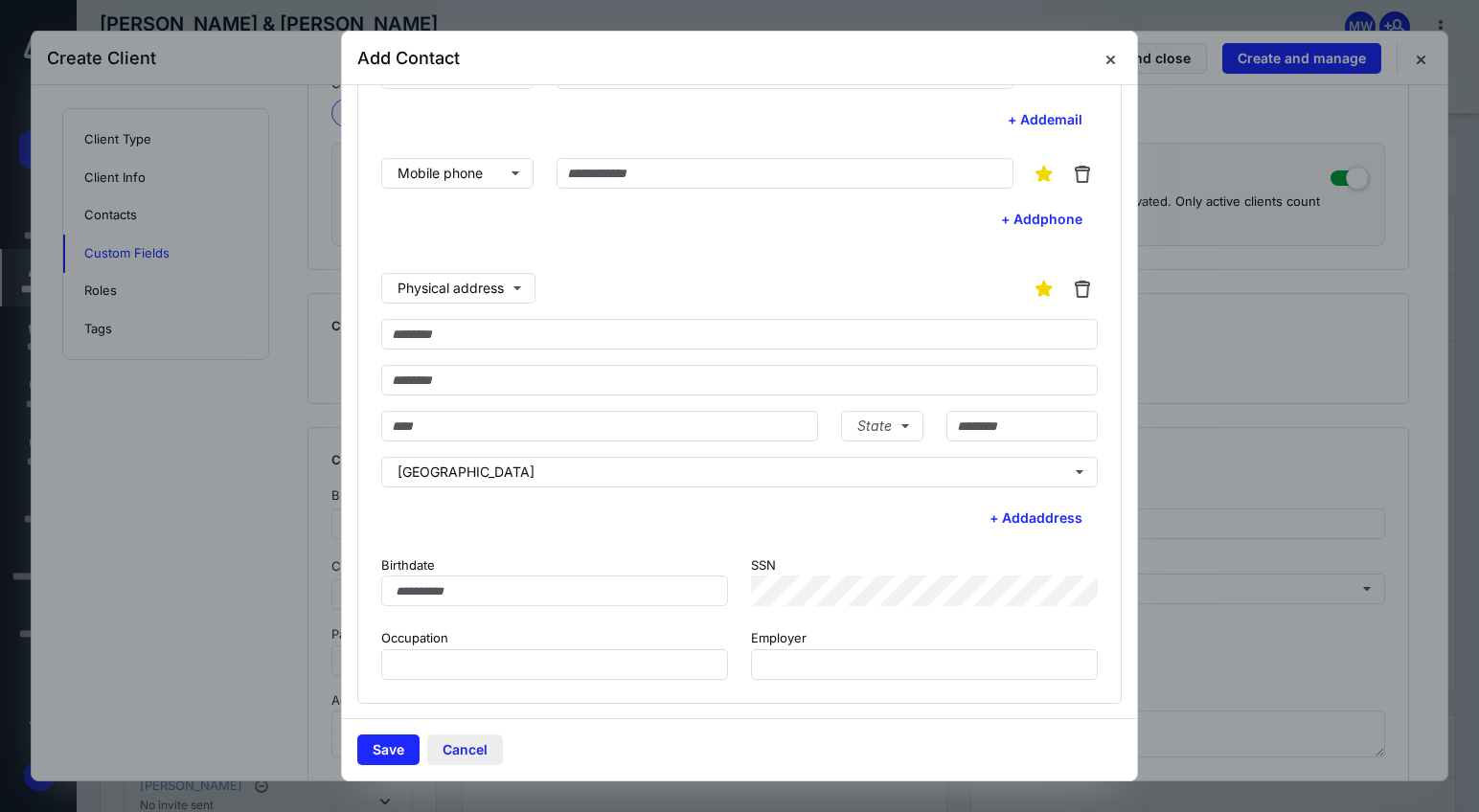 click on "Cancel" at bounding box center [465, 750] 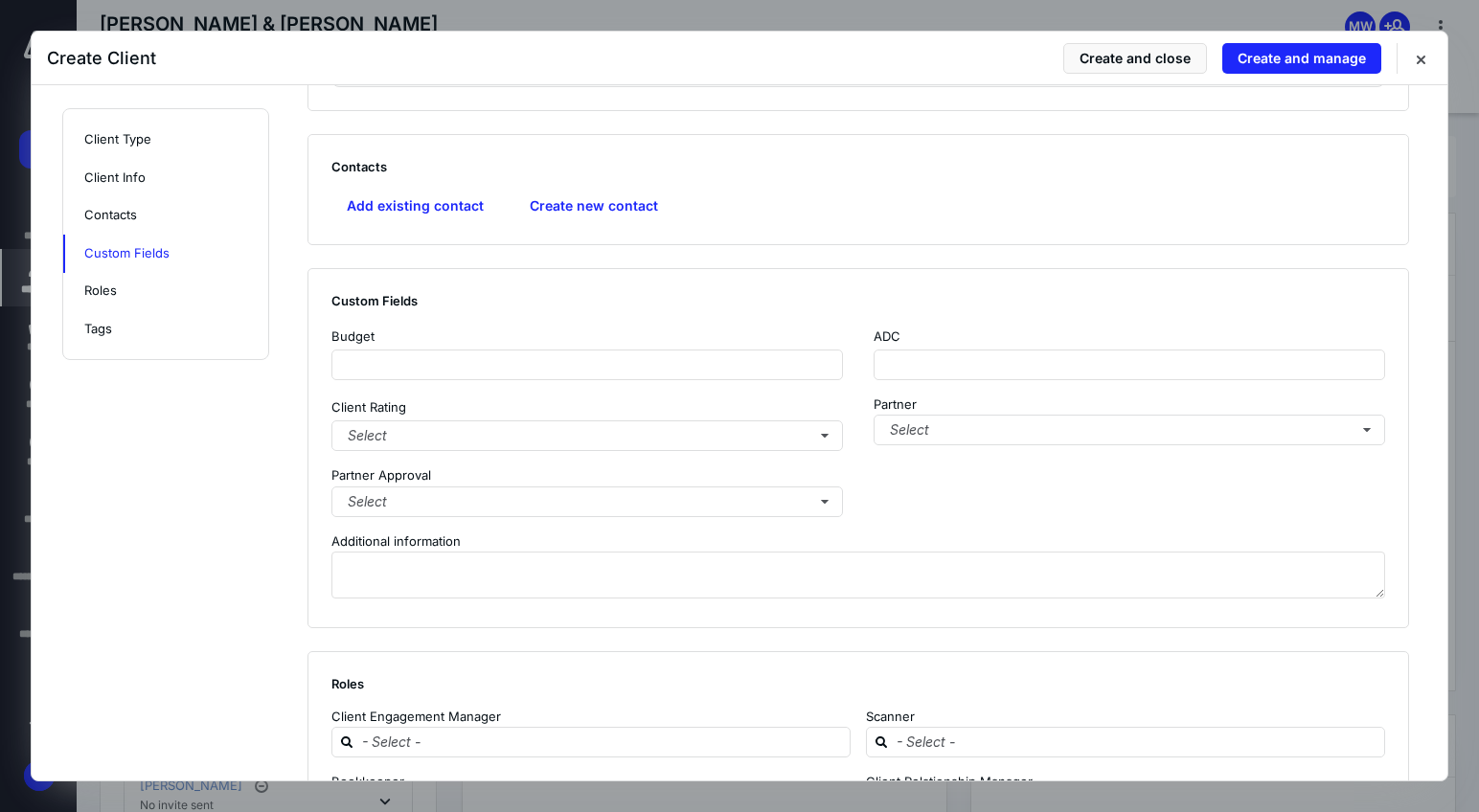 scroll, scrollTop: 762, scrollLeft: 0, axis: vertical 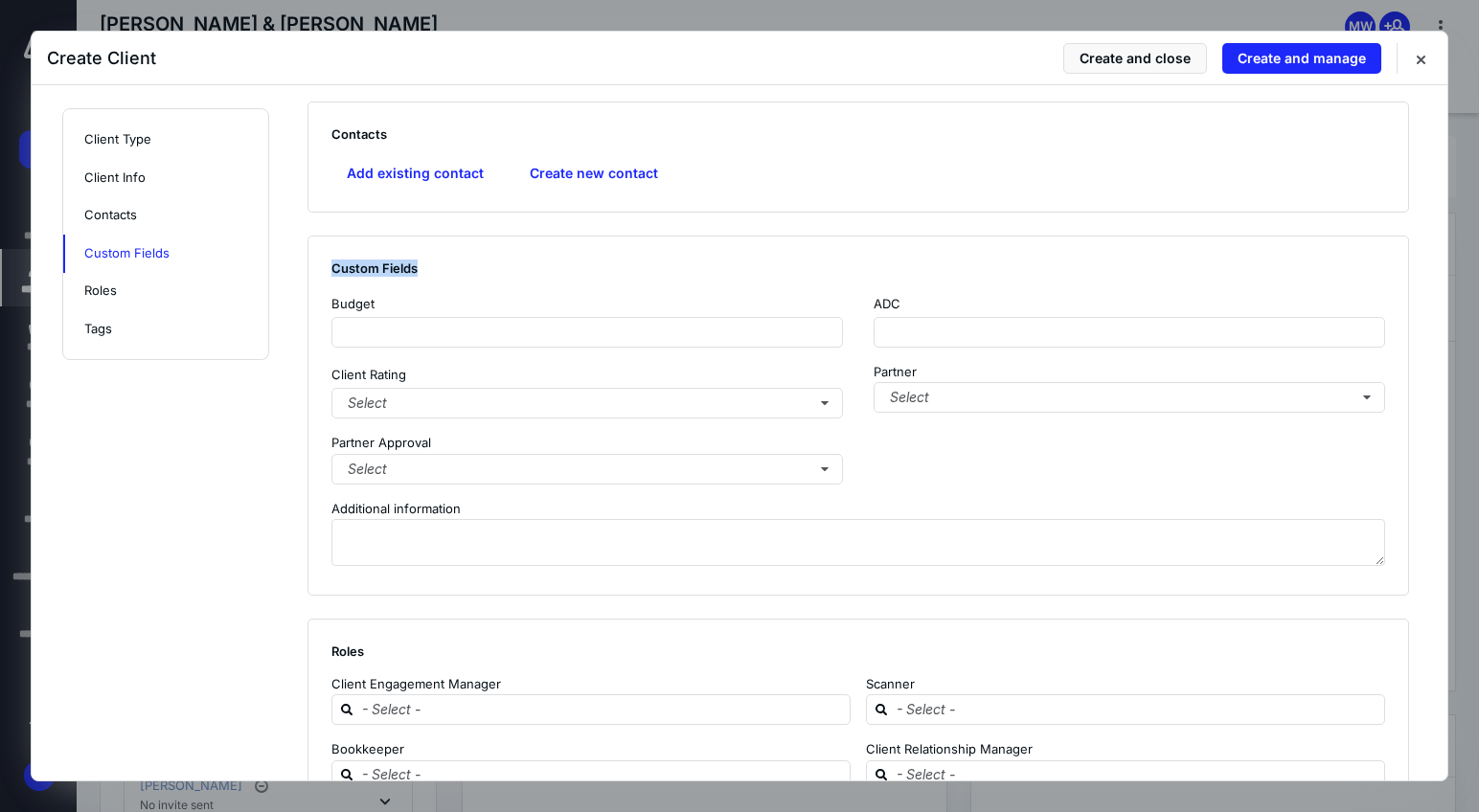 drag, startPoint x: 327, startPoint y: 269, endPoint x: 459, endPoint y: 271, distance: 132.0152 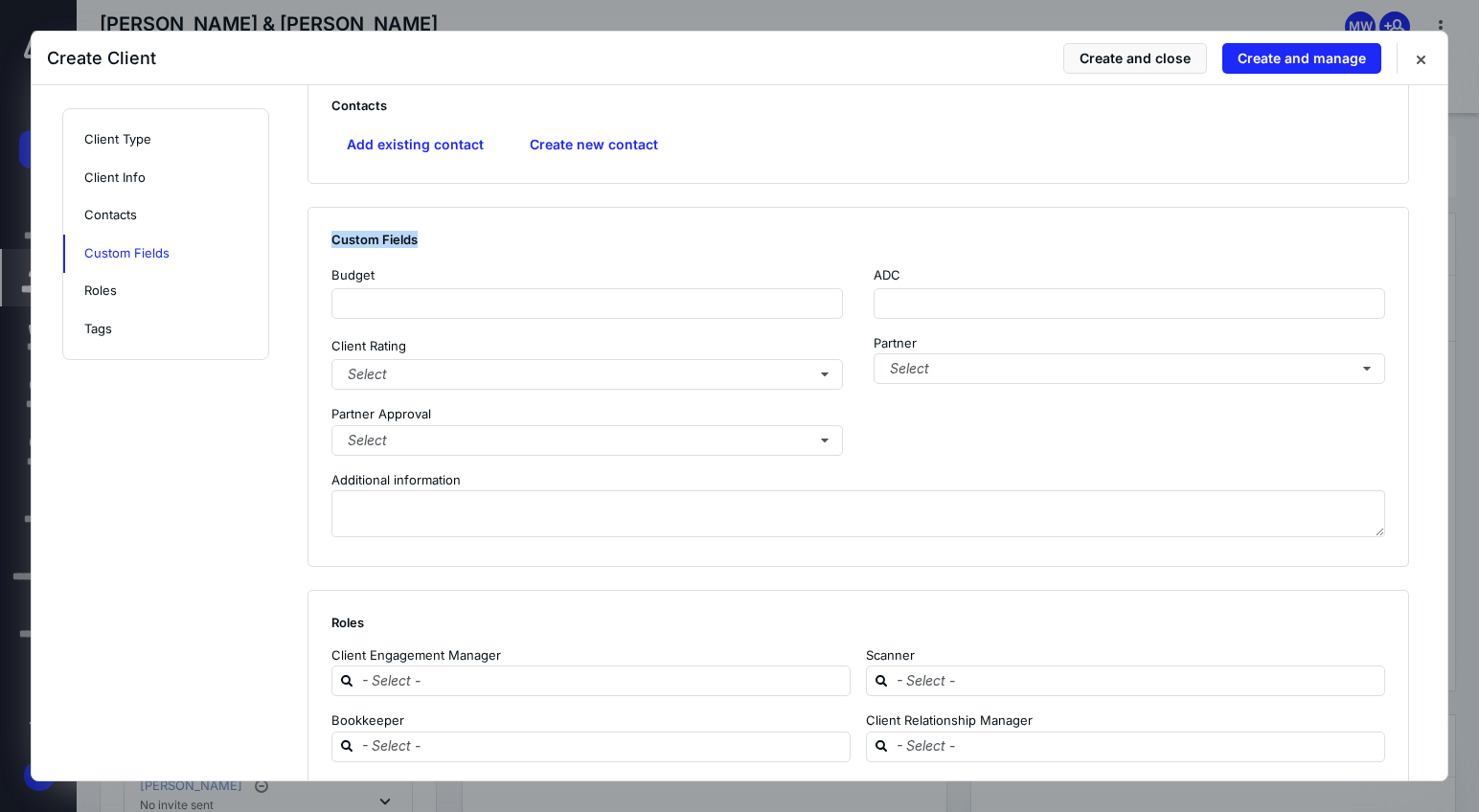 scroll, scrollTop: 793, scrollLeft: 0, axis: vertical 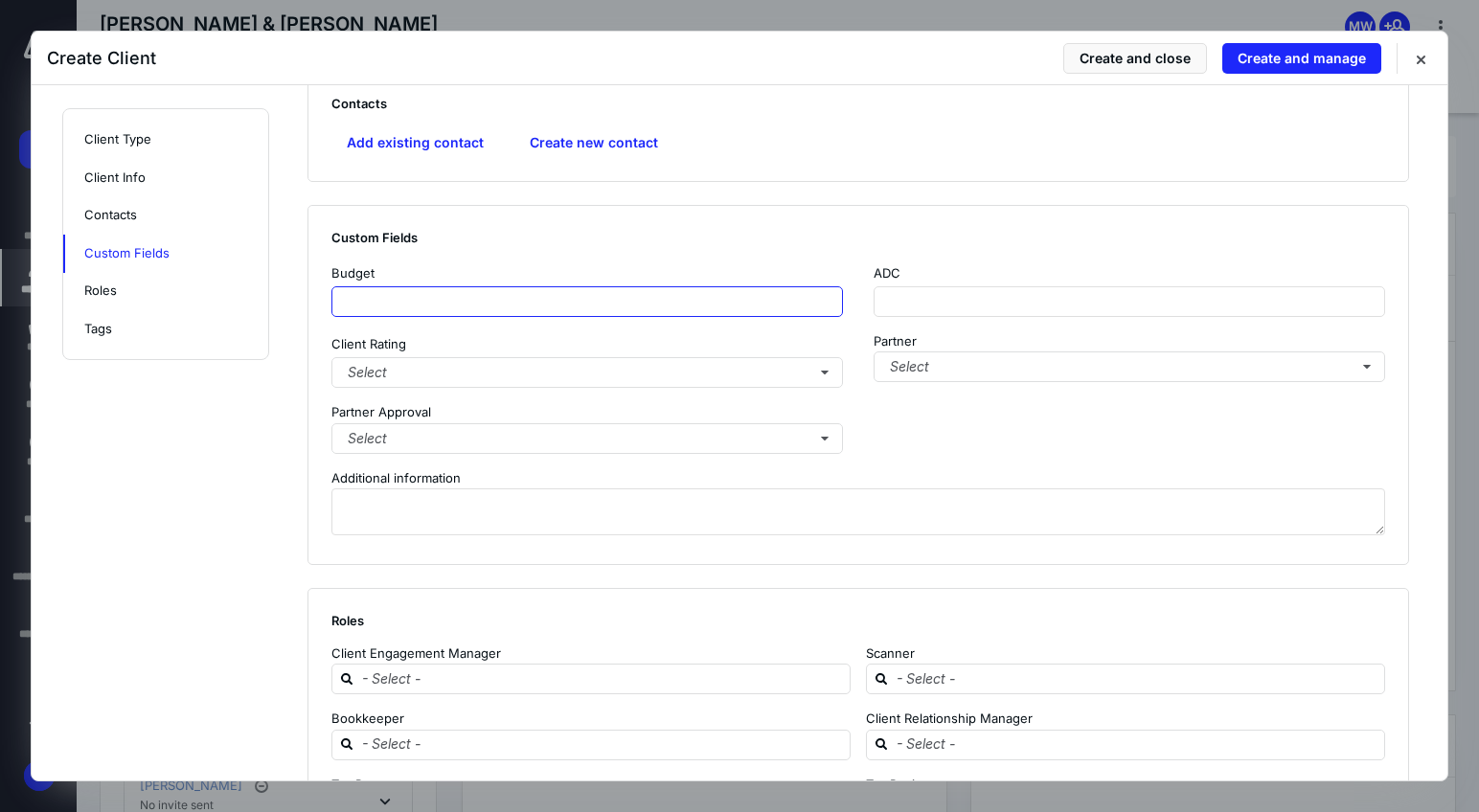 click at bounding box center (587, 302) 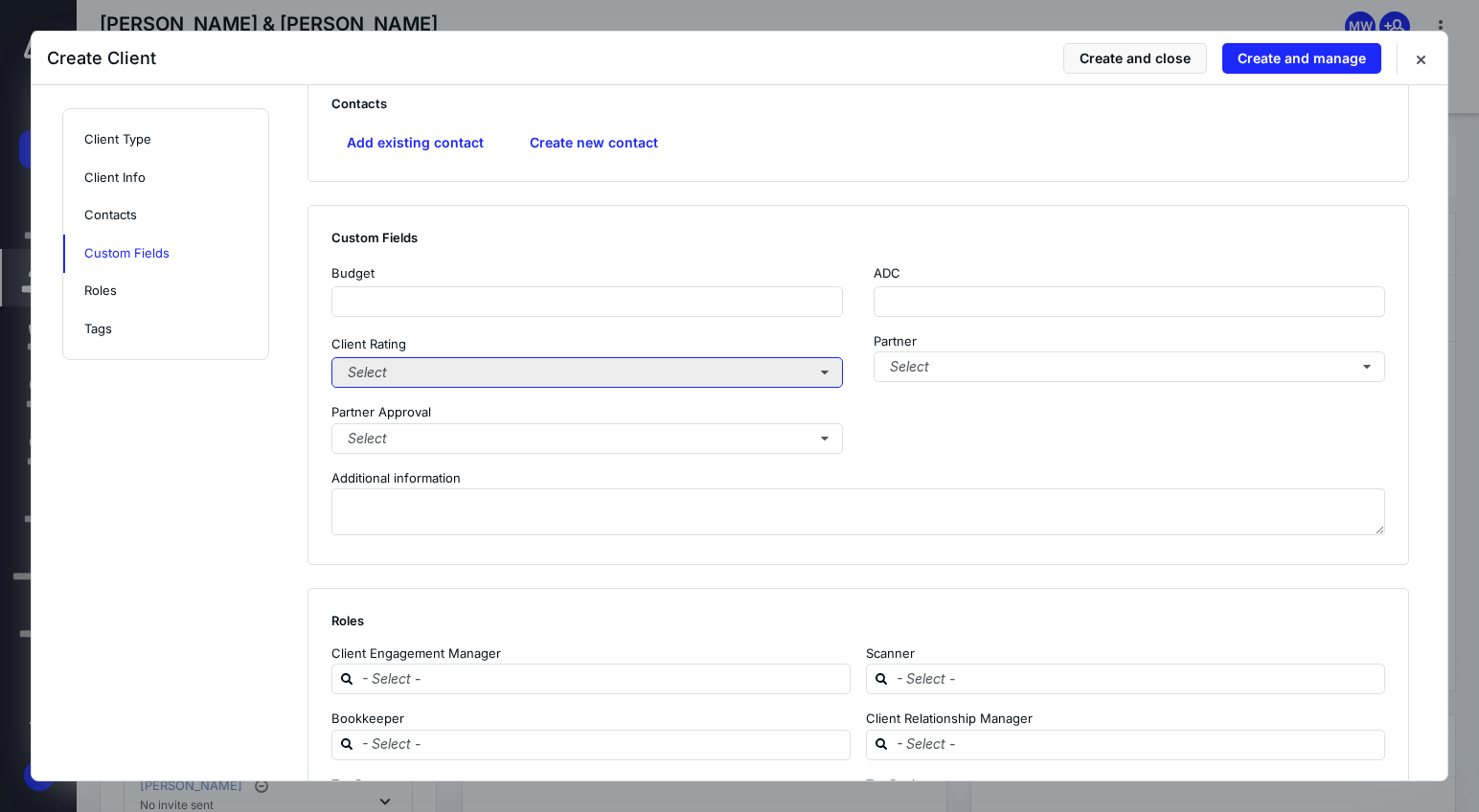 click on "Select" at bounding box center [587, 372] 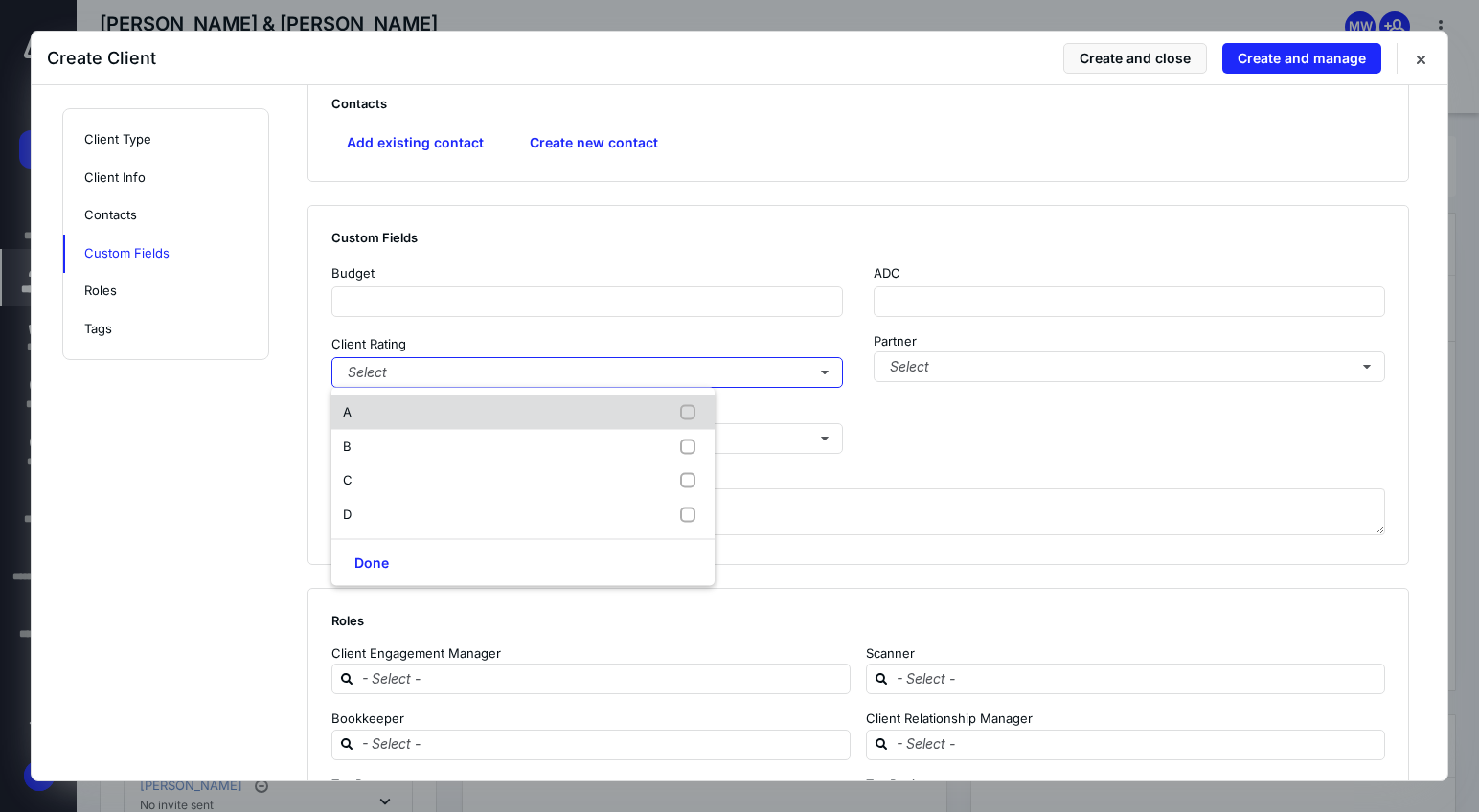 click on "A" at bounding box center [523, 413] 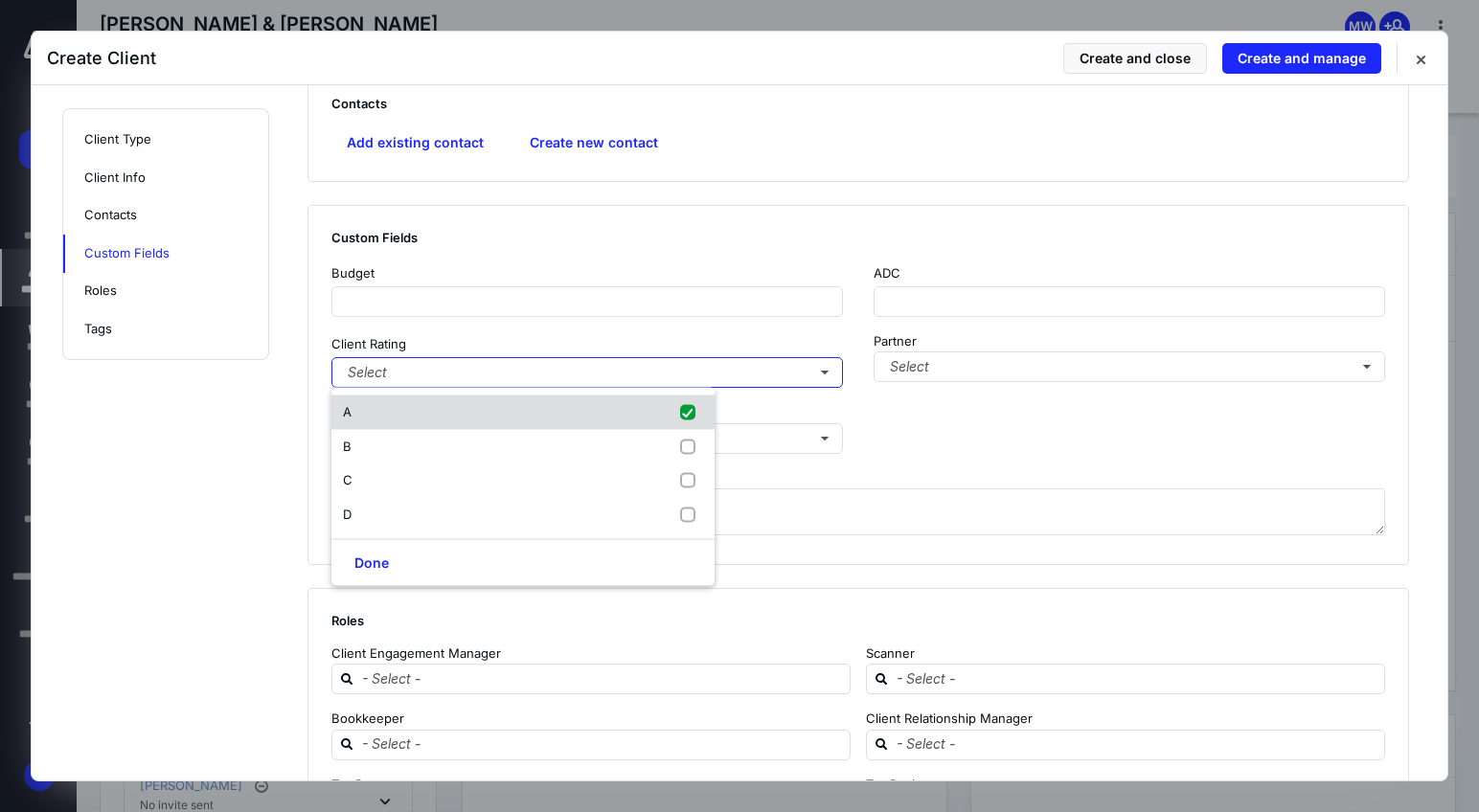 checkbox on "true" 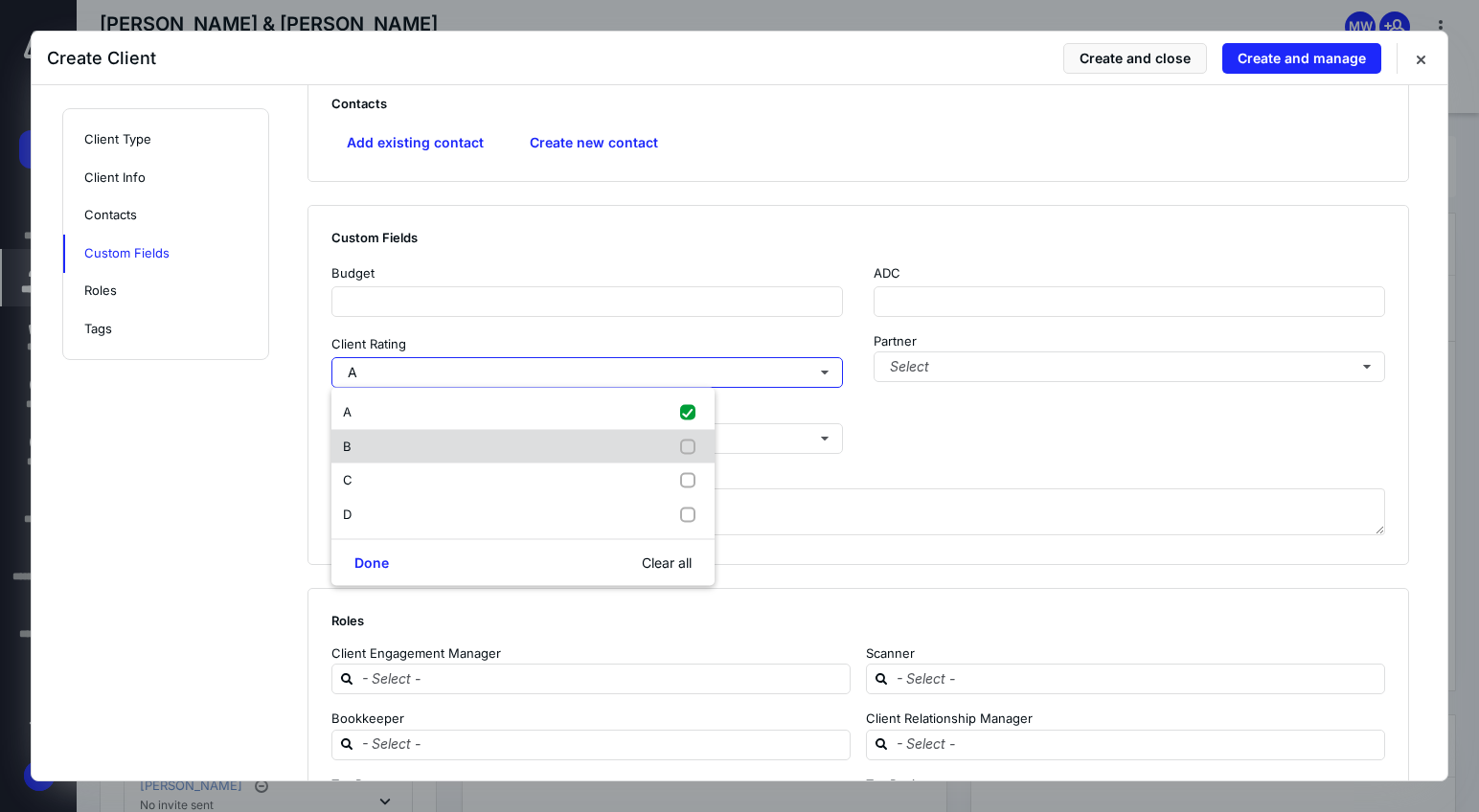 click on "B" at bounding box center [523, 446] 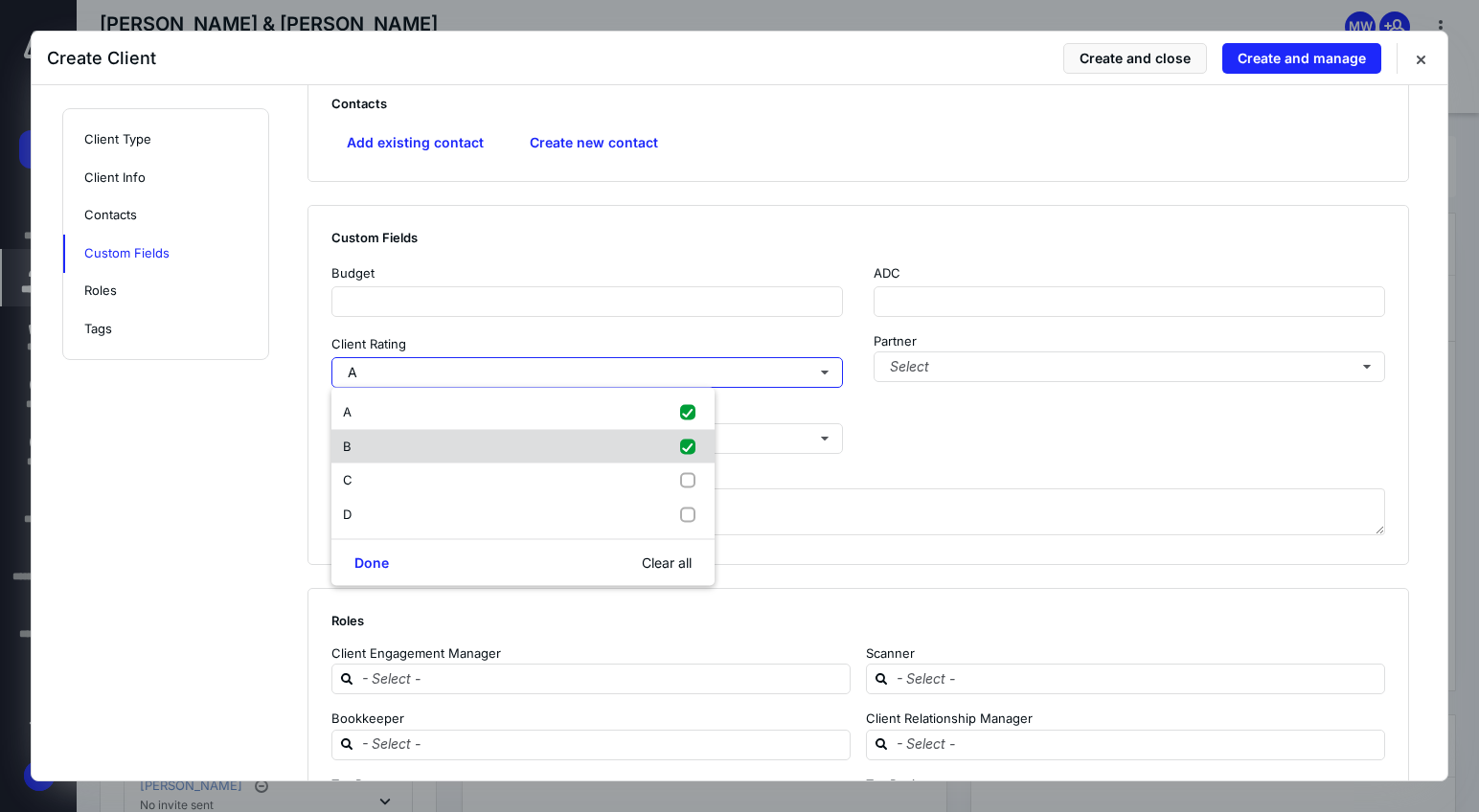 checkbox on "true" 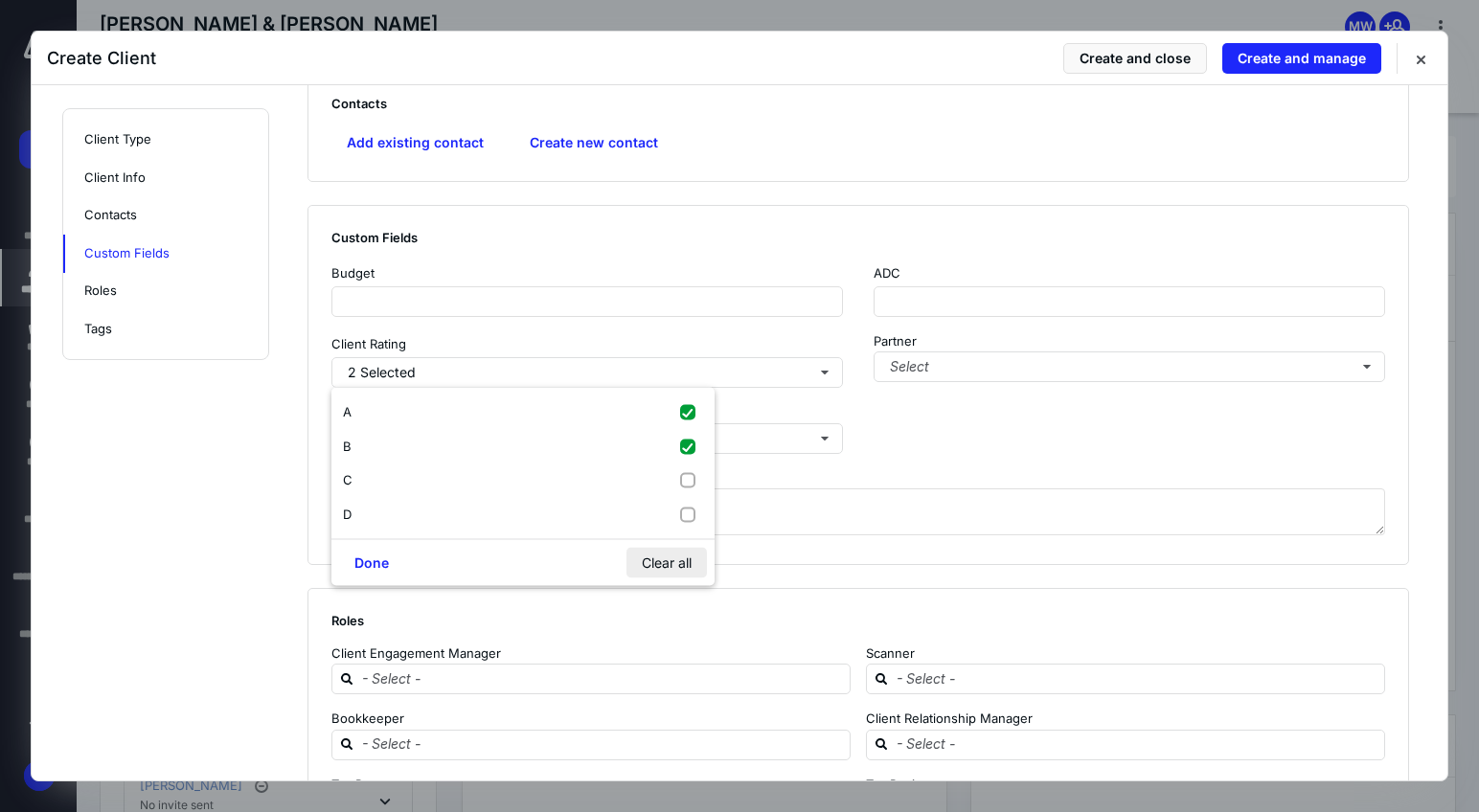 click on "Clear all" at bounding box center [667, 563] 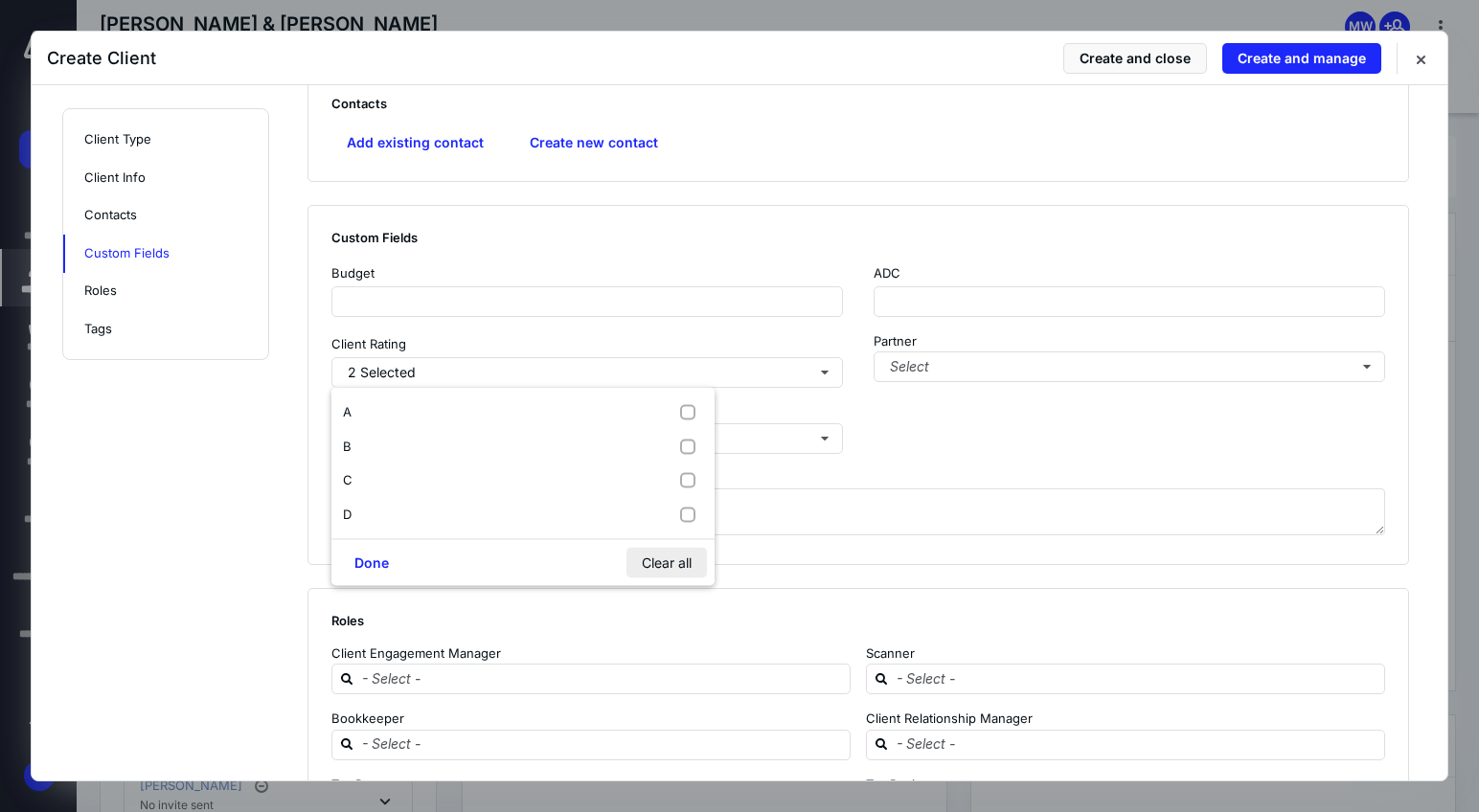 checkbox on "false" 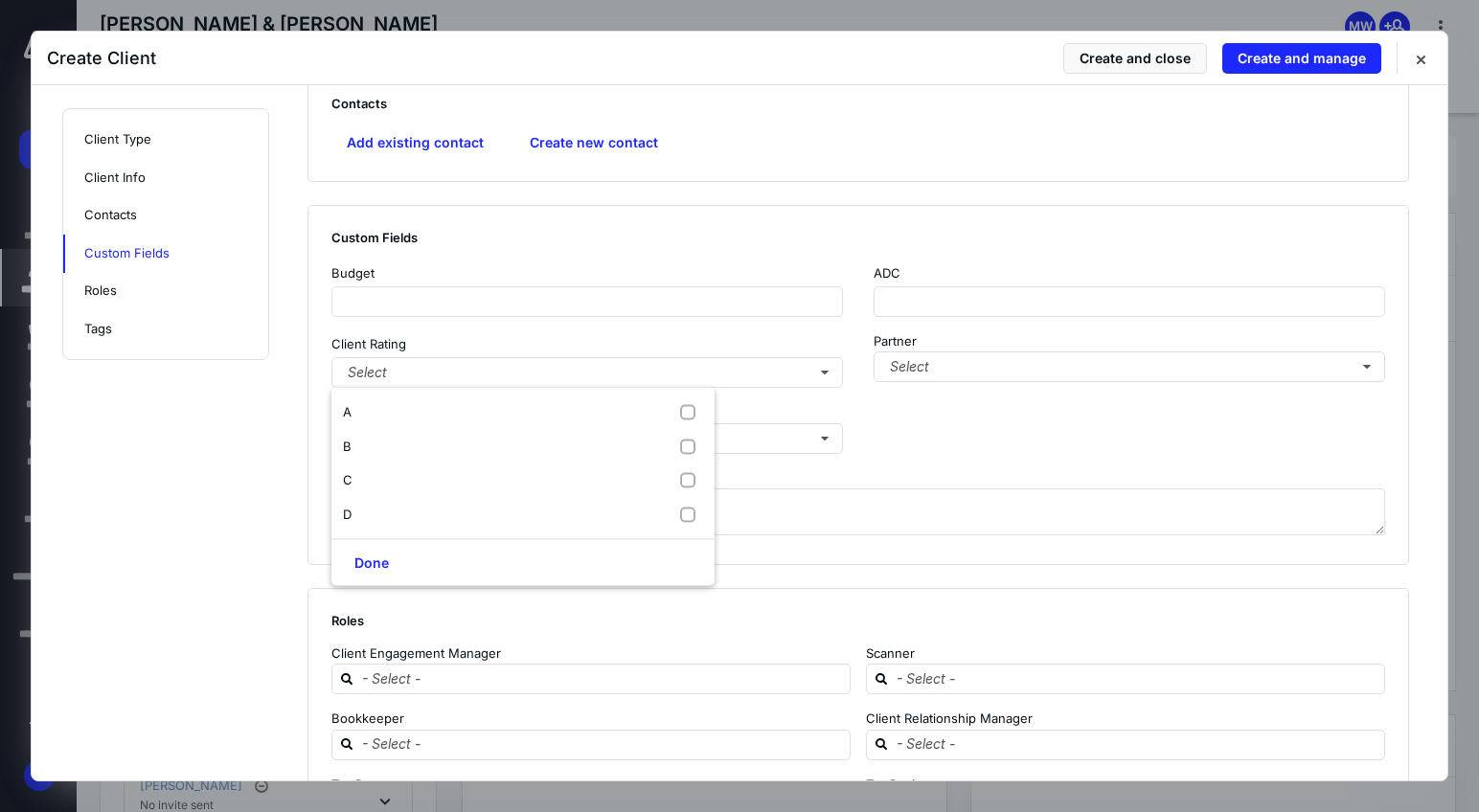 click on "Custom Fields  Budget ADC Client Rating  Select Partner Select Partner Approval  Select Additional information" at bounding box center [858, 385] 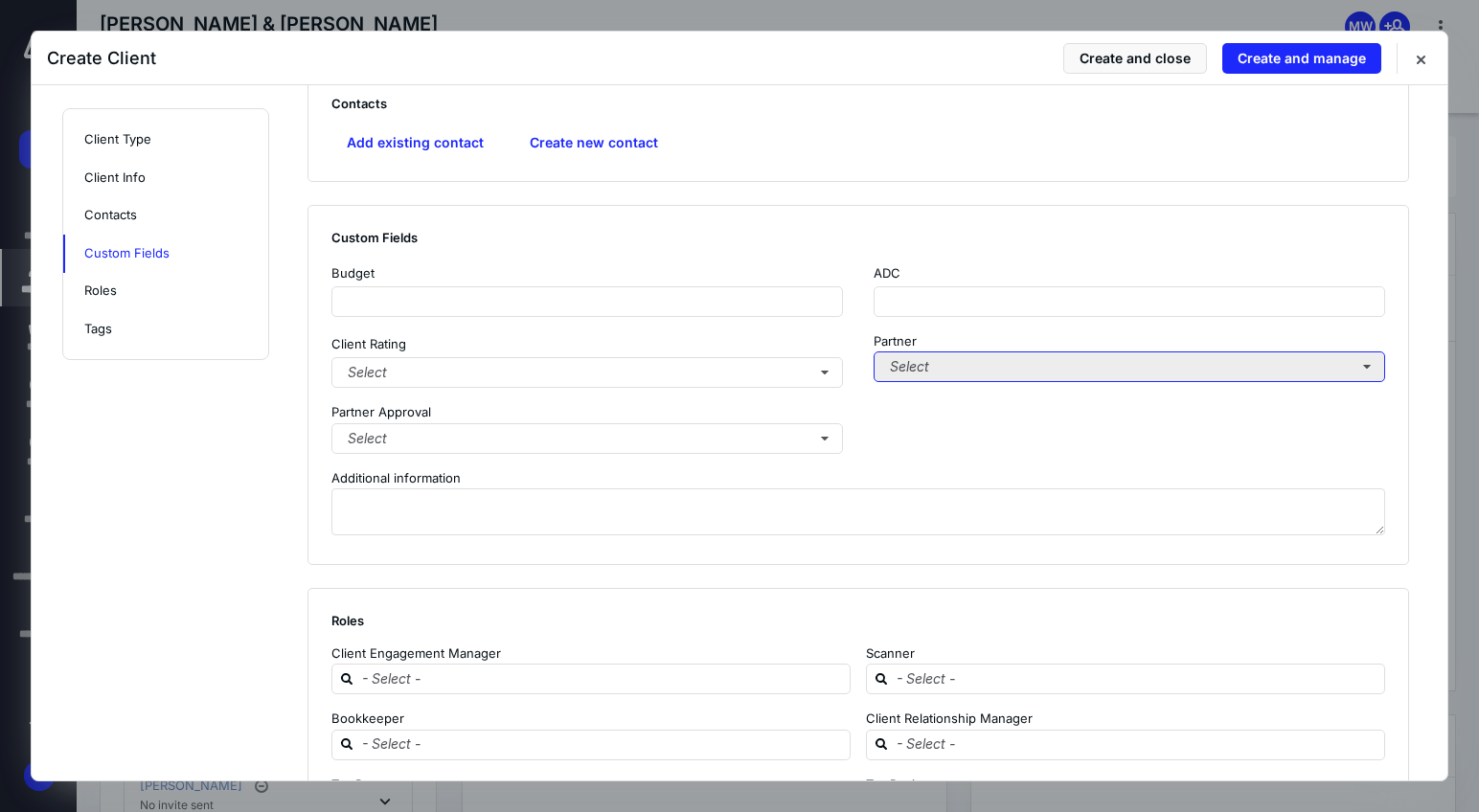 click on "Select" at bounding box center (1129, 367) 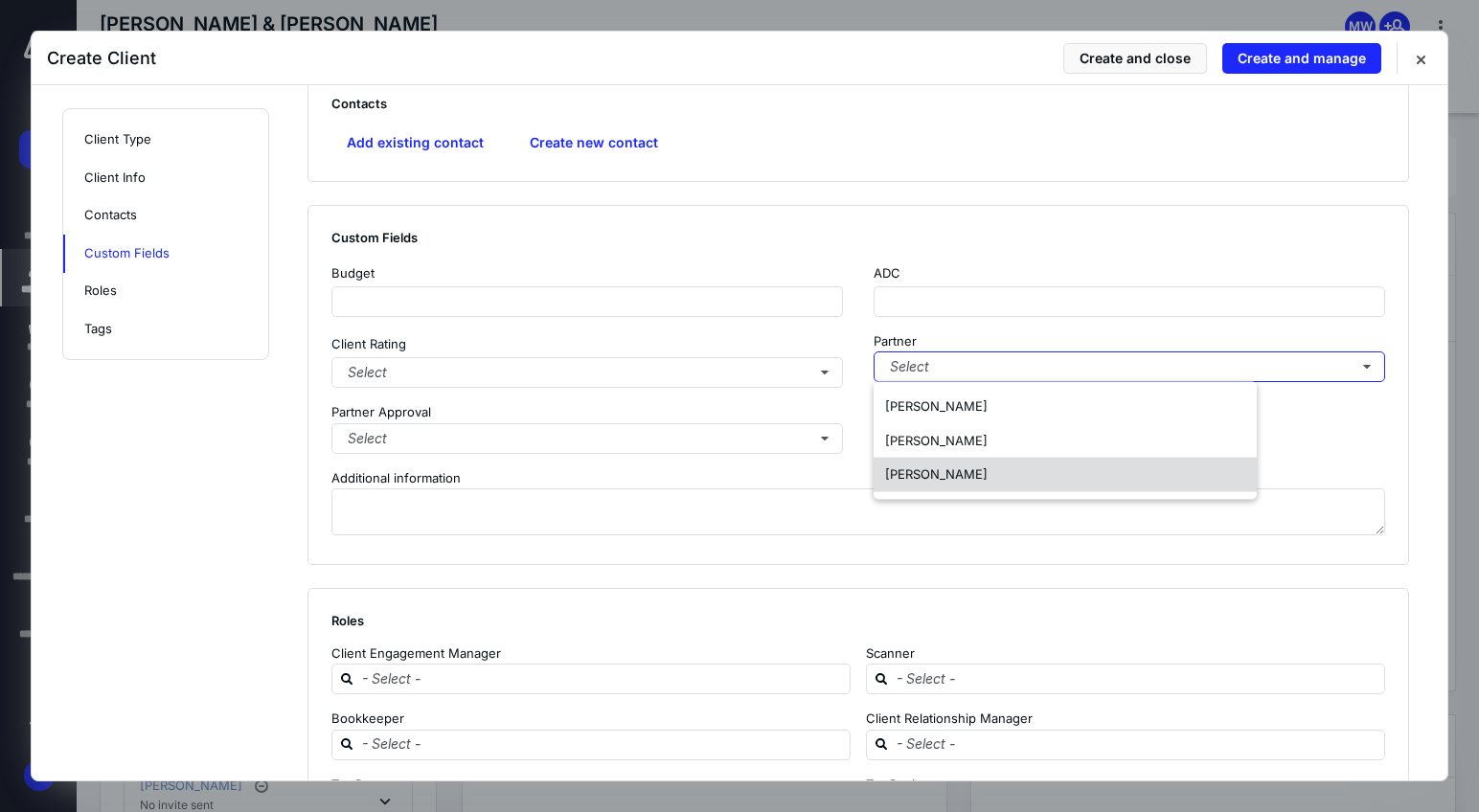 click on "[PERSON_NAME]" at bounding box center (1065, 475) 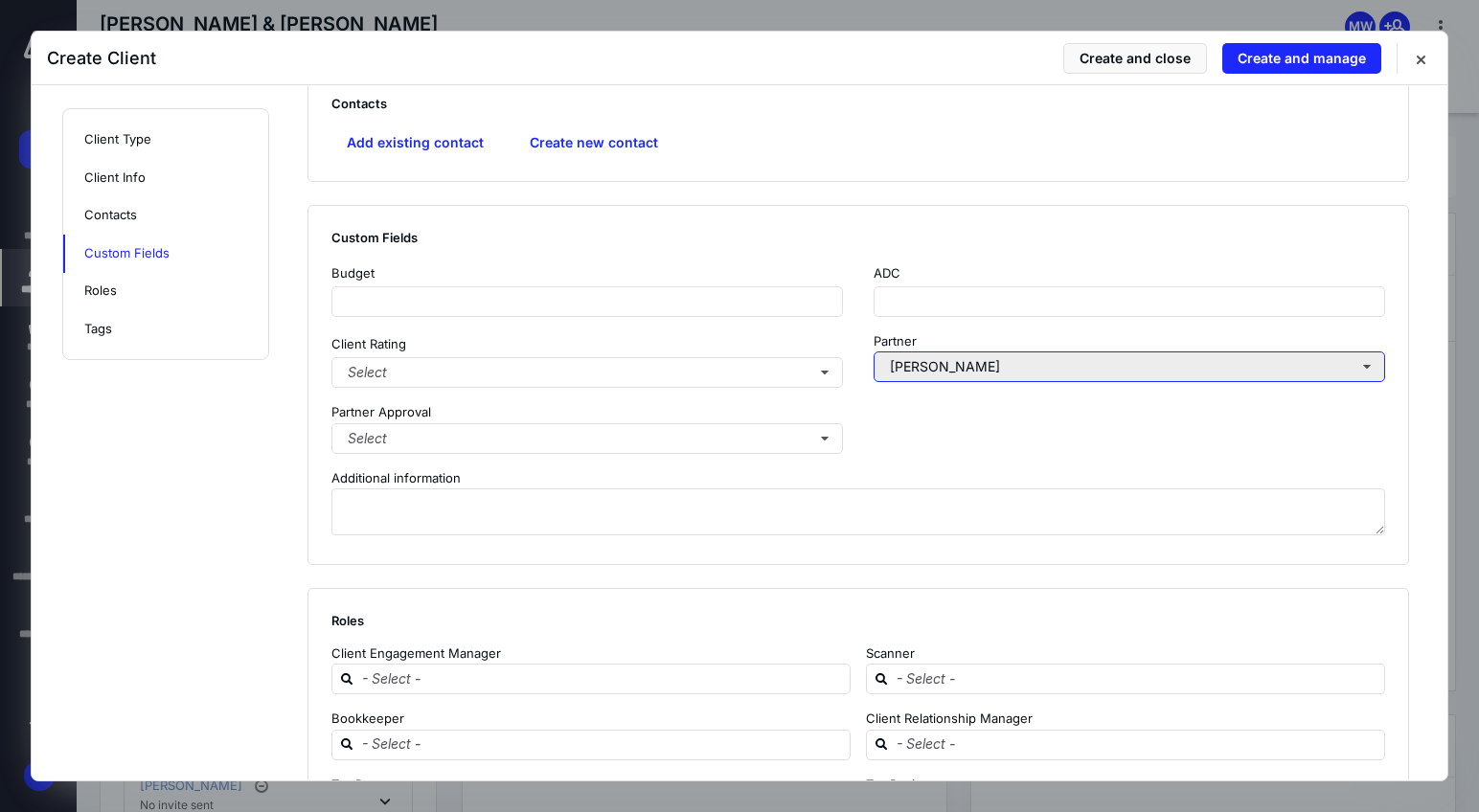 click on "[PERSON_NAME]" at bounding box center (1129, 367) 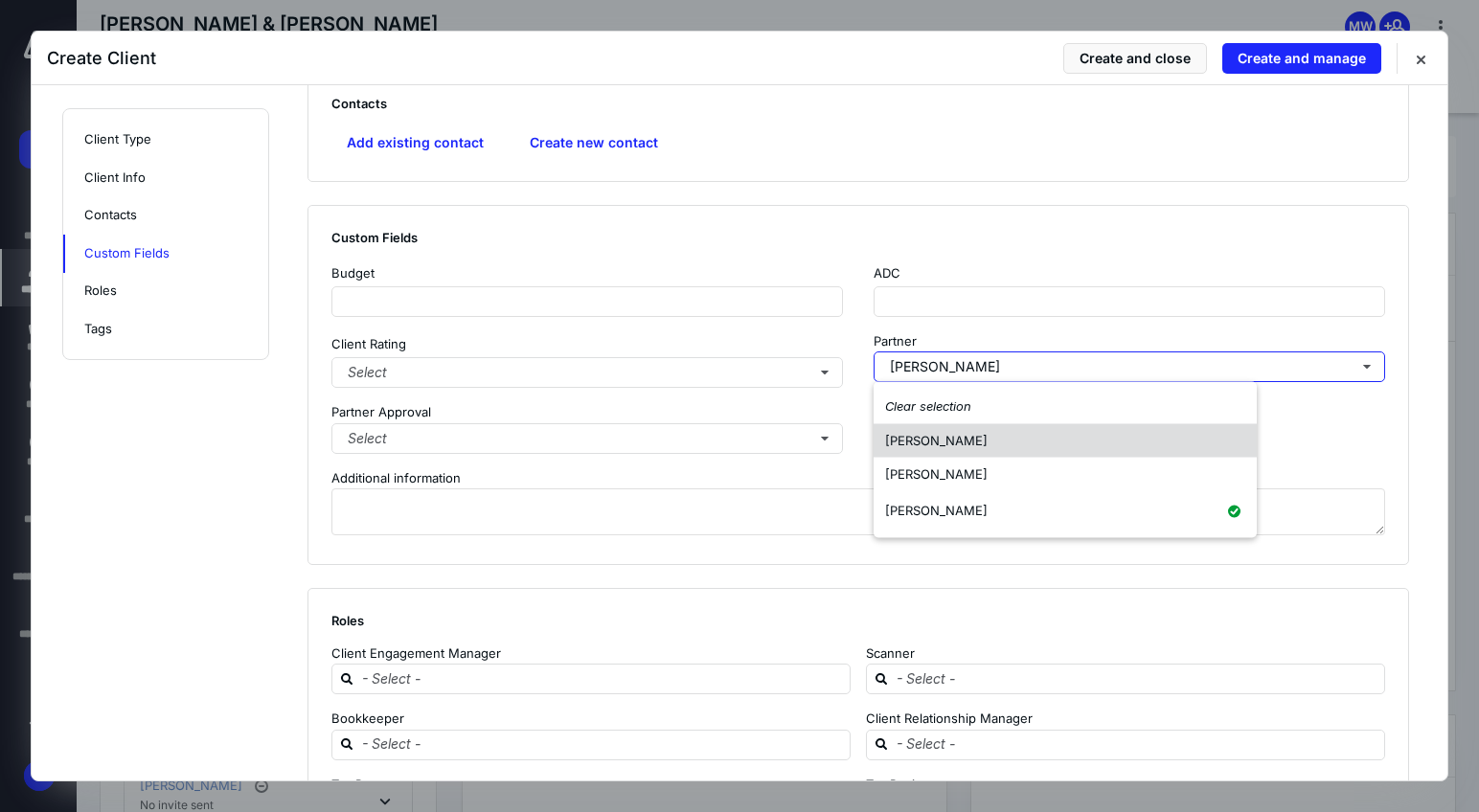 click on "[PERSON_NAME]" at bounding box center [1065, 440] 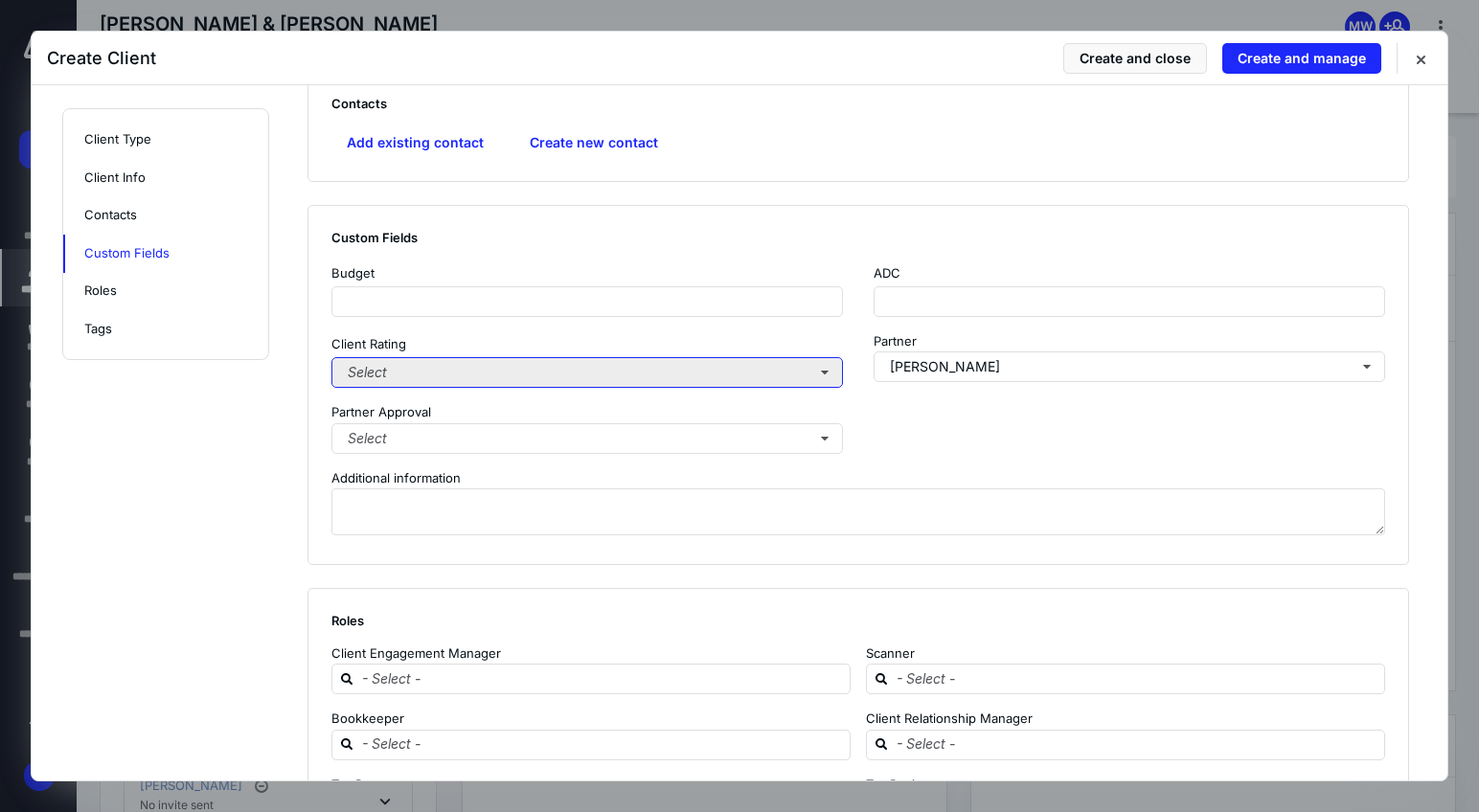 click on "Select" at bounding box center [587, 372] 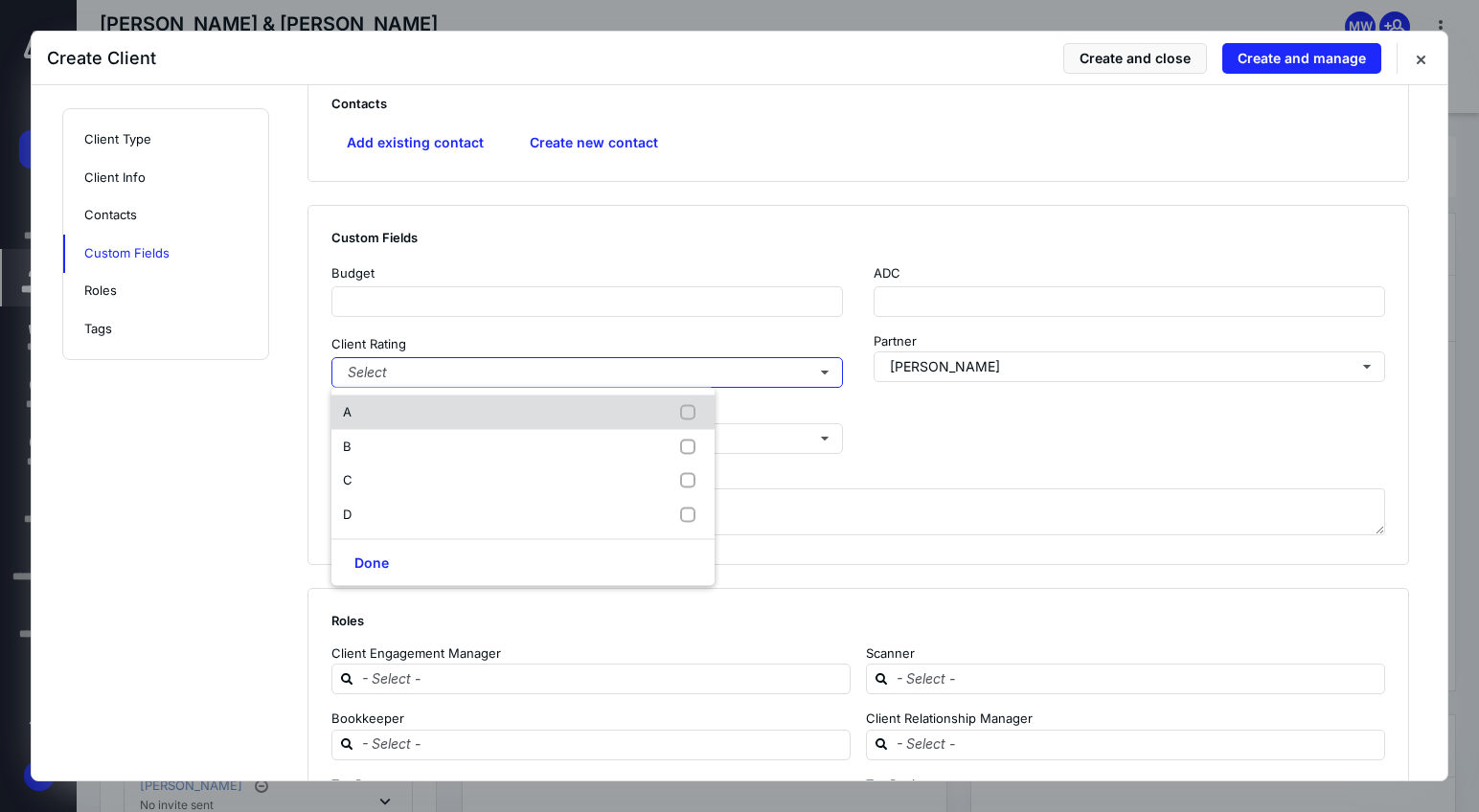 click on "A" at bounding box center [523, 413] 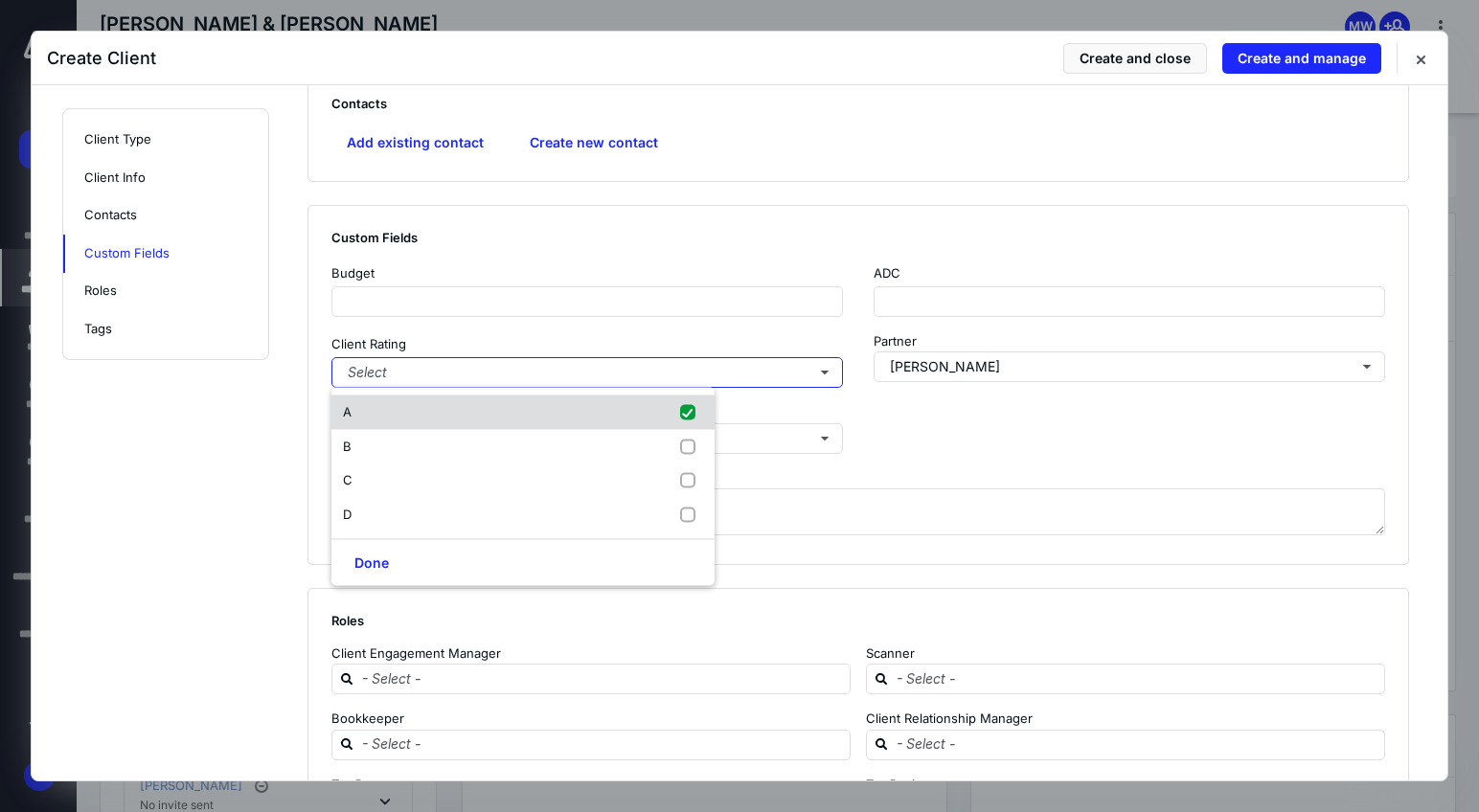 checkbox on "true" 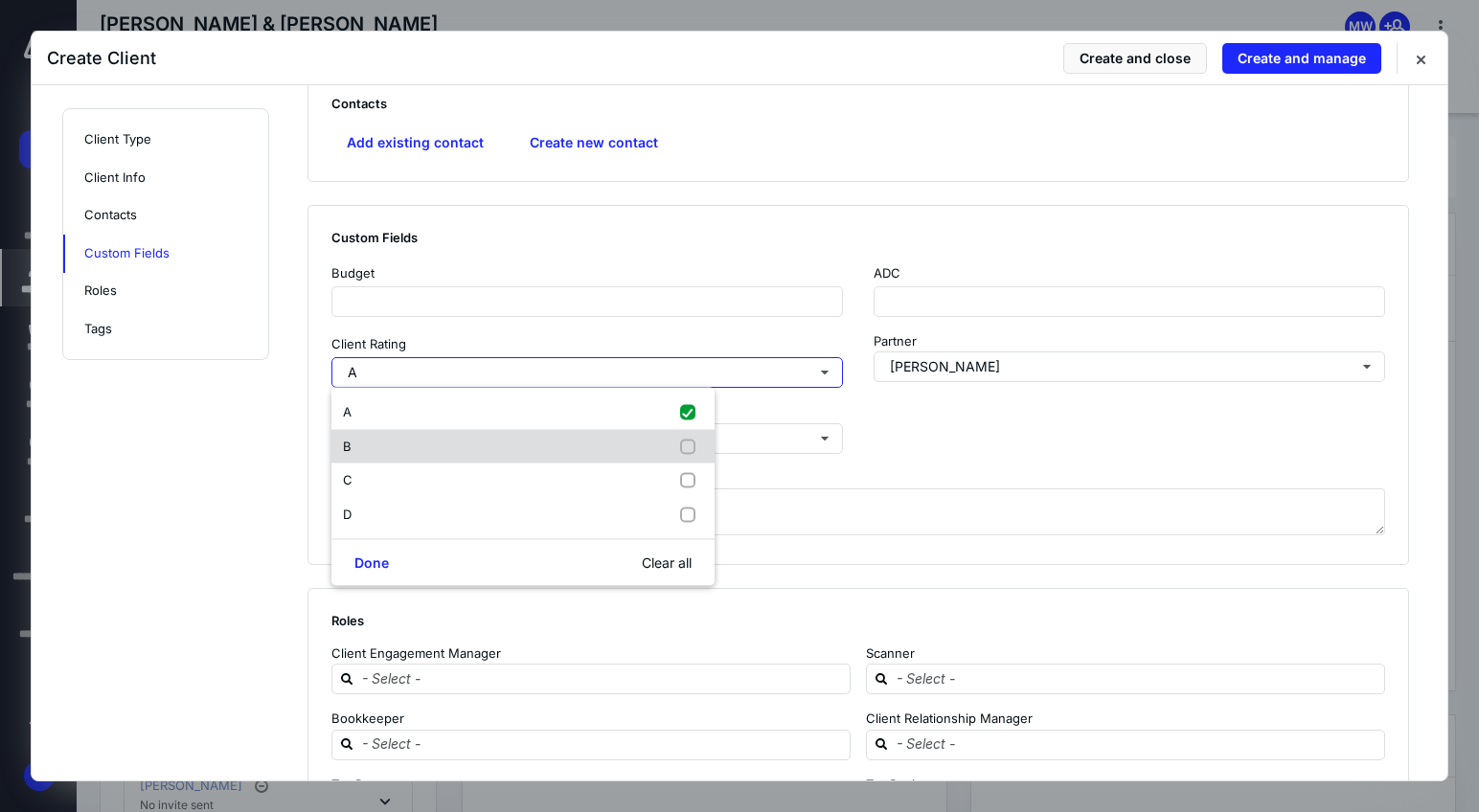 click on "B" at bounding box center (523, 446) 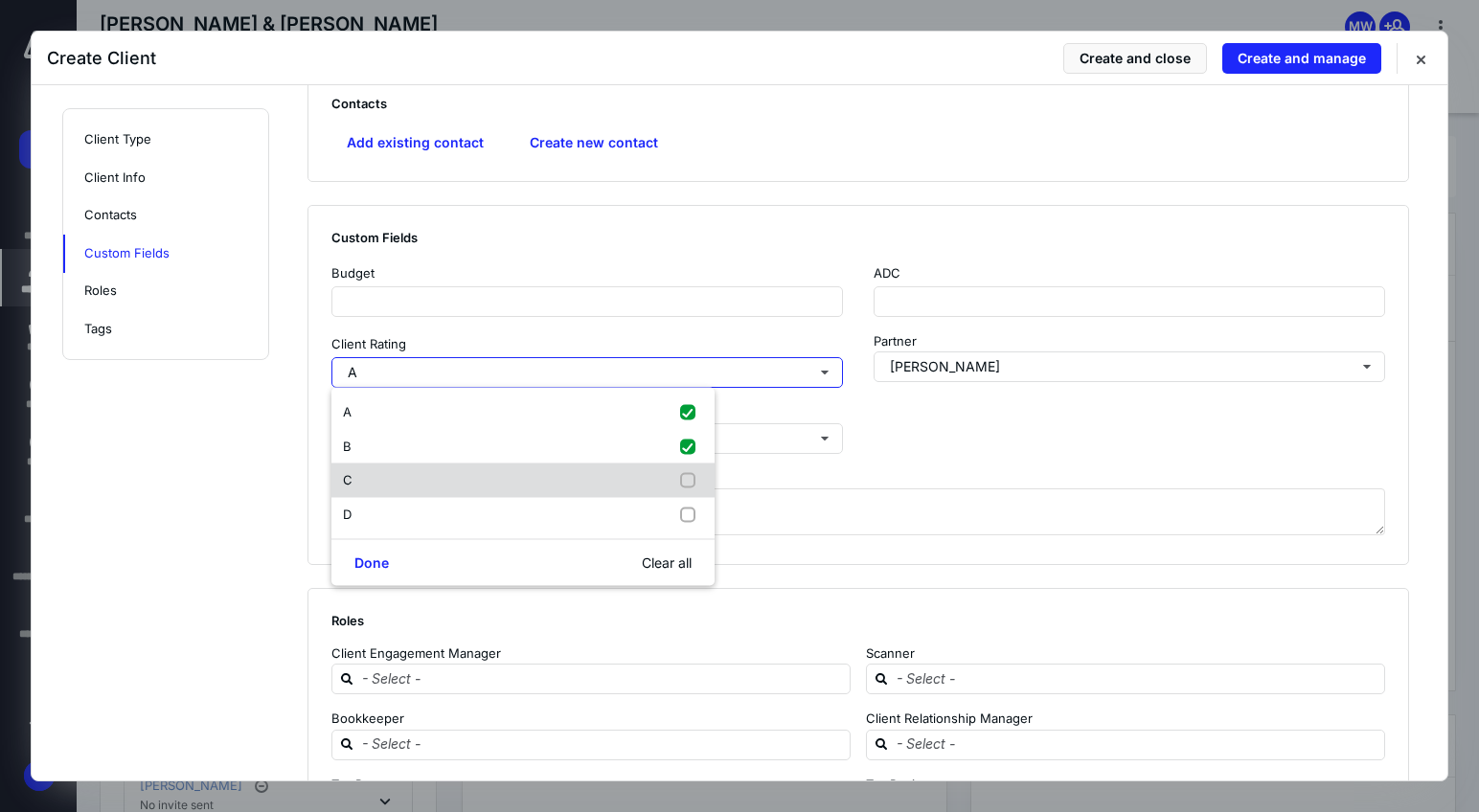 checkbox on "true" 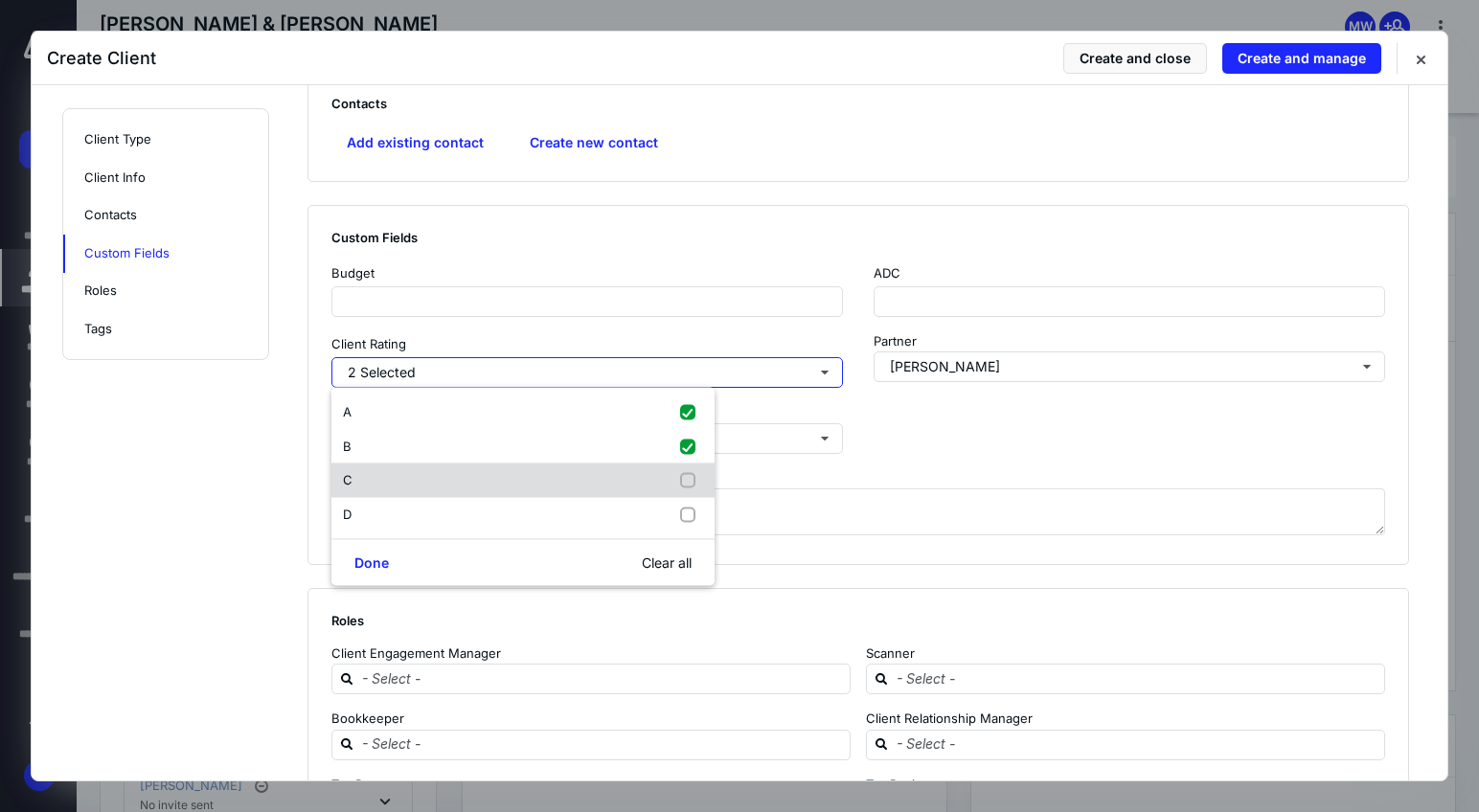 click on "C" at bounding box center (523, 481) 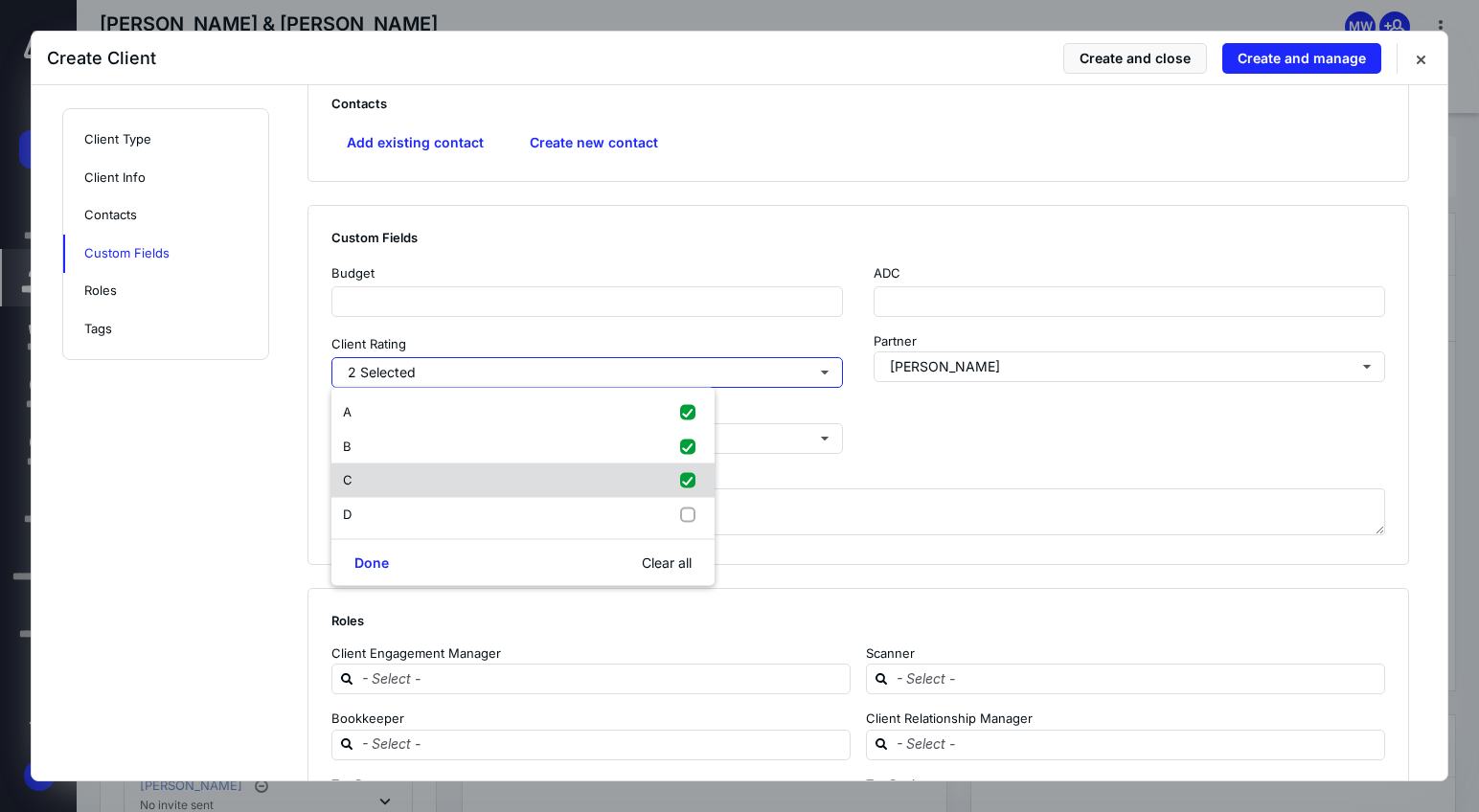 checkbox on "true" 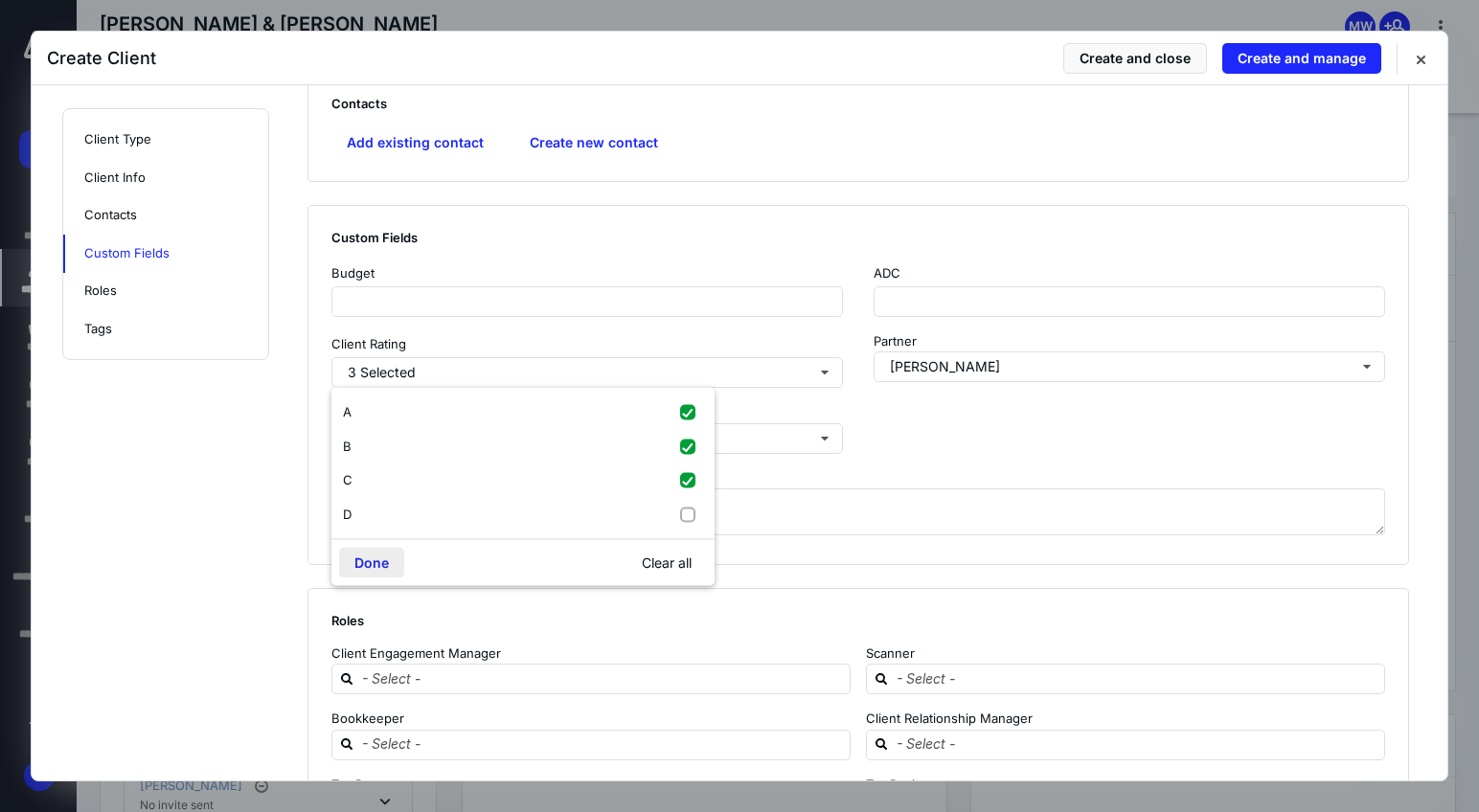 click on "Done" at bounding box center [372, 563] 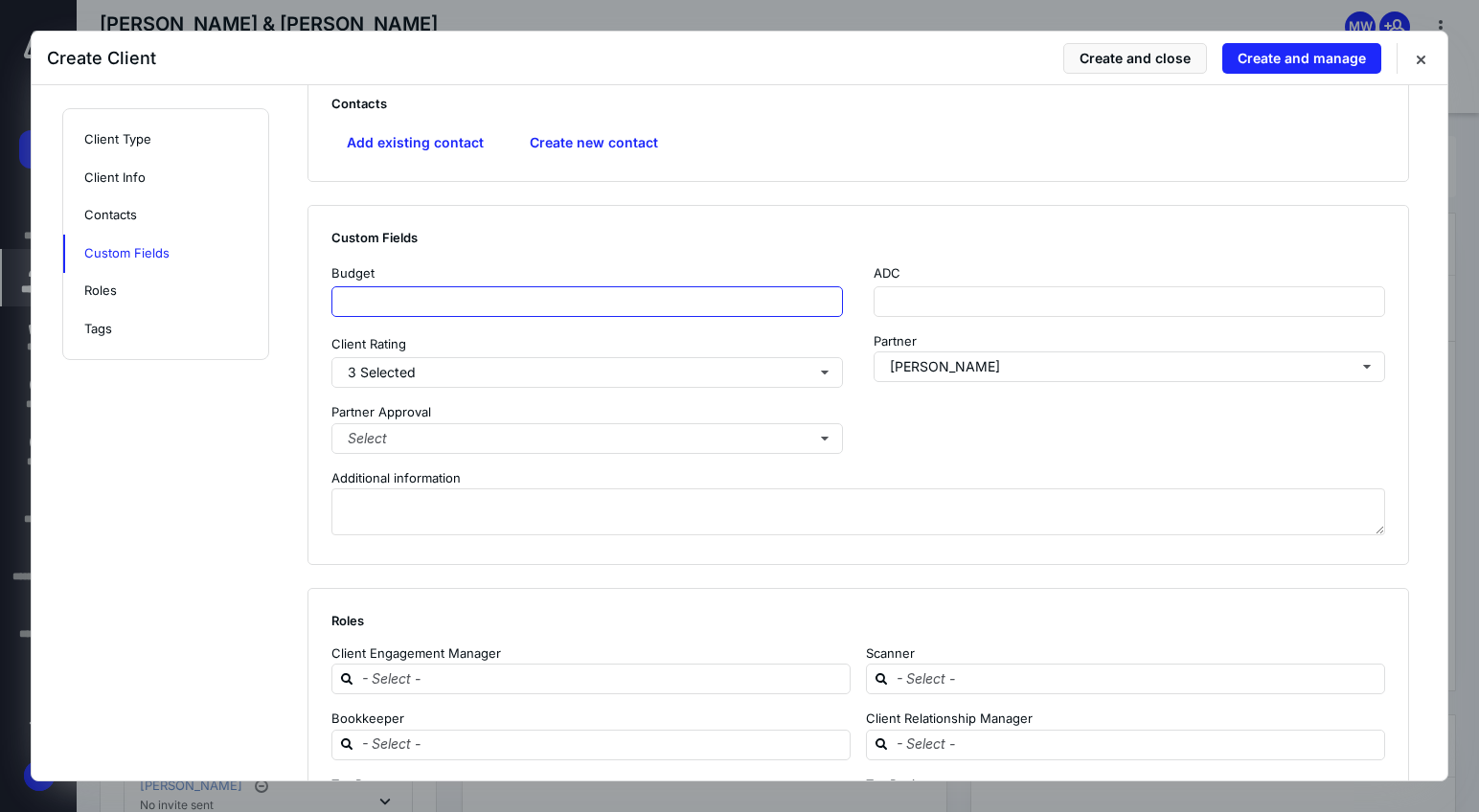 click at bounding box center [587, 302] 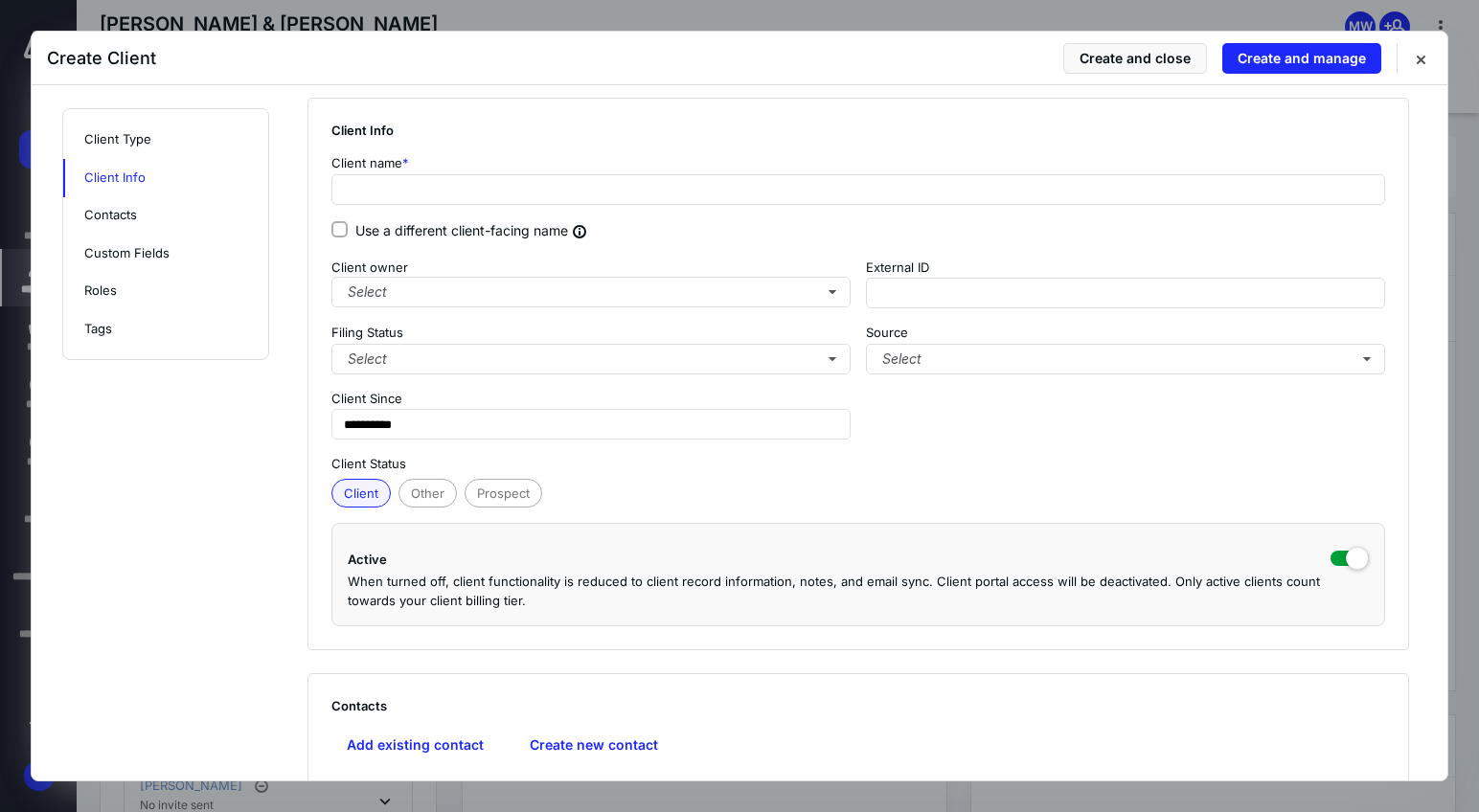 scroll, scrollTop: 0, scrollLeft: 0, axis: both 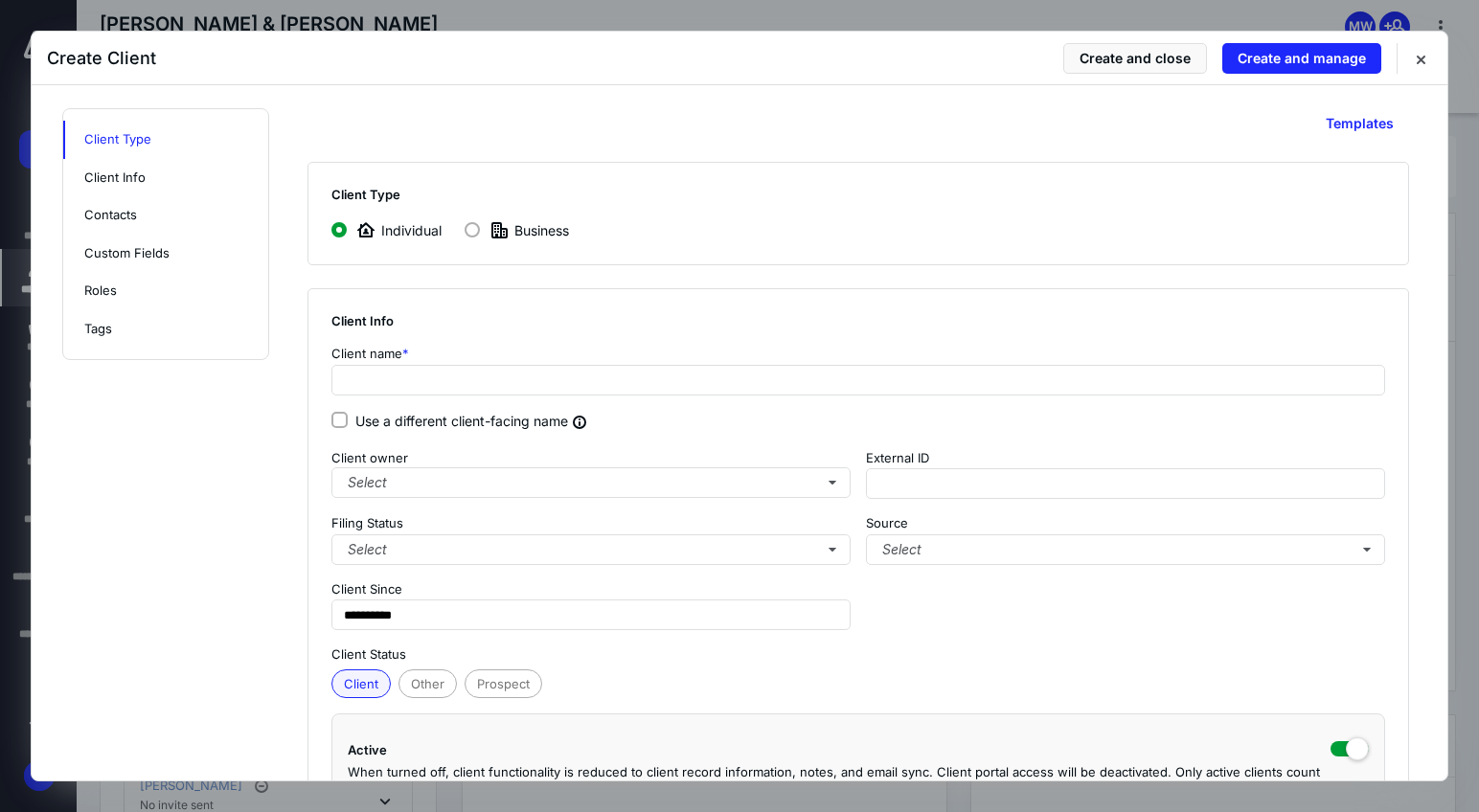 click at bounding box center [472, 230] 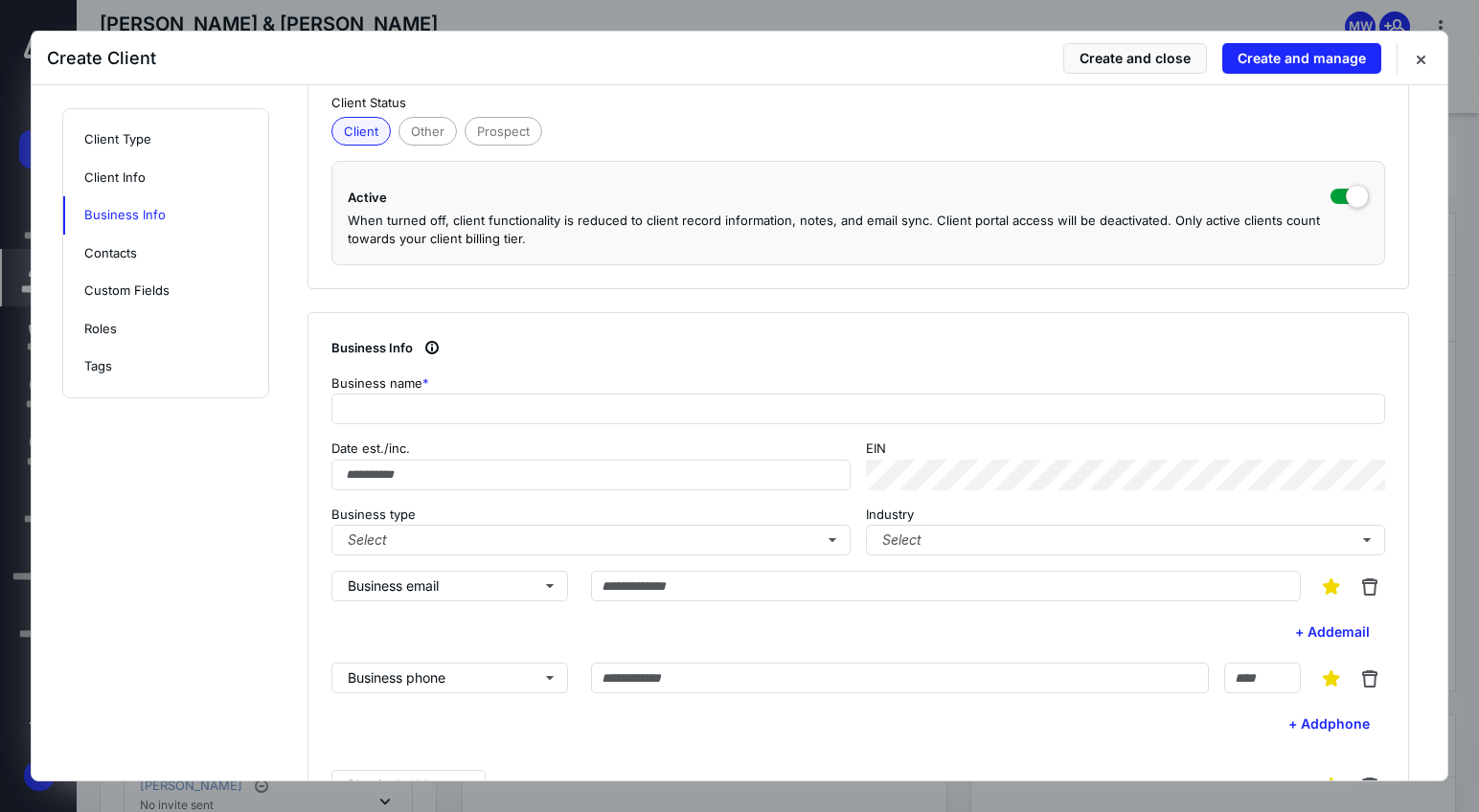 scroll, scrollTop: 521, scrollLeft: 0, axis: vertical 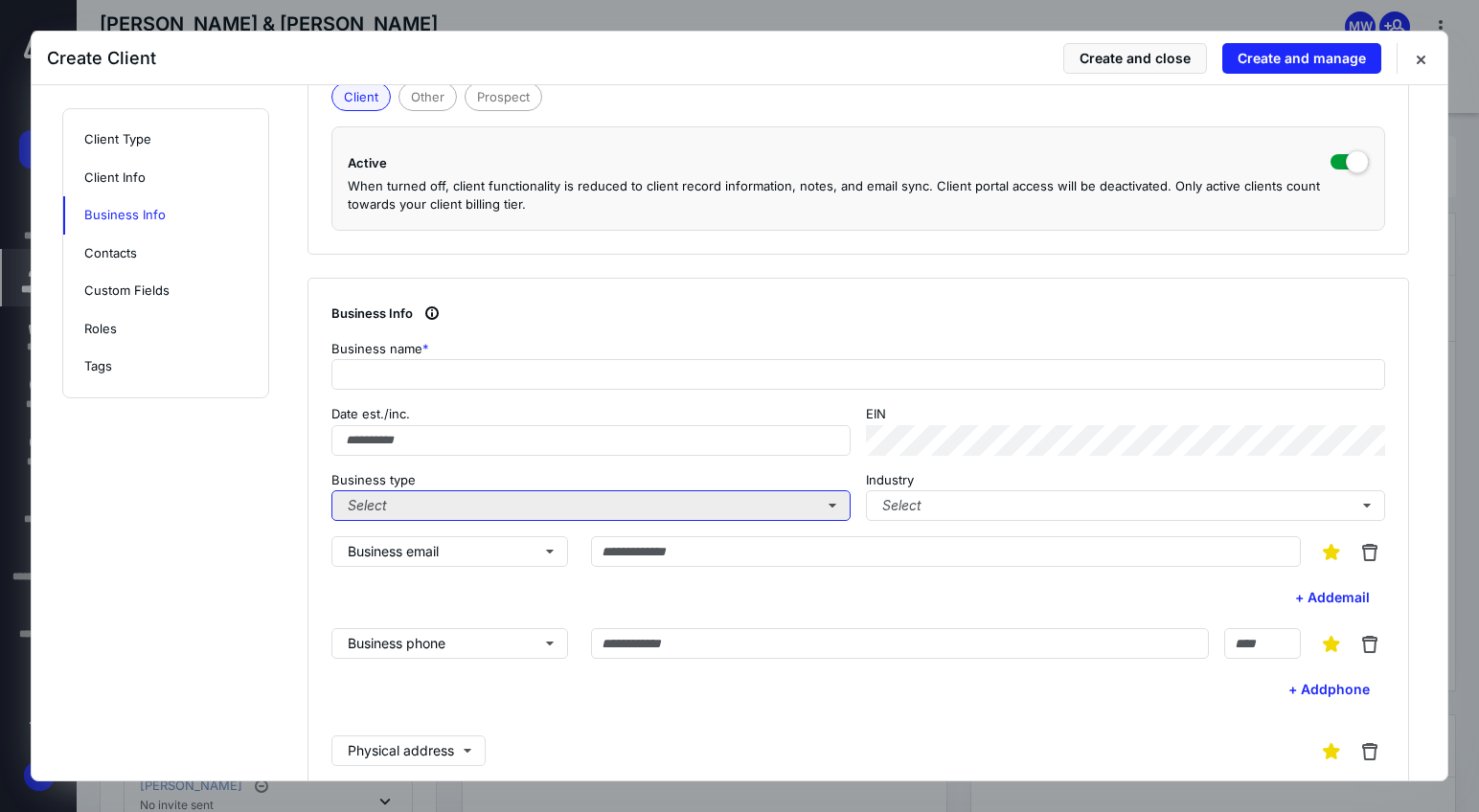 click on "Select" at bounding box center (591, 506) 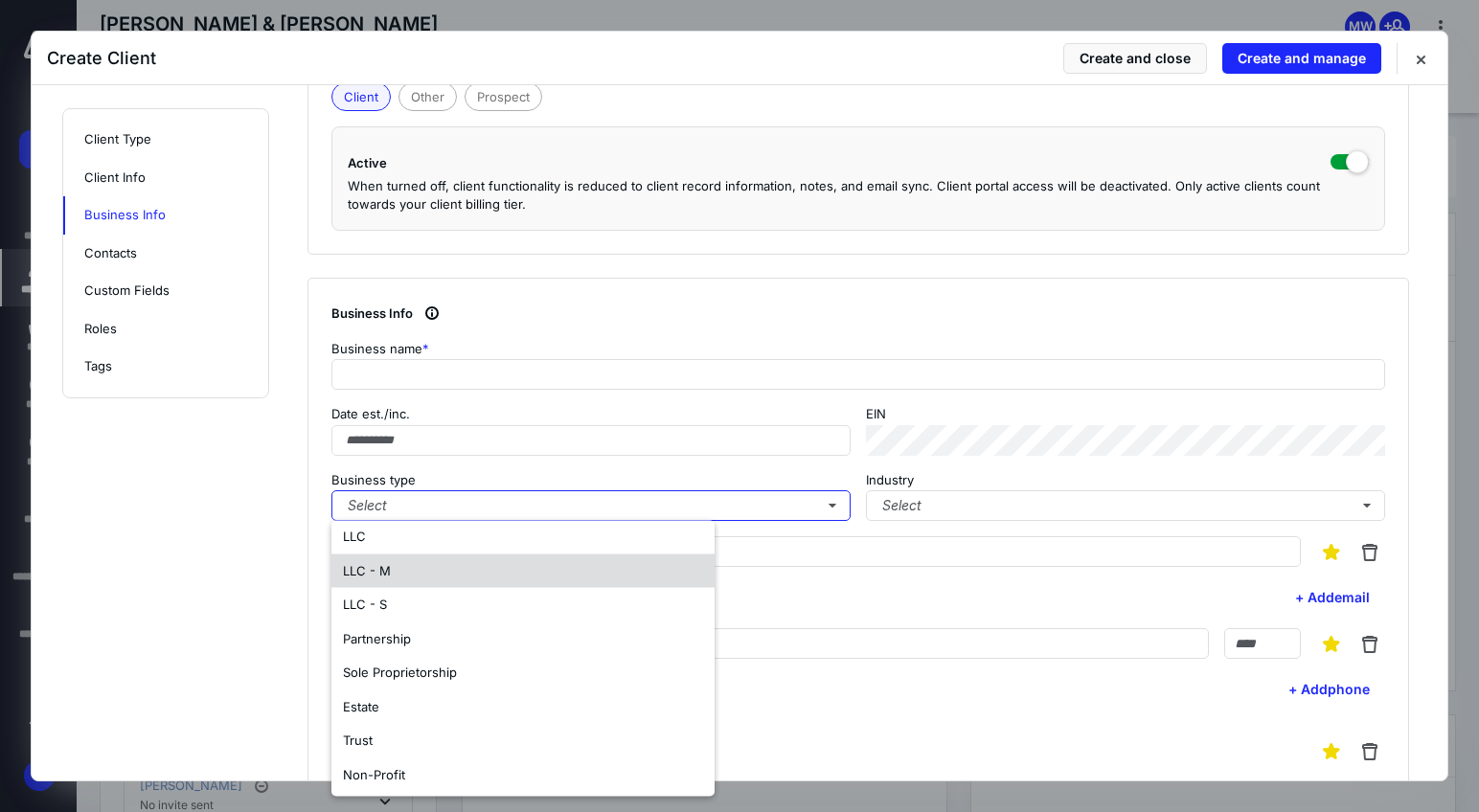 scroll, scrollTop: 113, scrollLeft: 0, axis: vertical 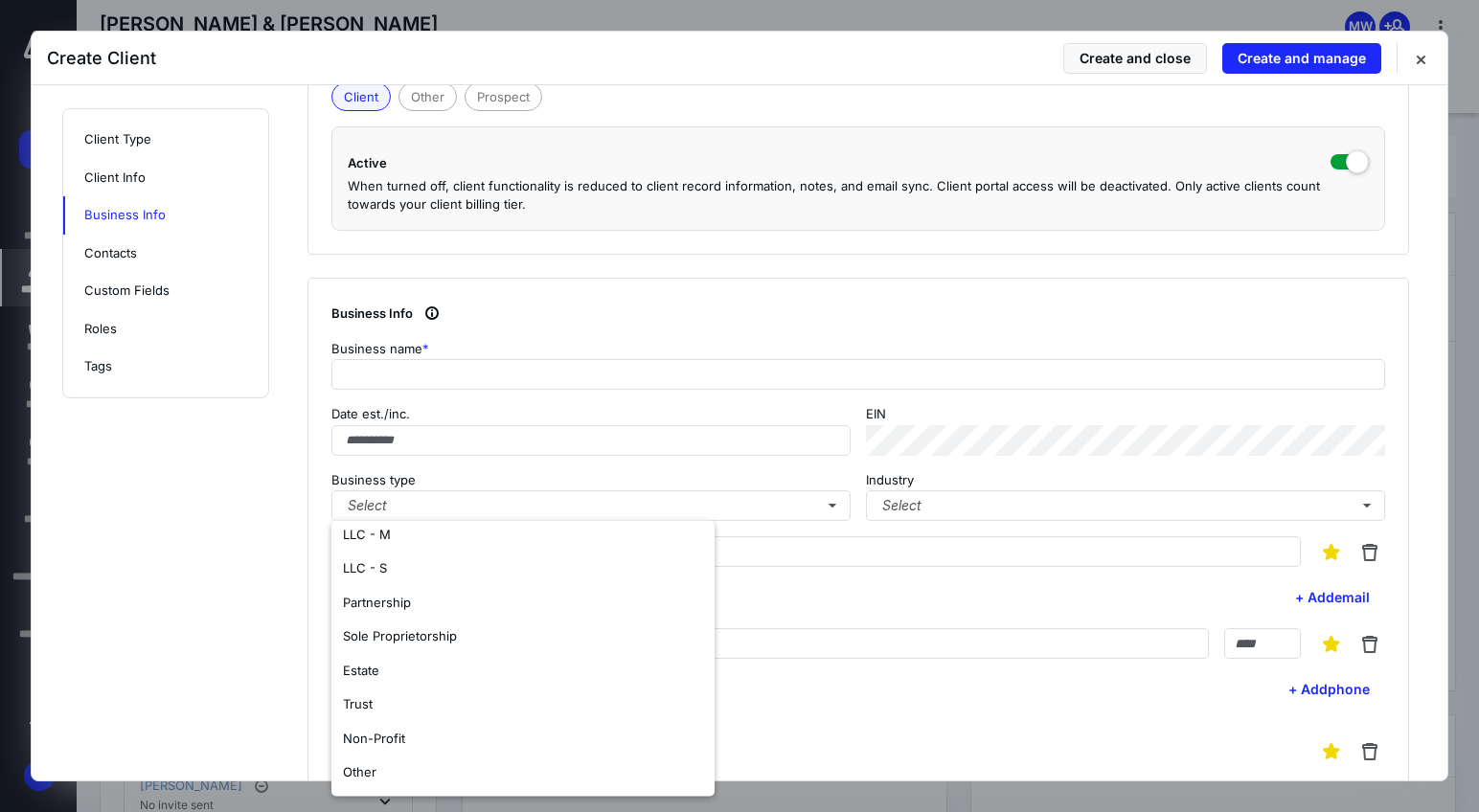 click on "**********" at bounding box center (740, 864) 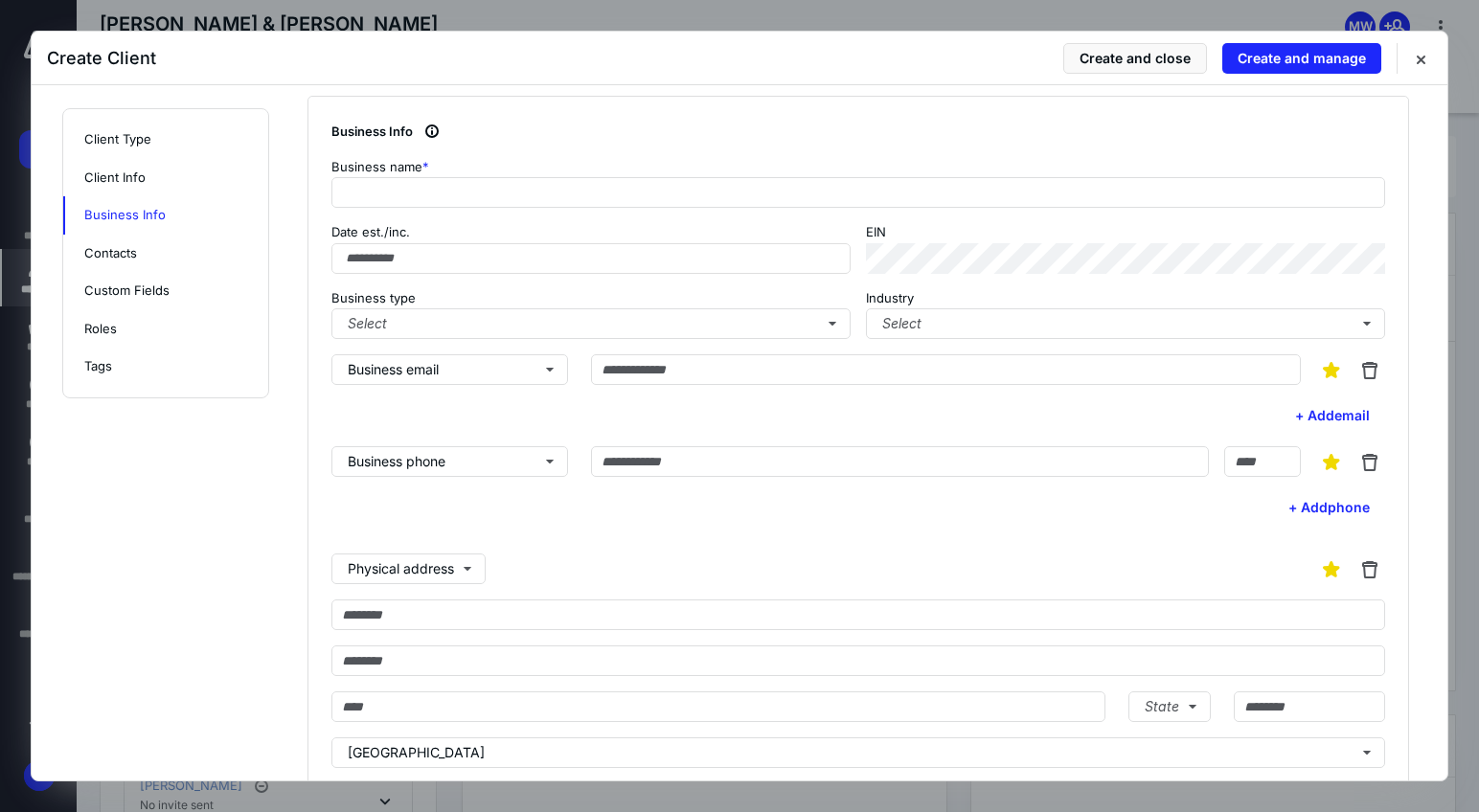 scroll, scrollTop: 706, scrollLeft: 0, axis: vertical 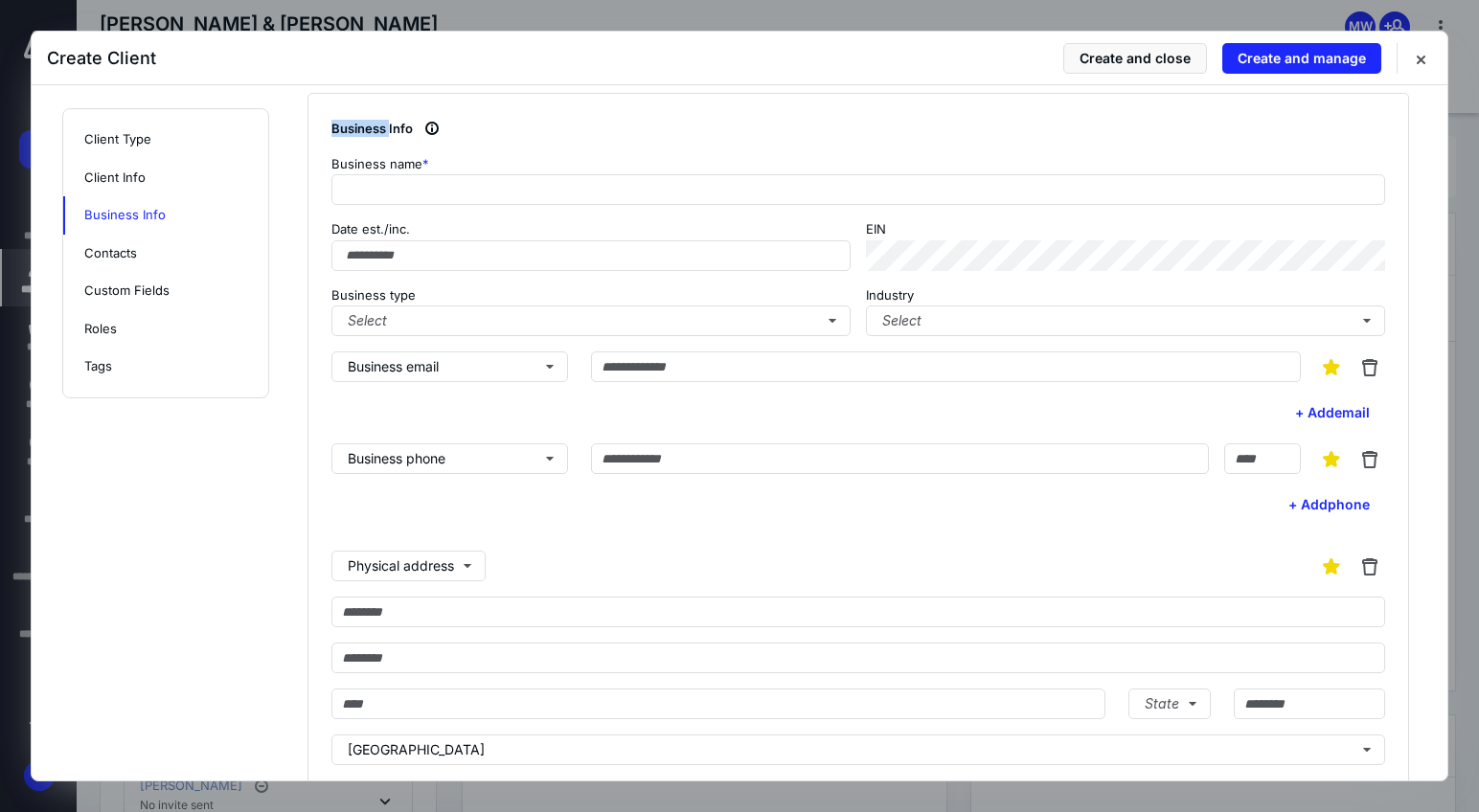 drag, startPoint x: 331, startPoint y: 125, endPoint x: 390, endPoint y: 125, distance: 59 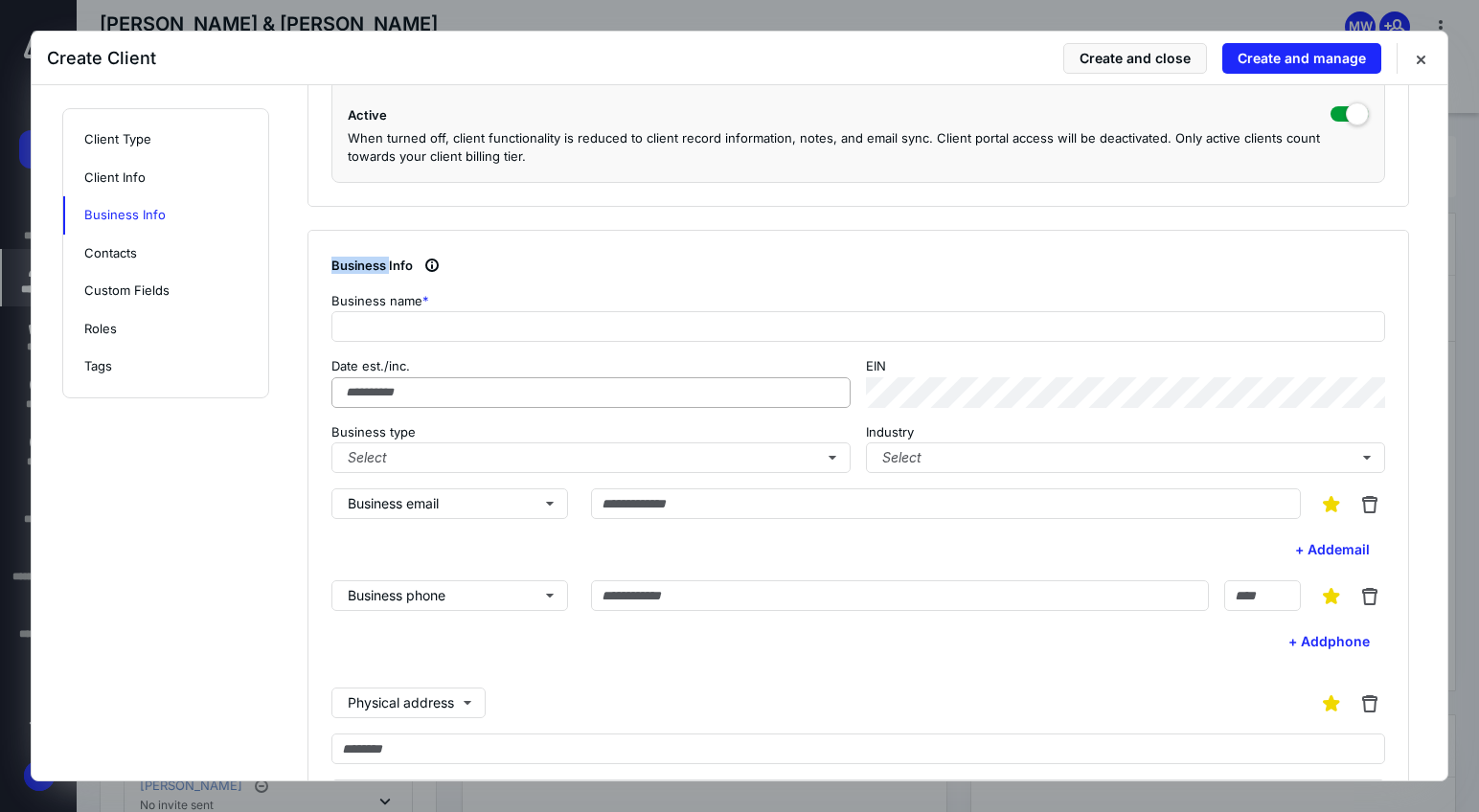 scroll, scrollTop: 560, scrollLeft: 0, axis: vertical 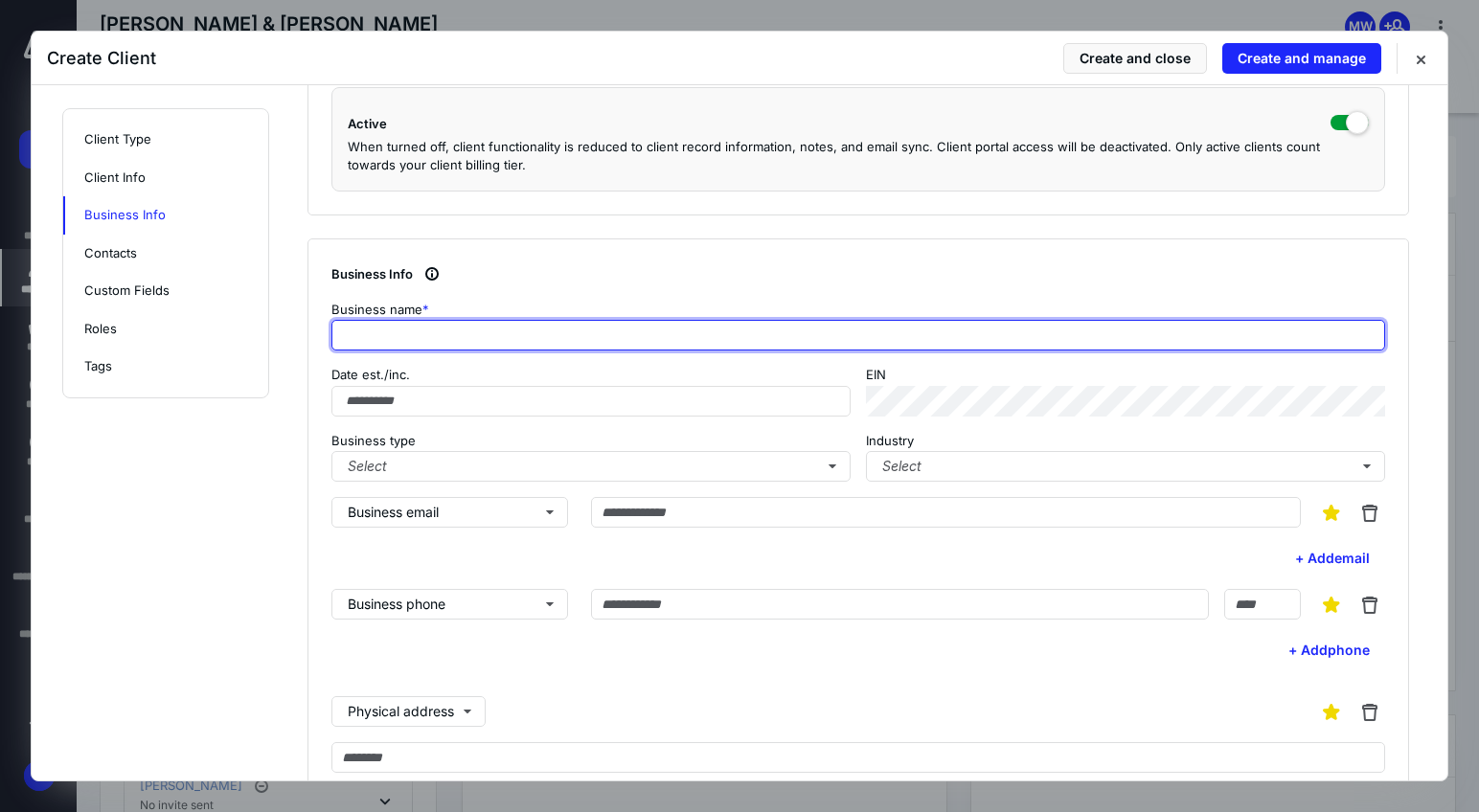 click at bounding box center [858, 335] 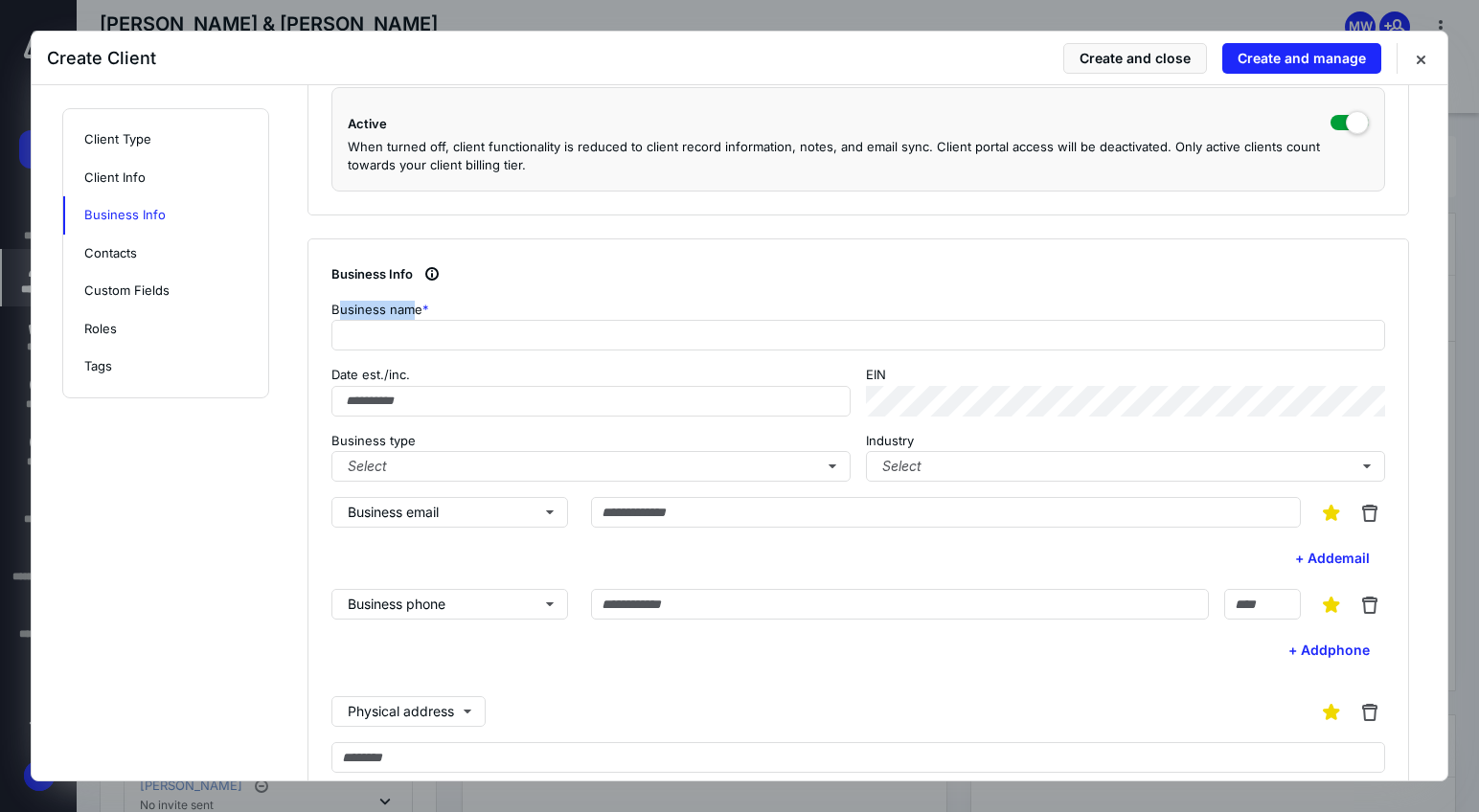 drag, startPoint x: 341, startPoint y: 303, endPoint x: 415, endPoint y: 303, distance: 74 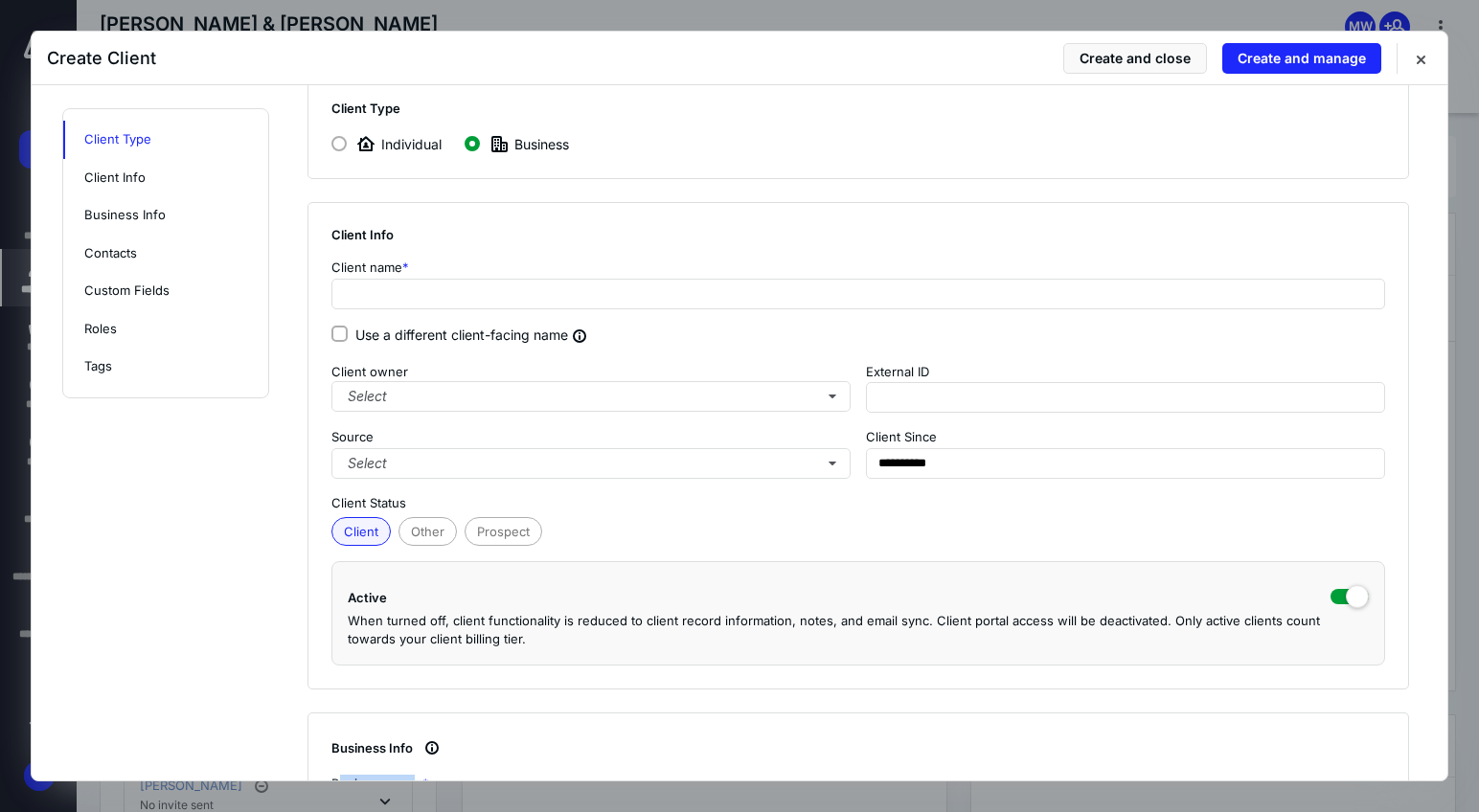 scroll, scrollTop: 0, scrollLeft: 0, axis: both 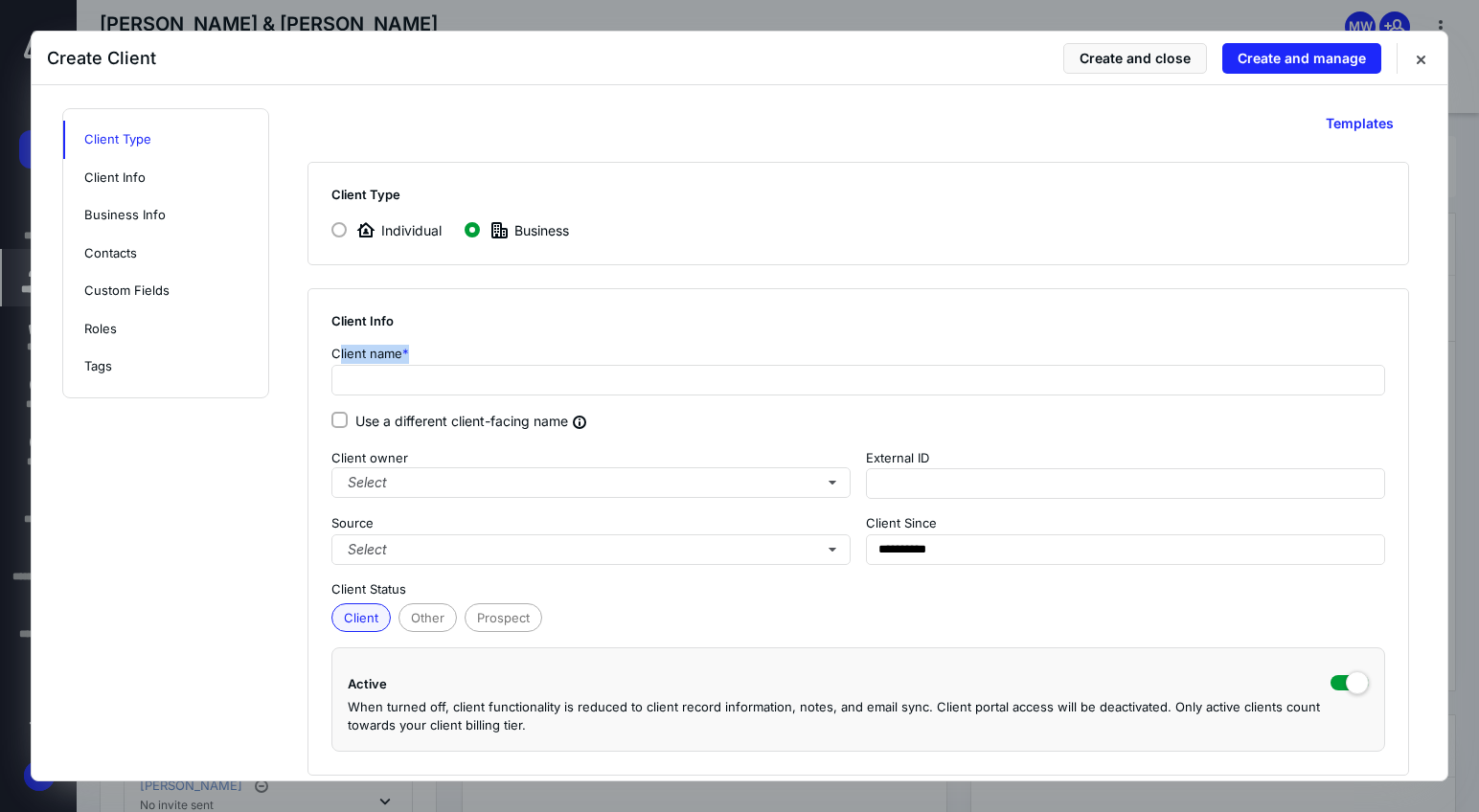 drag, startPoint x: 338, startPoint y: 352, endPoint x: 403, endPoint y: 352, distance: 65 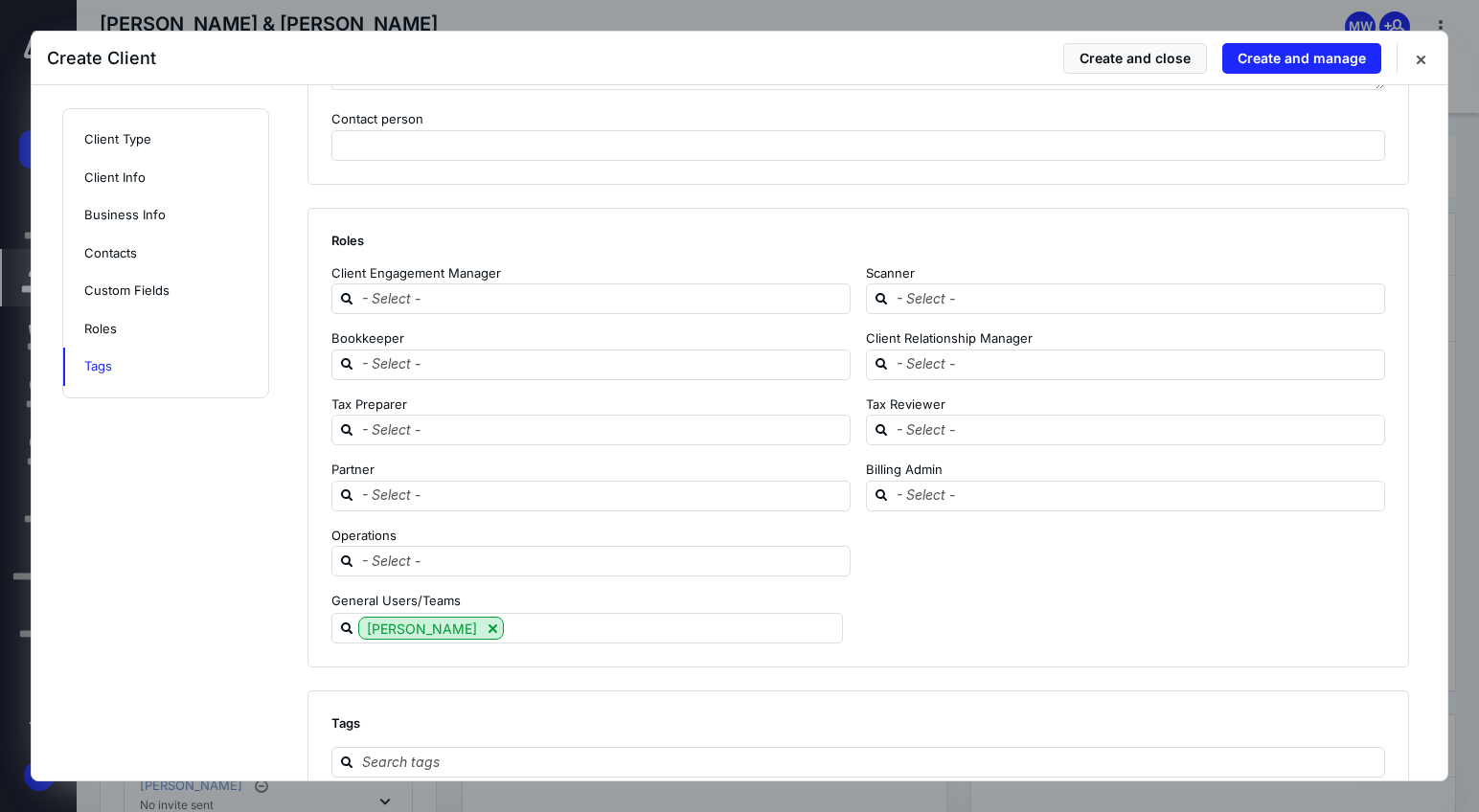 scroll, scrollTop: 1903, scrollLeft: 0, axis: vertical 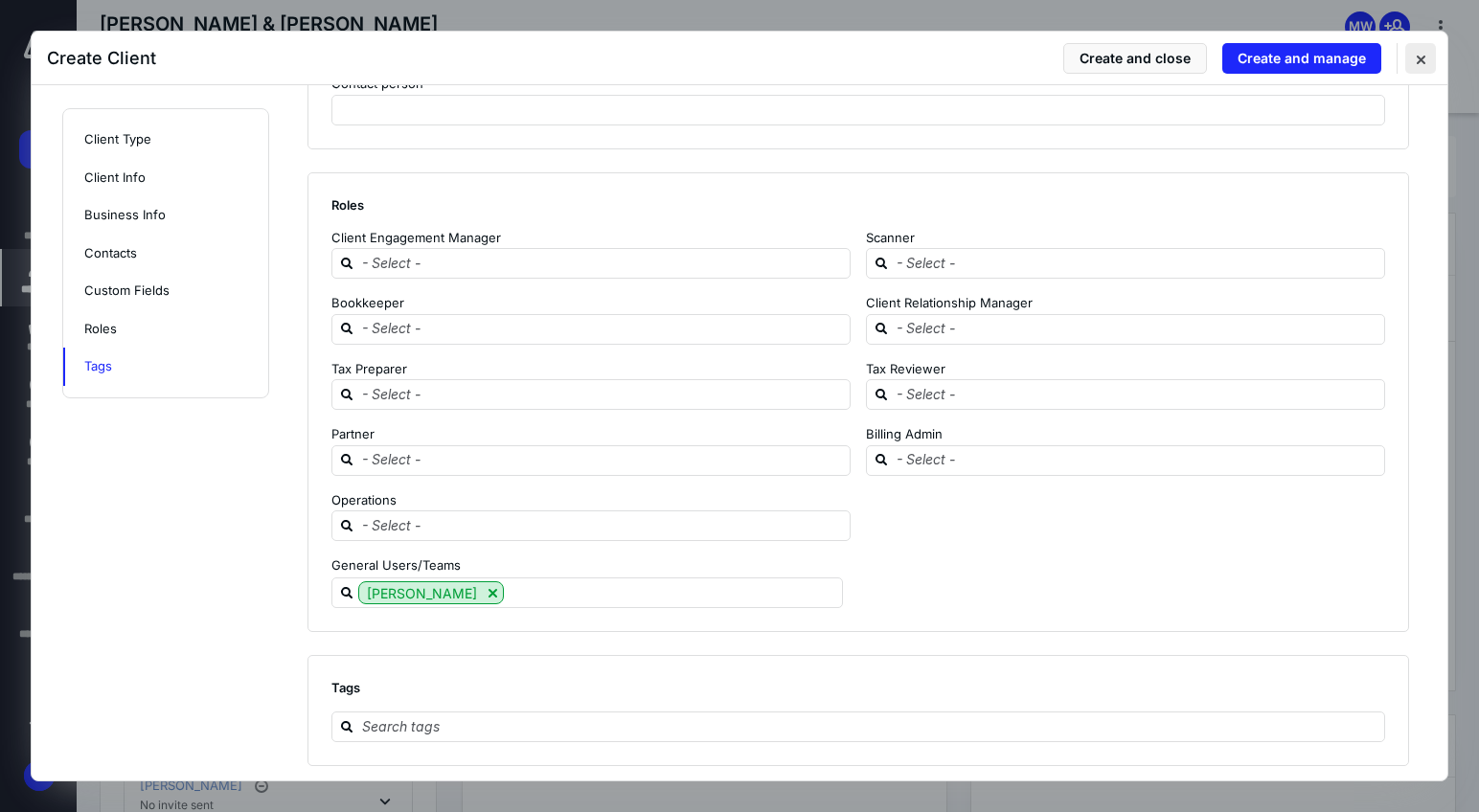 click at bounding box center [1421, 58] 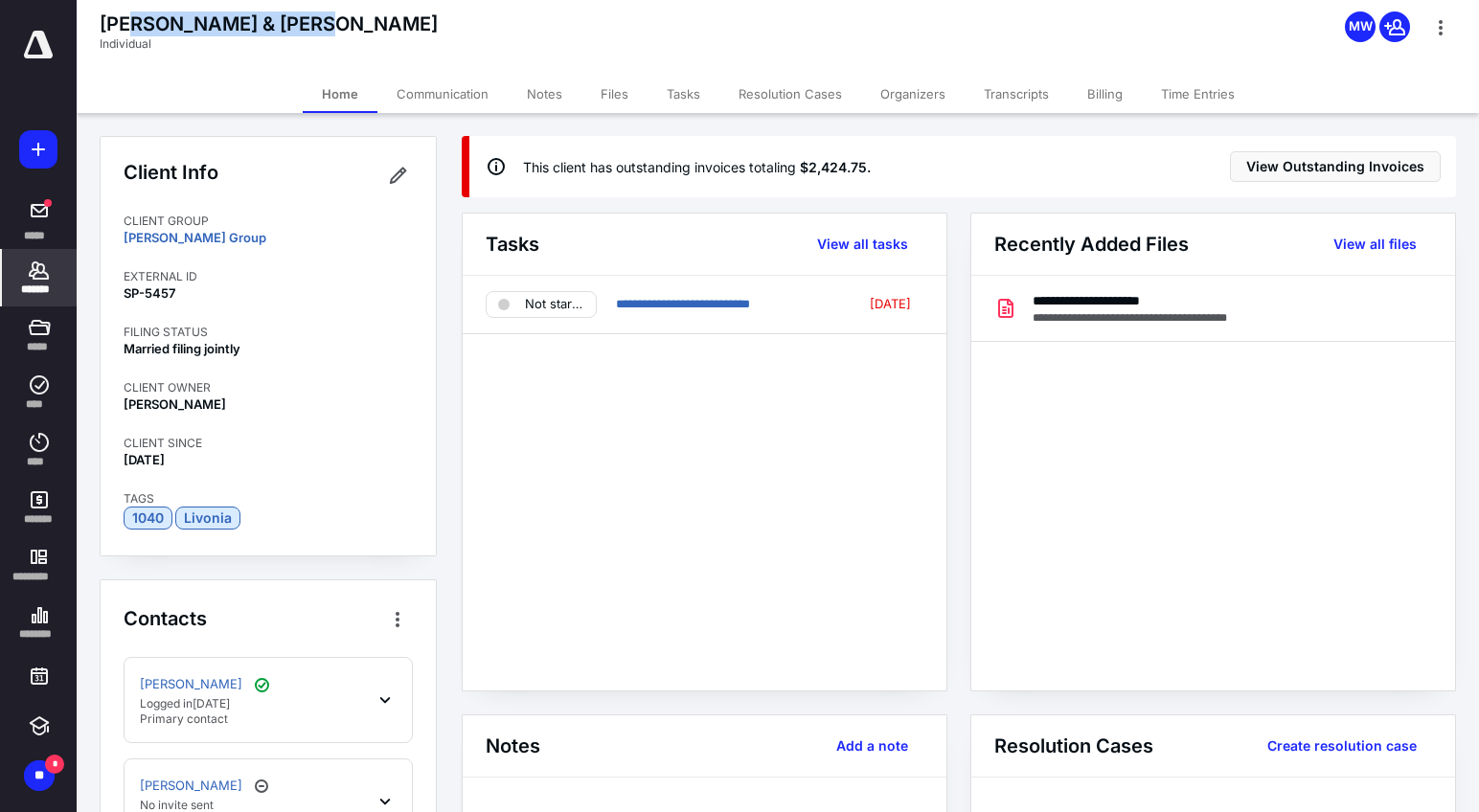 drag, startPoint x: 139, startPoint y: 24, endPoint x: 330, endPoint y: 24, distance: 191 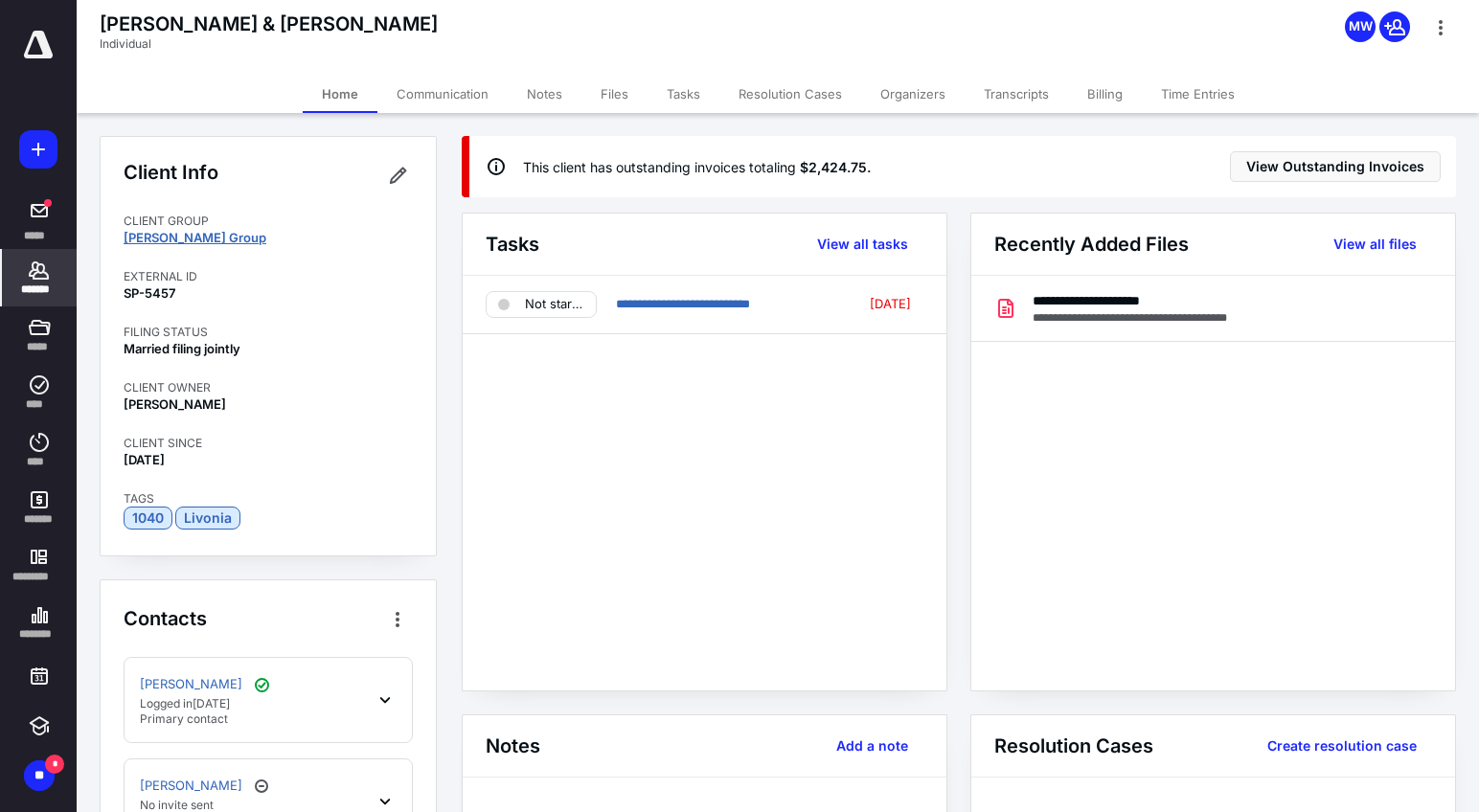 click on "[PERSON_NAME] Group" at bounding box center [194, 237] 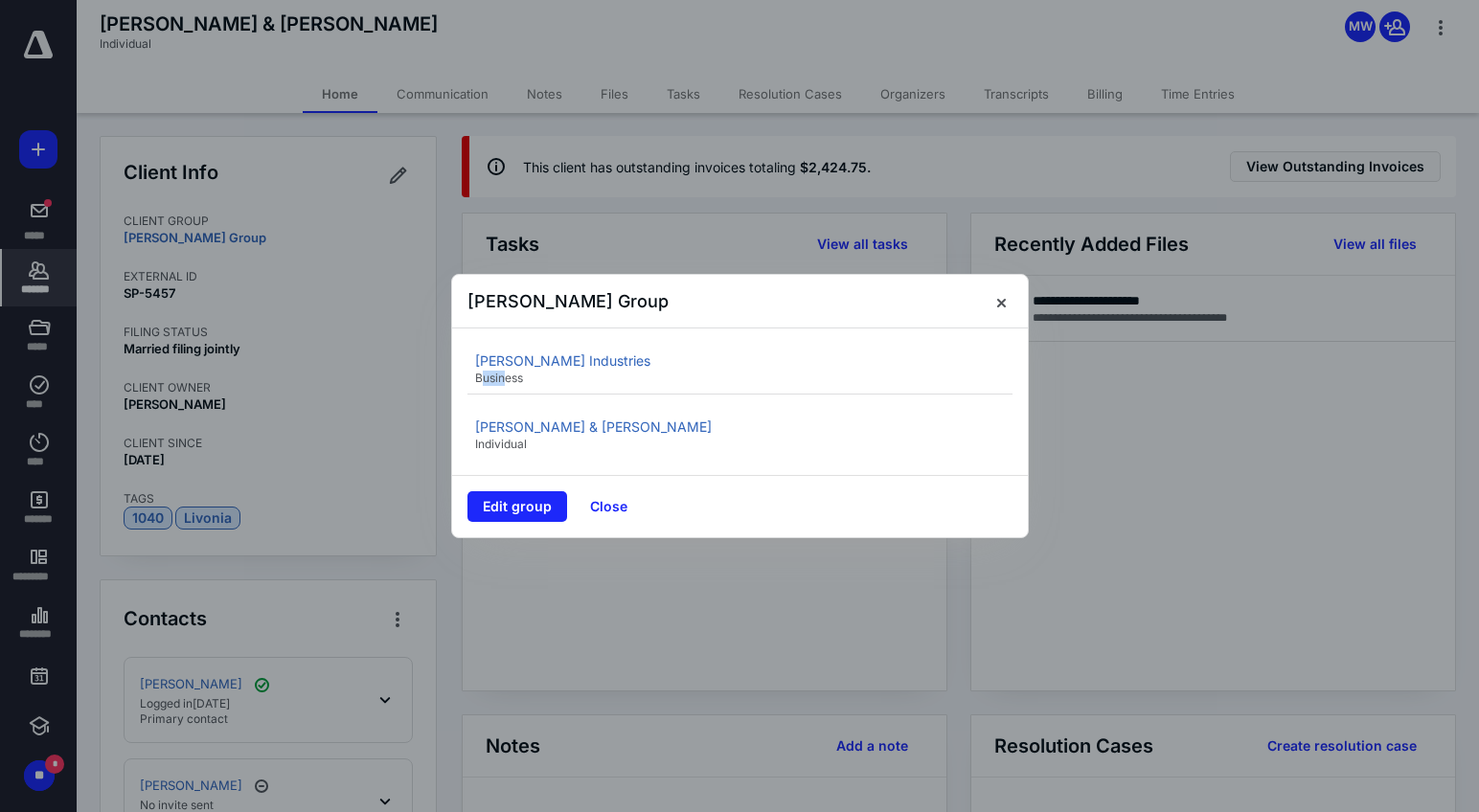 drag, startPoint x: 485, startPoint y: 382, endPoint x: 506, endPoint y: 382, distance: 21 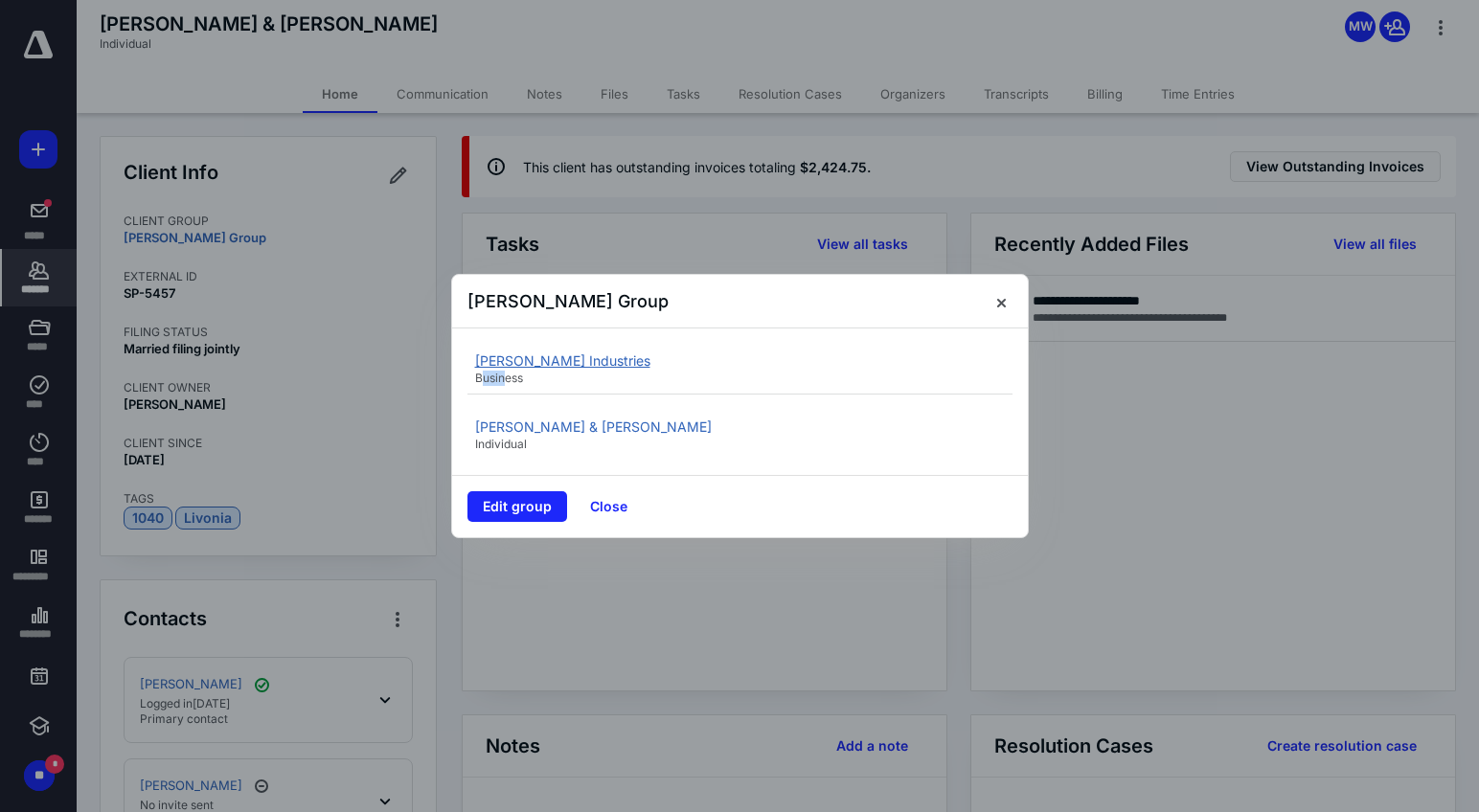 click on "[PERSON_NAME] Industries" at bounding box center (562, 360) 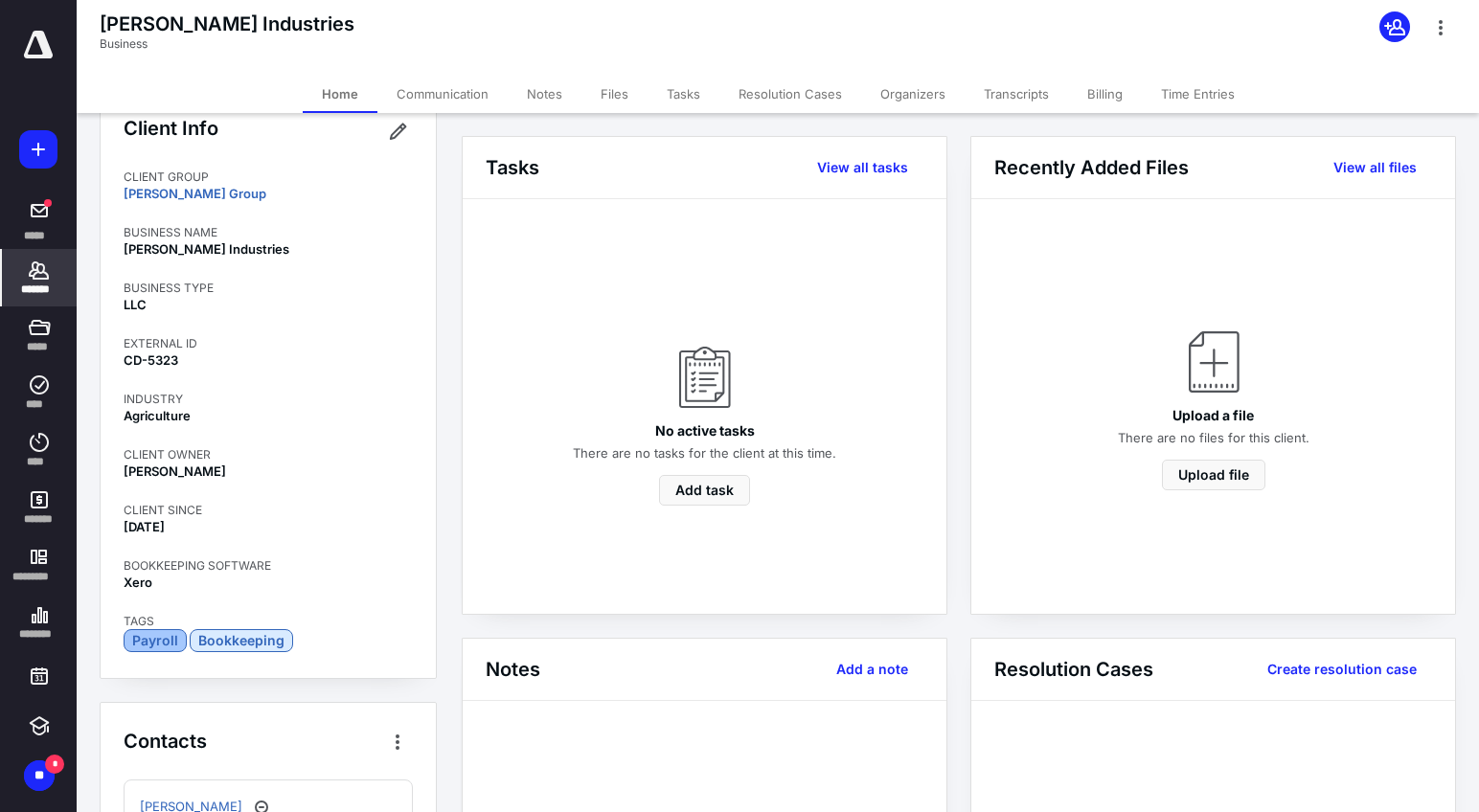 scroll, scrollTop: 0, scrollLeft: 0, axis: both 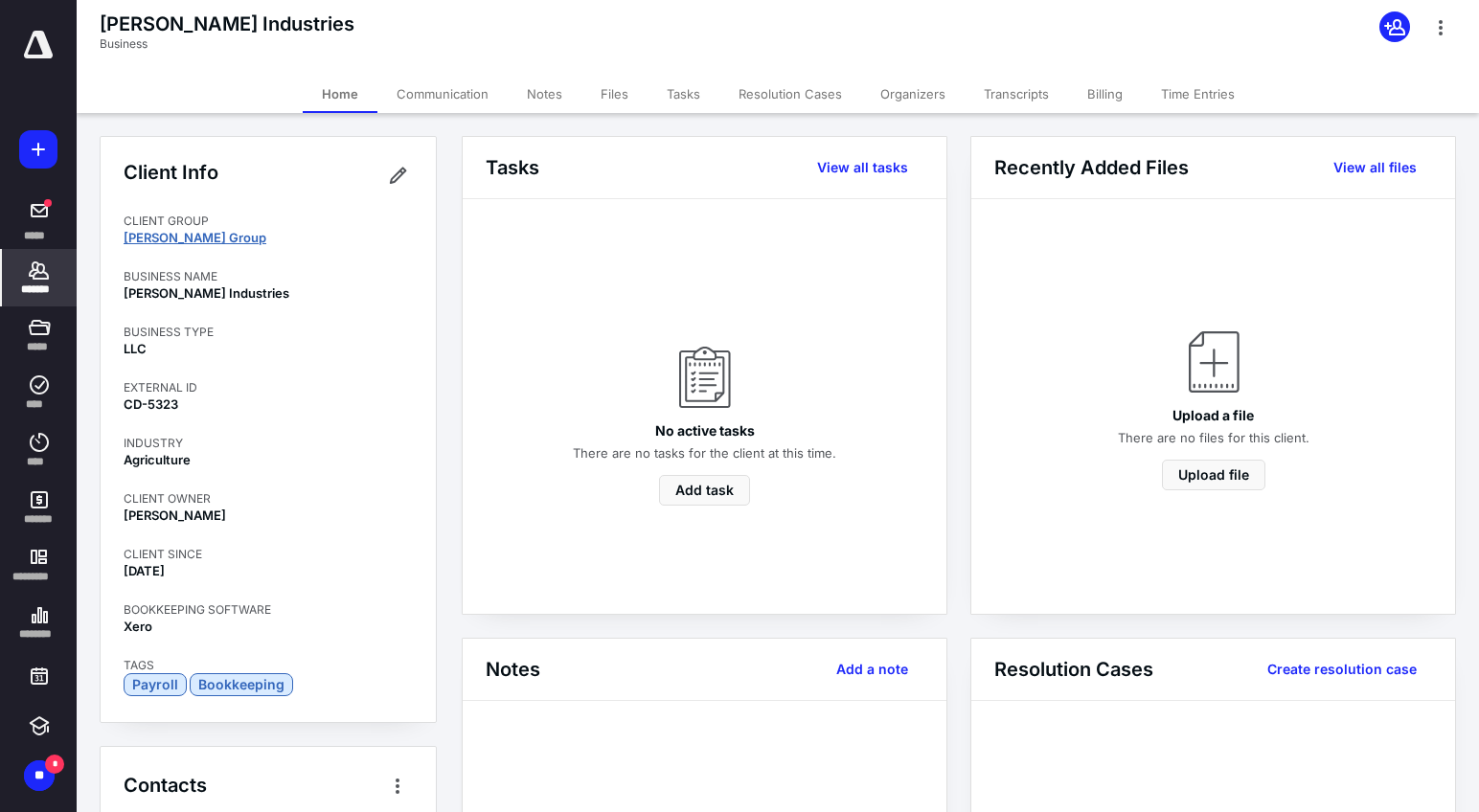 click on "[PERSON_NAME] Group" at bounding box center [194, 237] 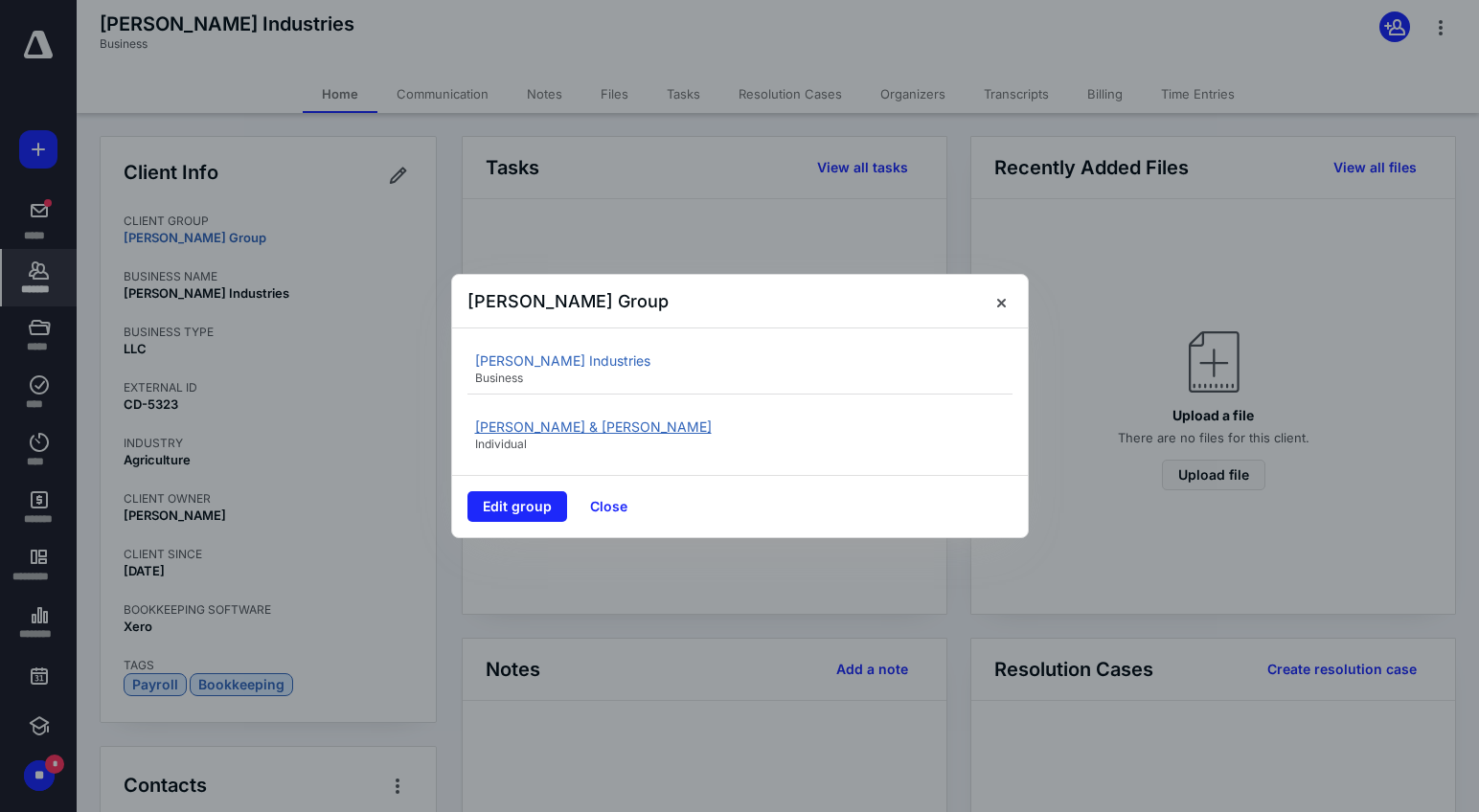 click on "[PERSON_NAME] & [PERSON_NAME]" at bounding box center (593, 426) 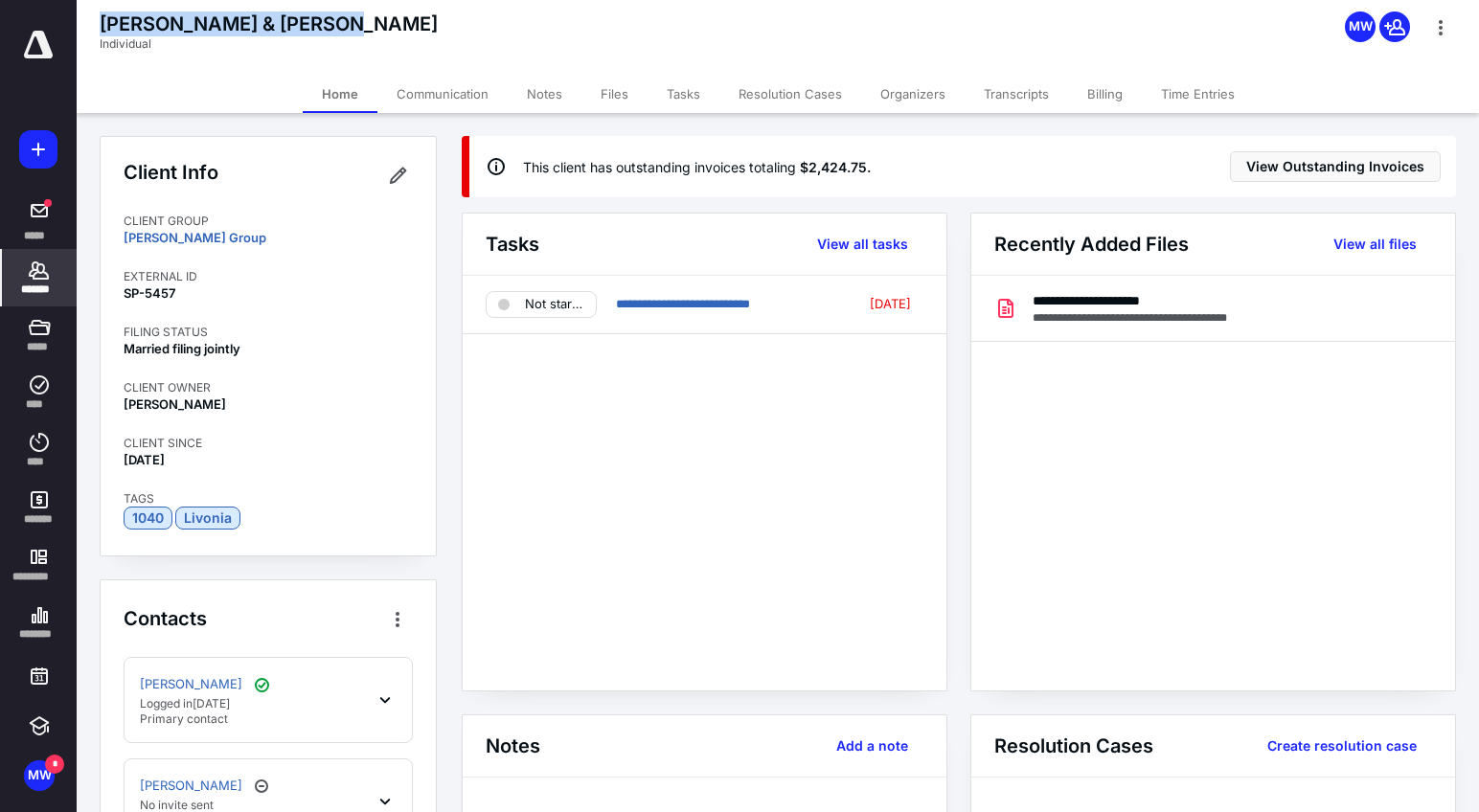 drag, startPoint x: 105, startPoint y: 23, endPoint x: 324, endPoint y: 30, distance: 219.11184 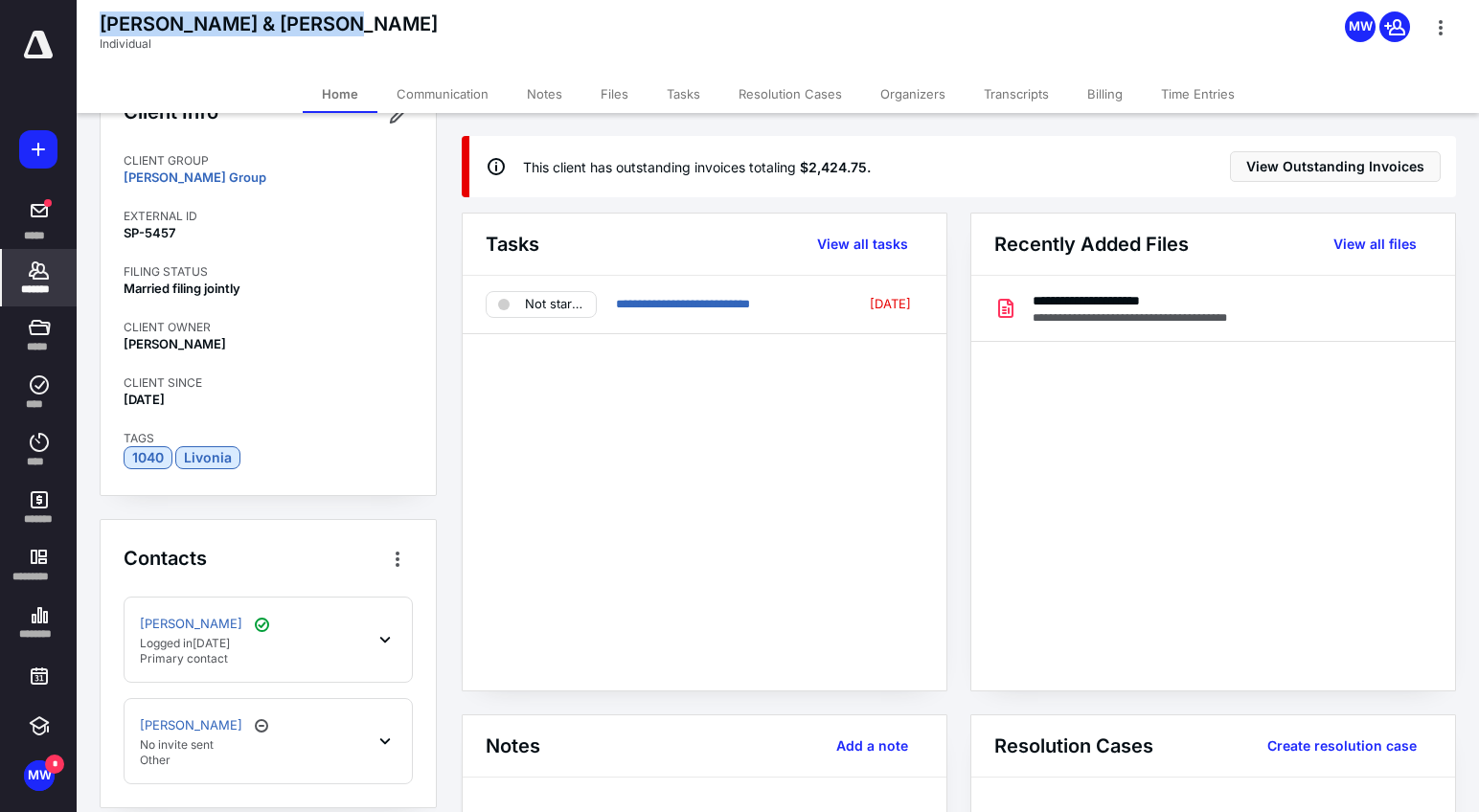 scroll, scrollTop: 101, scrollLeft: 0, axis: vertical 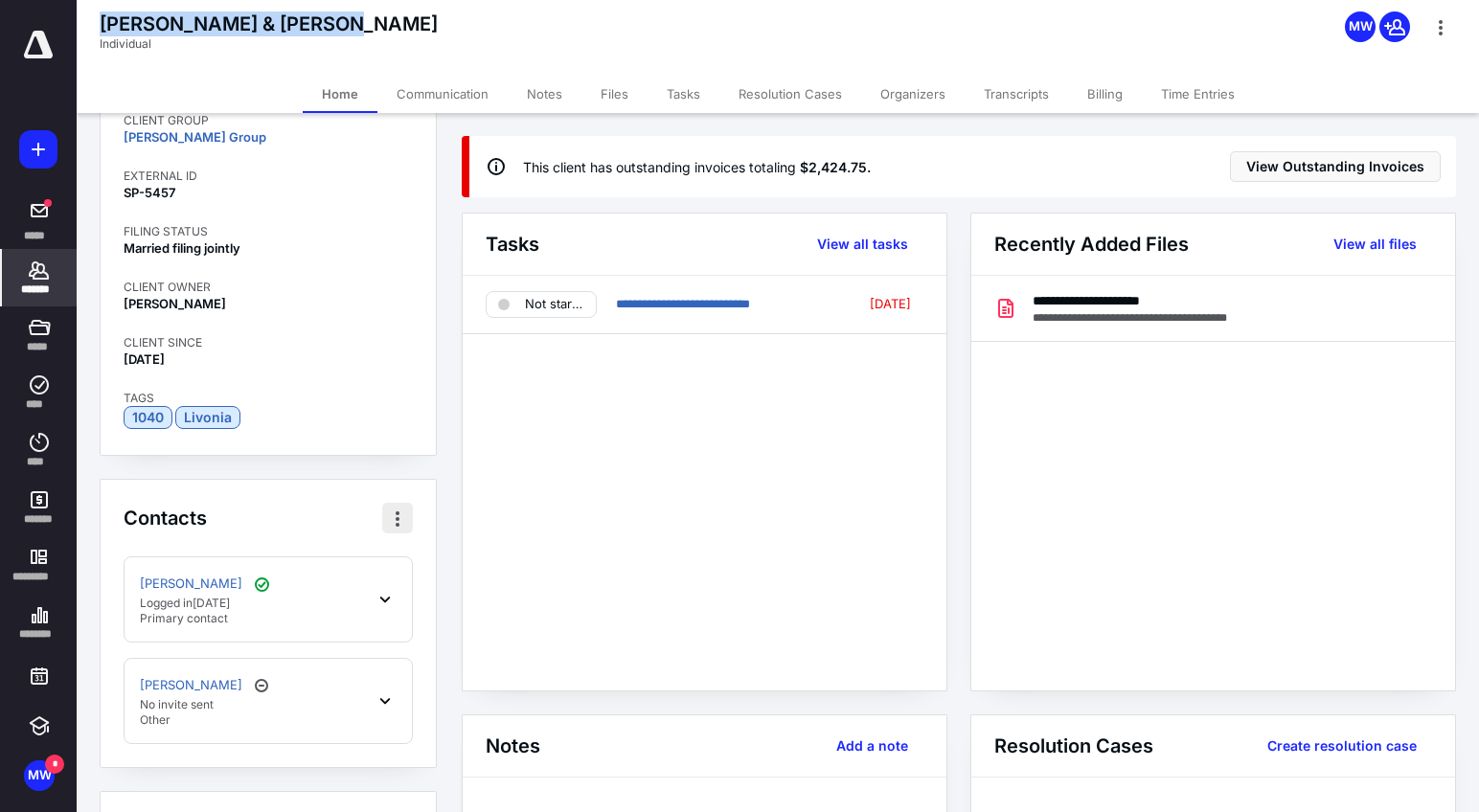 click at bounding box center (398, 518) 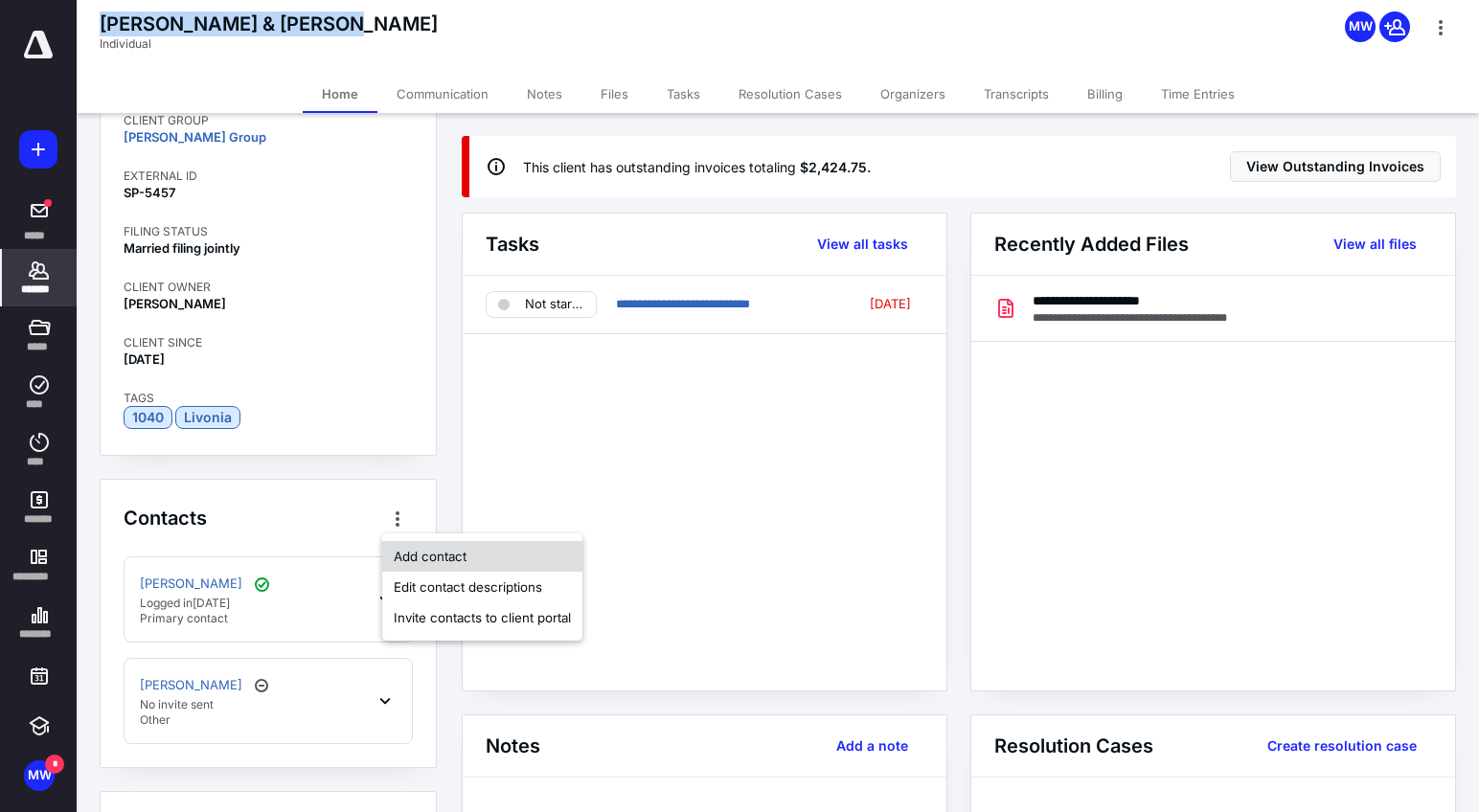 click on "Add contact" at bounding box center [482, 556] 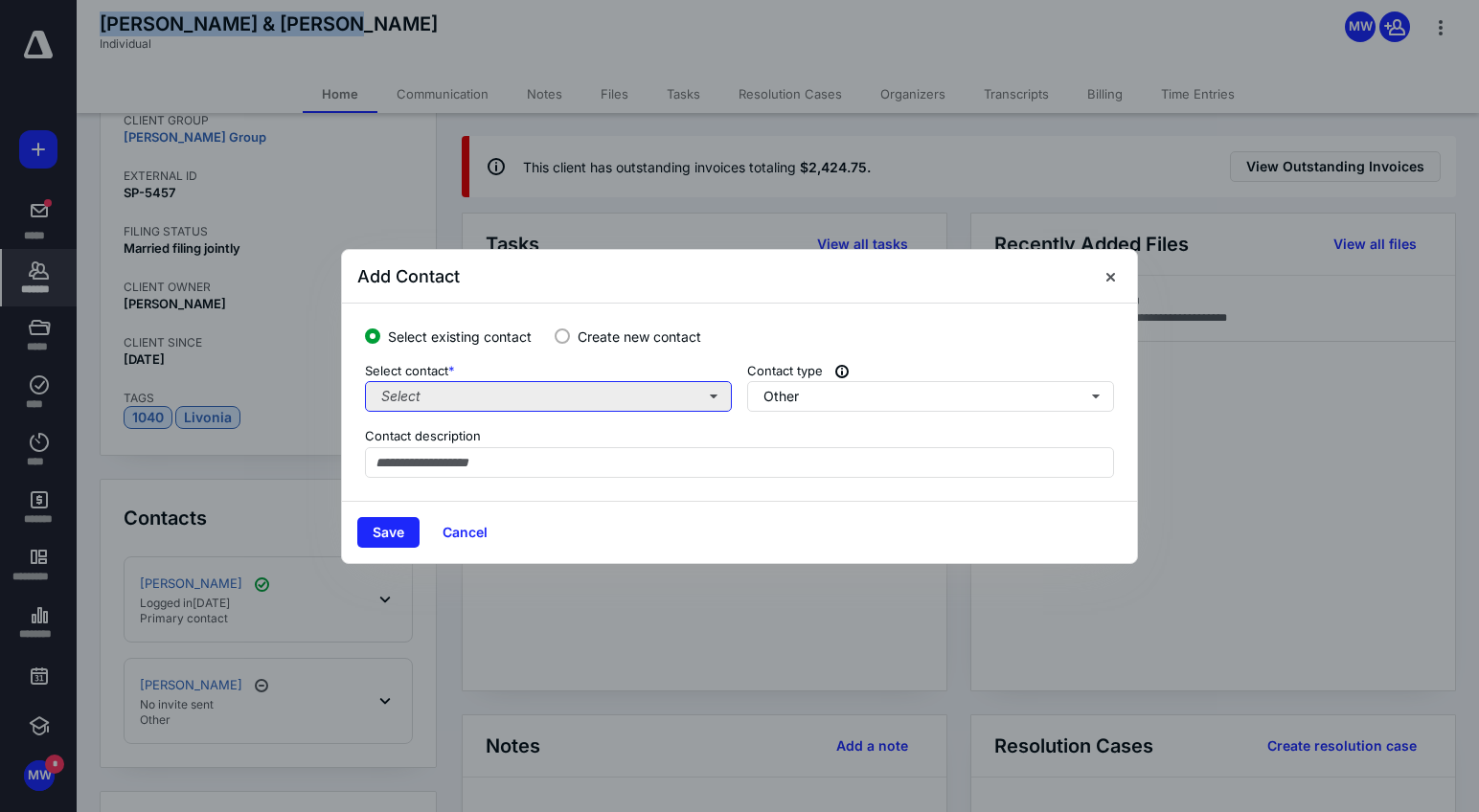 click on "Select" at bounding box center (548, 396) 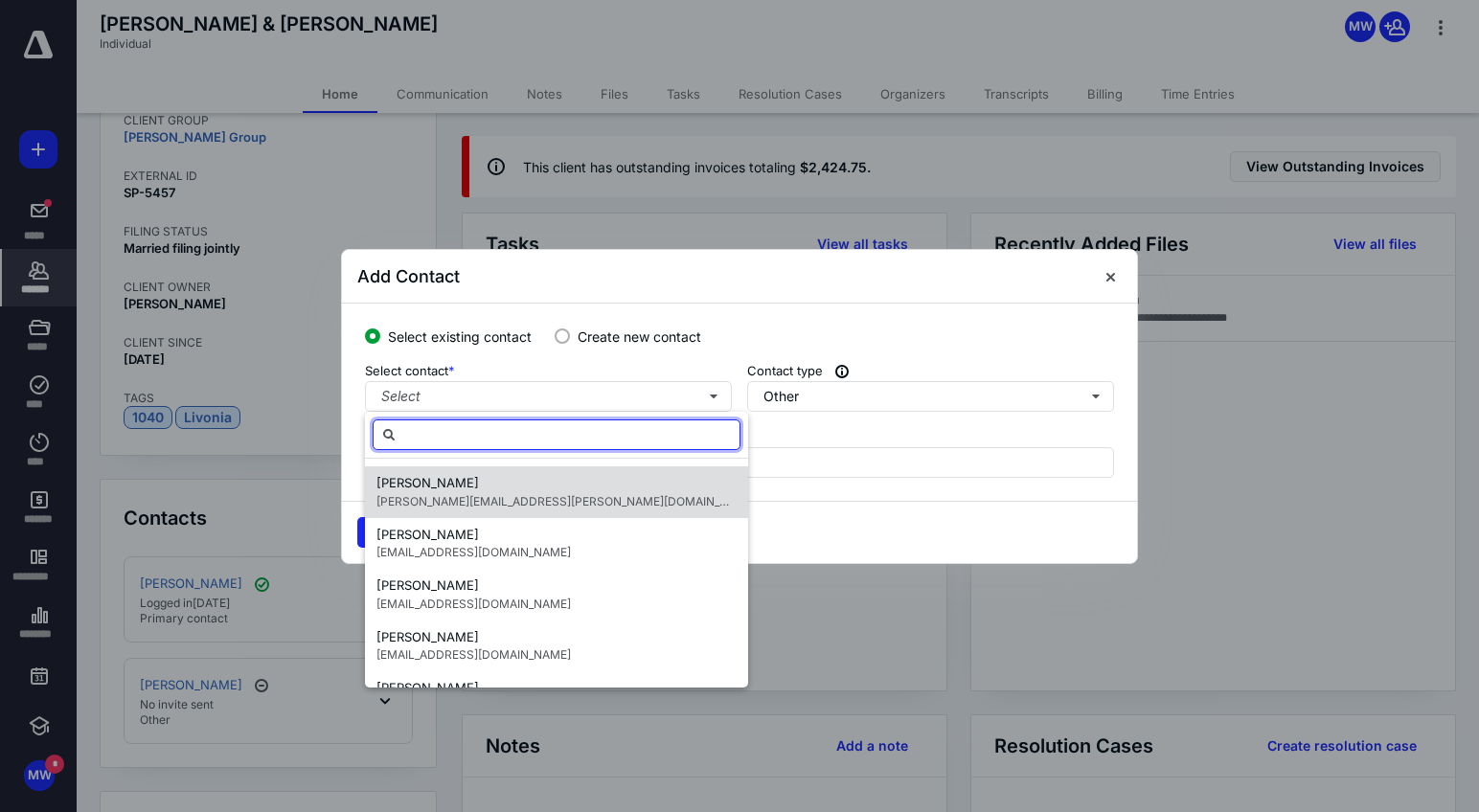 click on "[PERSON_NAME][EMAIL_ADDRESS][PERSON_NAME][DOMAIN_NAME]" at bounding box center [566, 501] 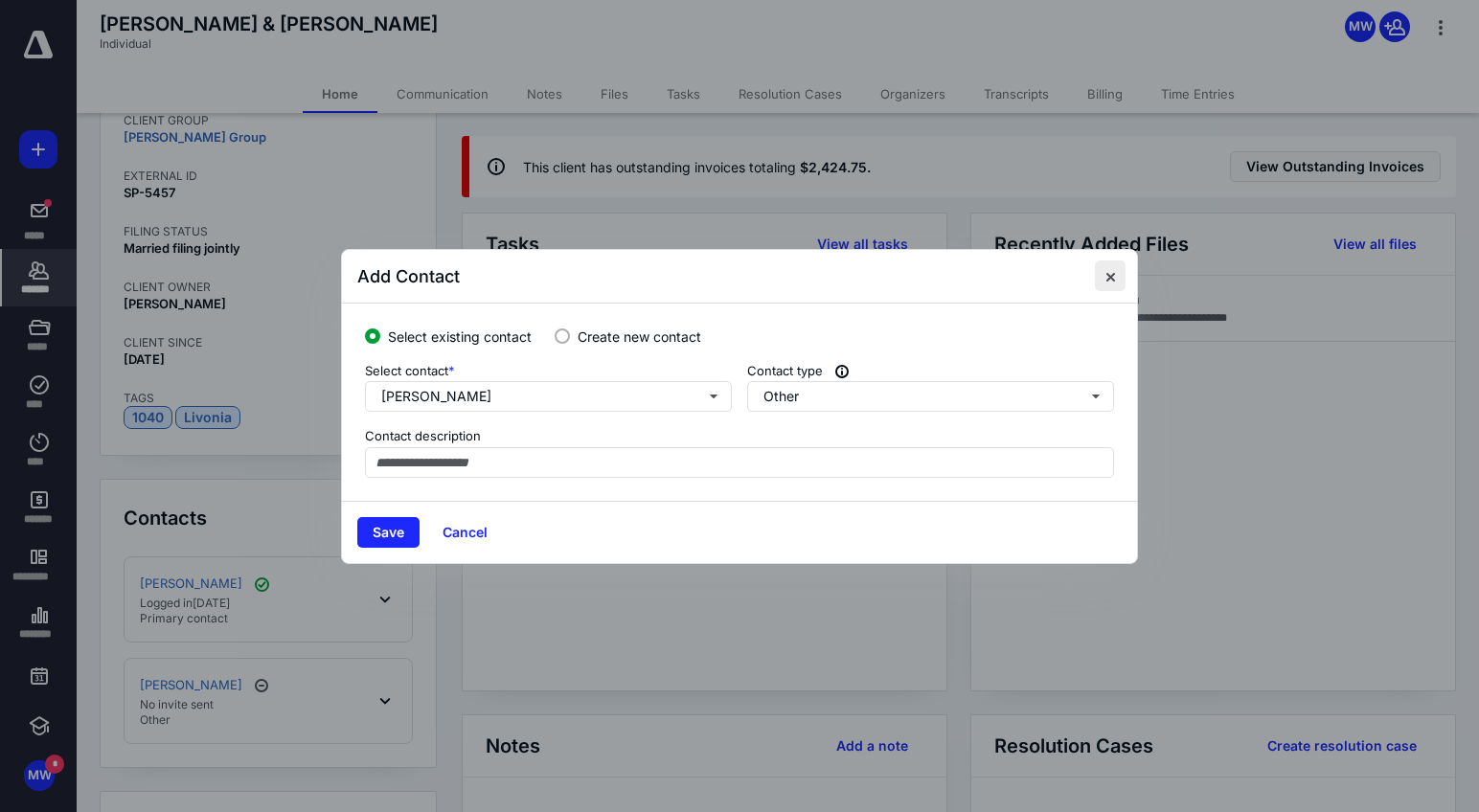 click at bounding box center [1110, 276] 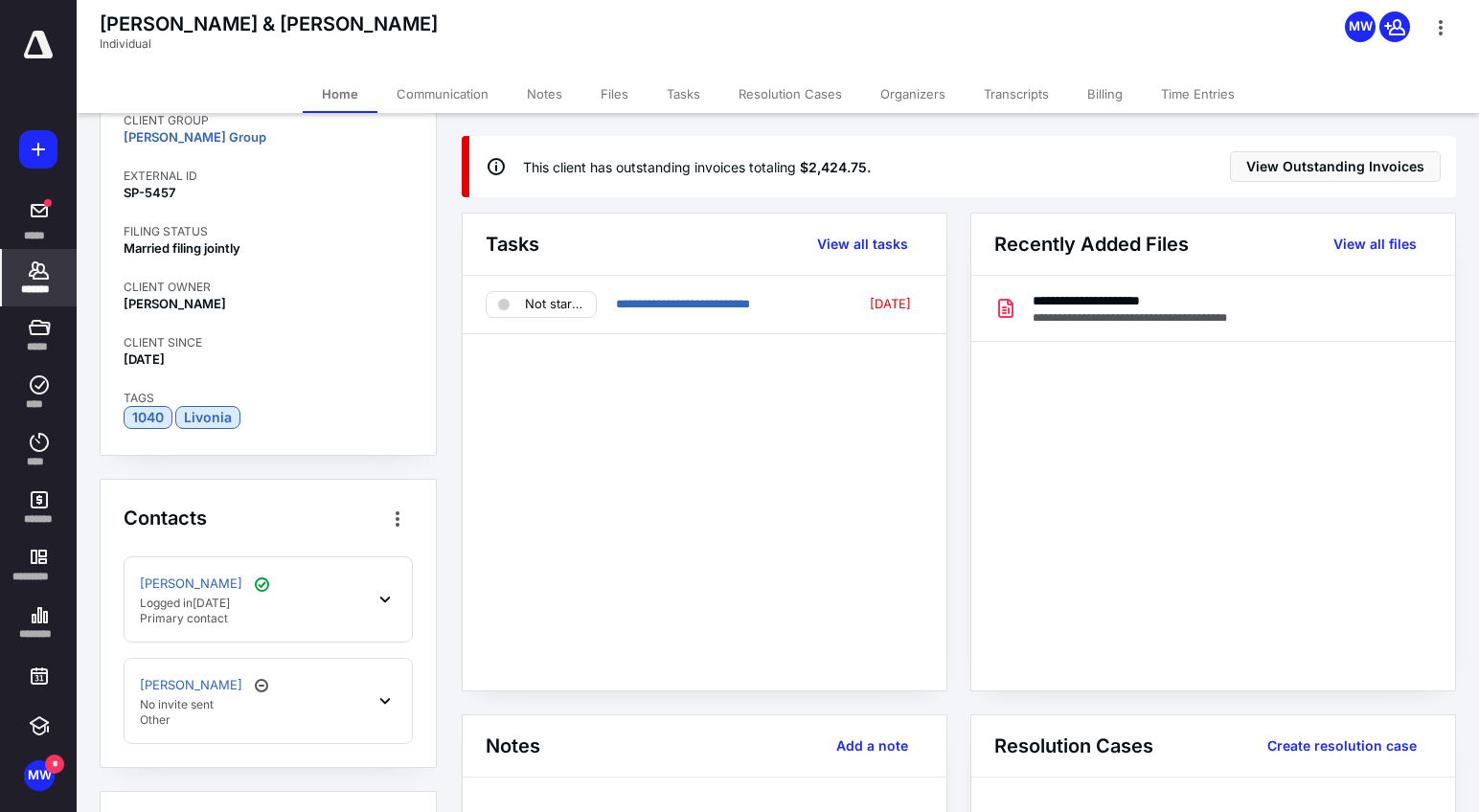 scroll, scrollTop: 181, scrollLeft: 0, axis: vertical 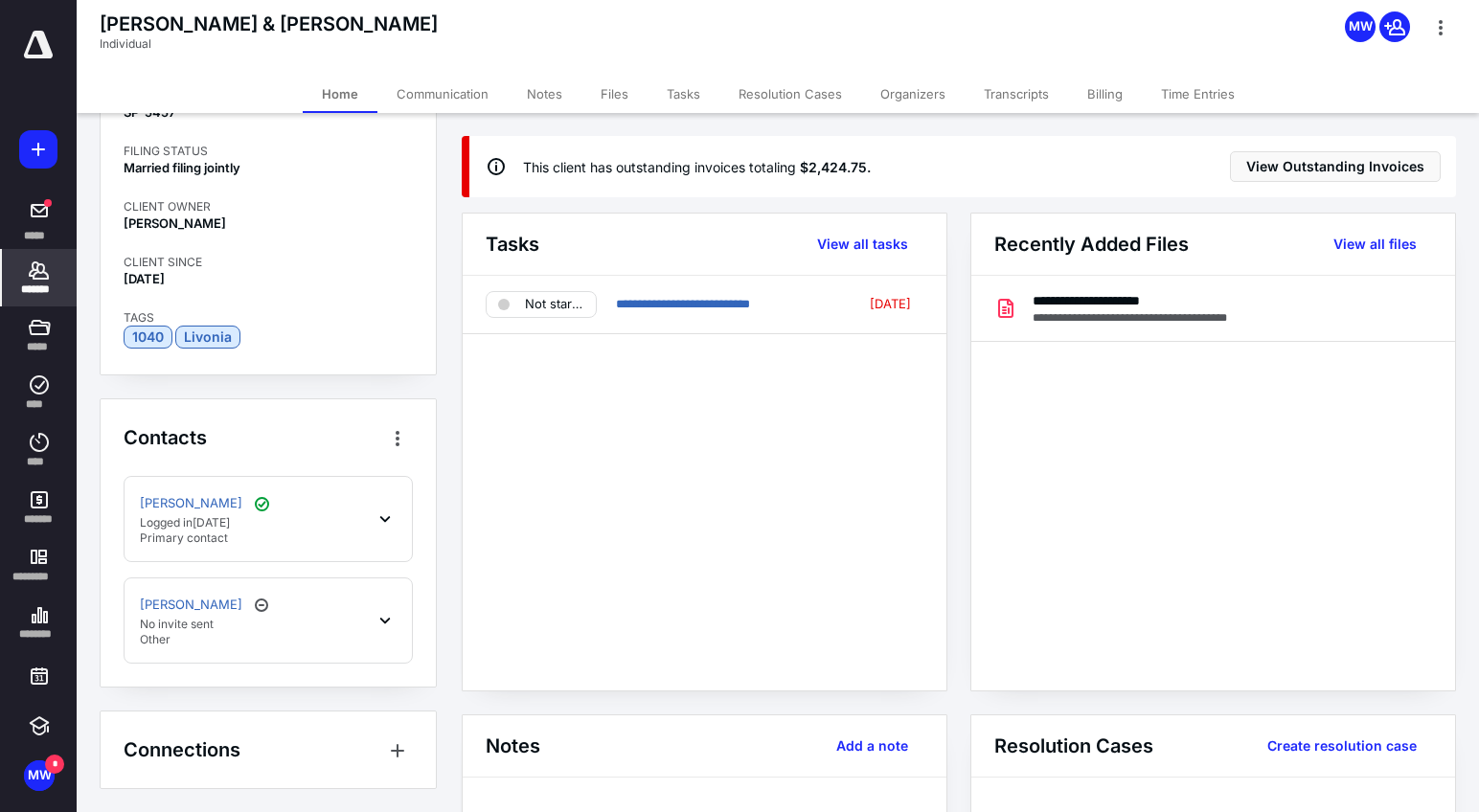 click 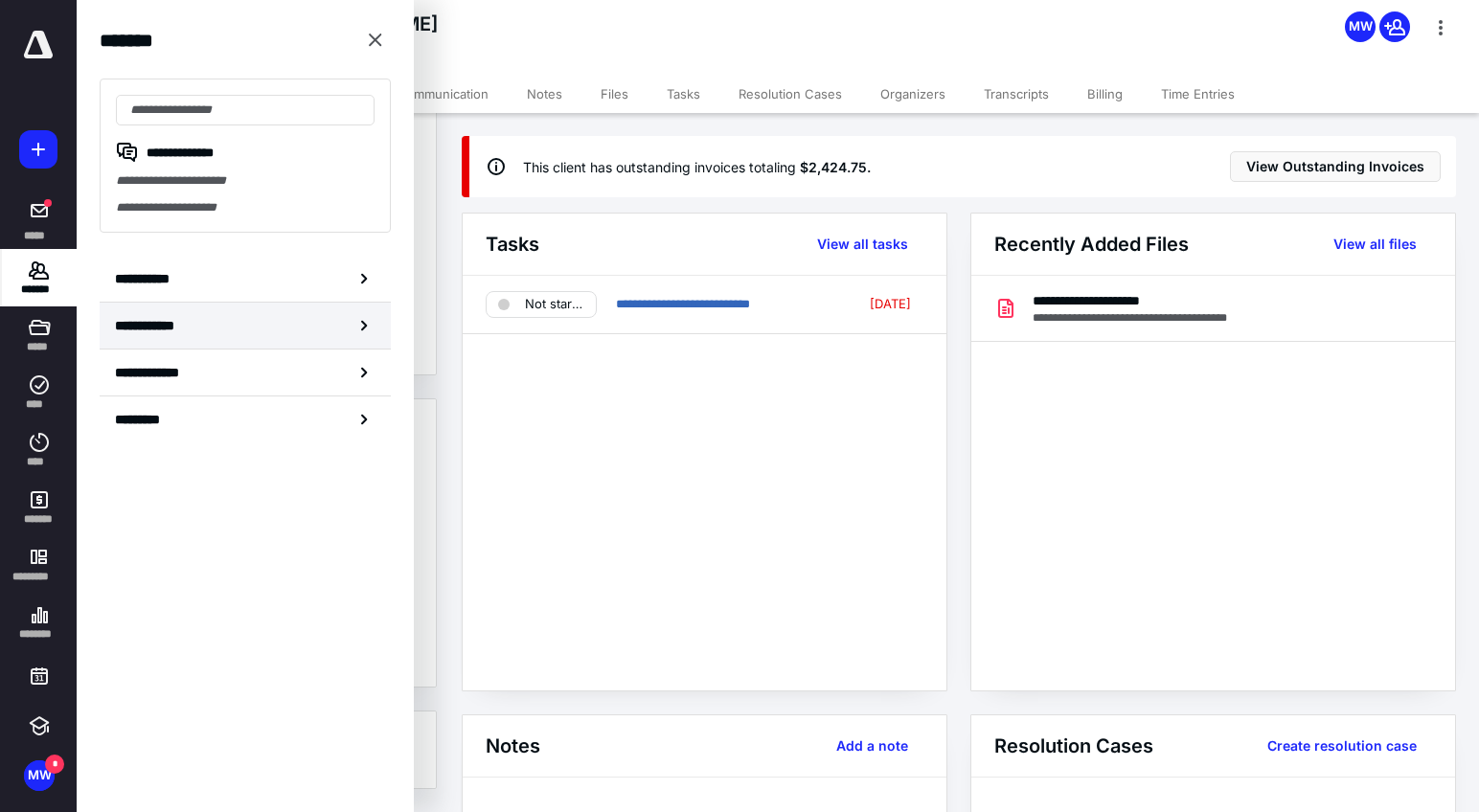 click on "**********" at bounding box center [153, 326] 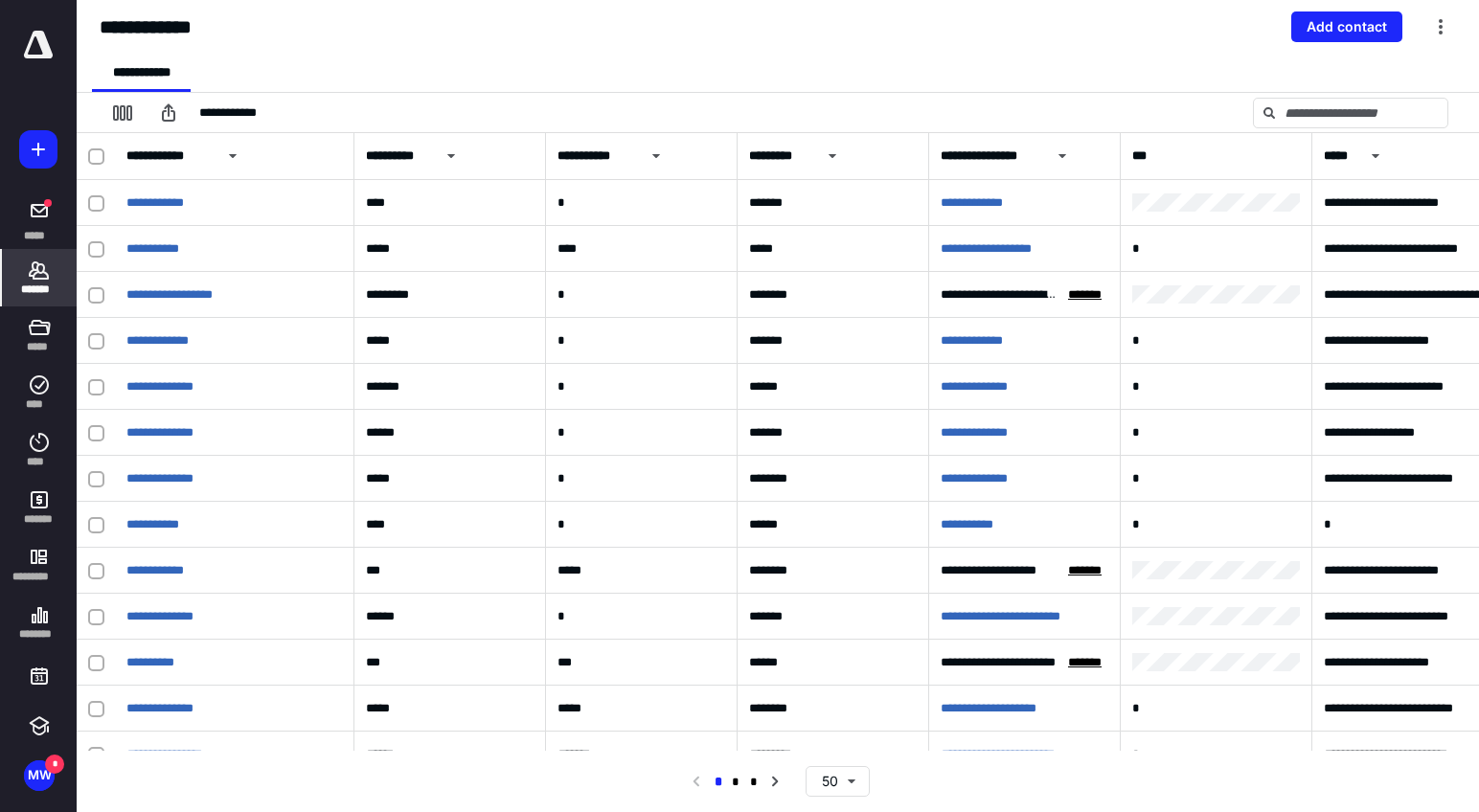 scroll, scrollTop: 0, scrollLeft: 0, axis: both 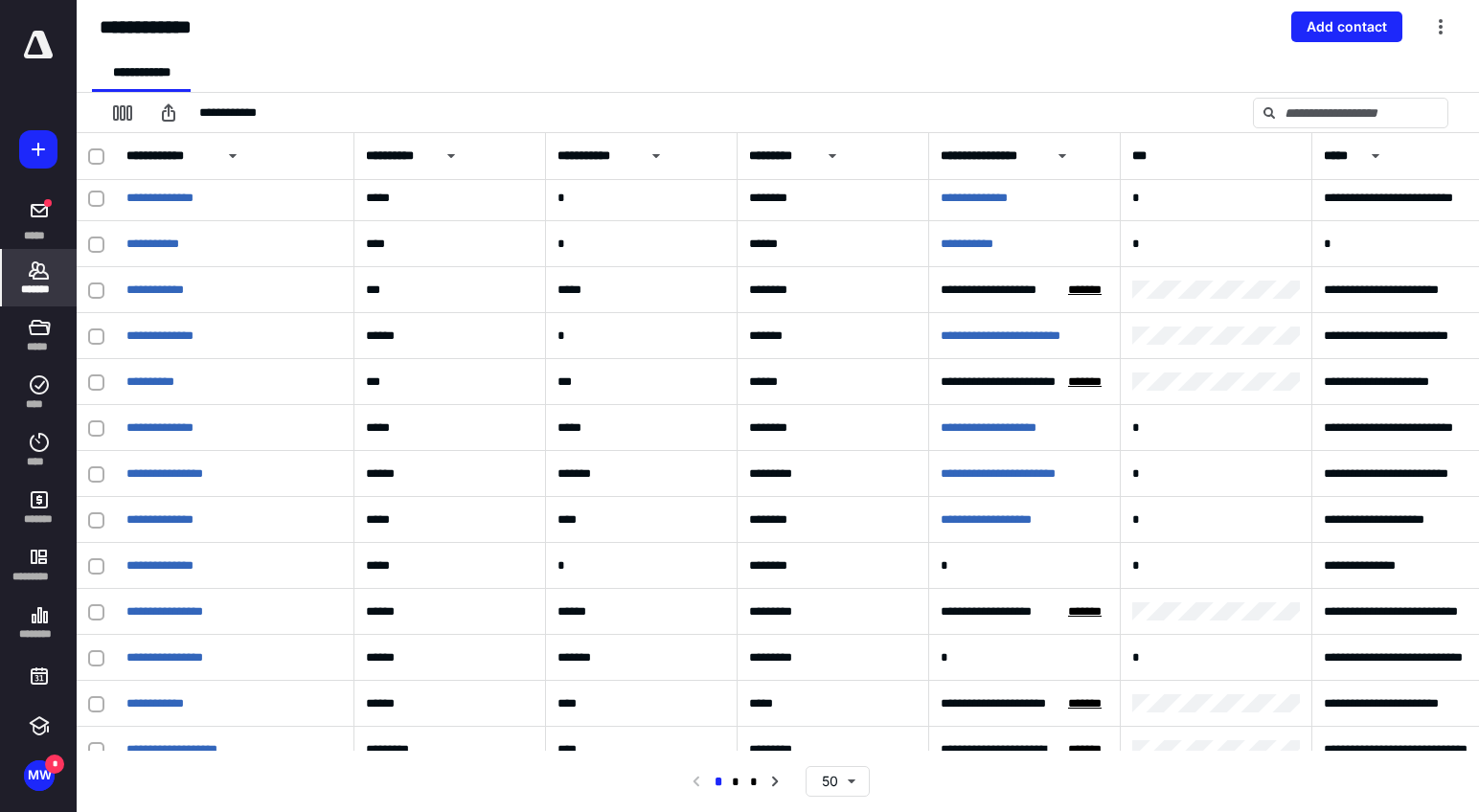 click on "*******" at bounding box center (39, 278) 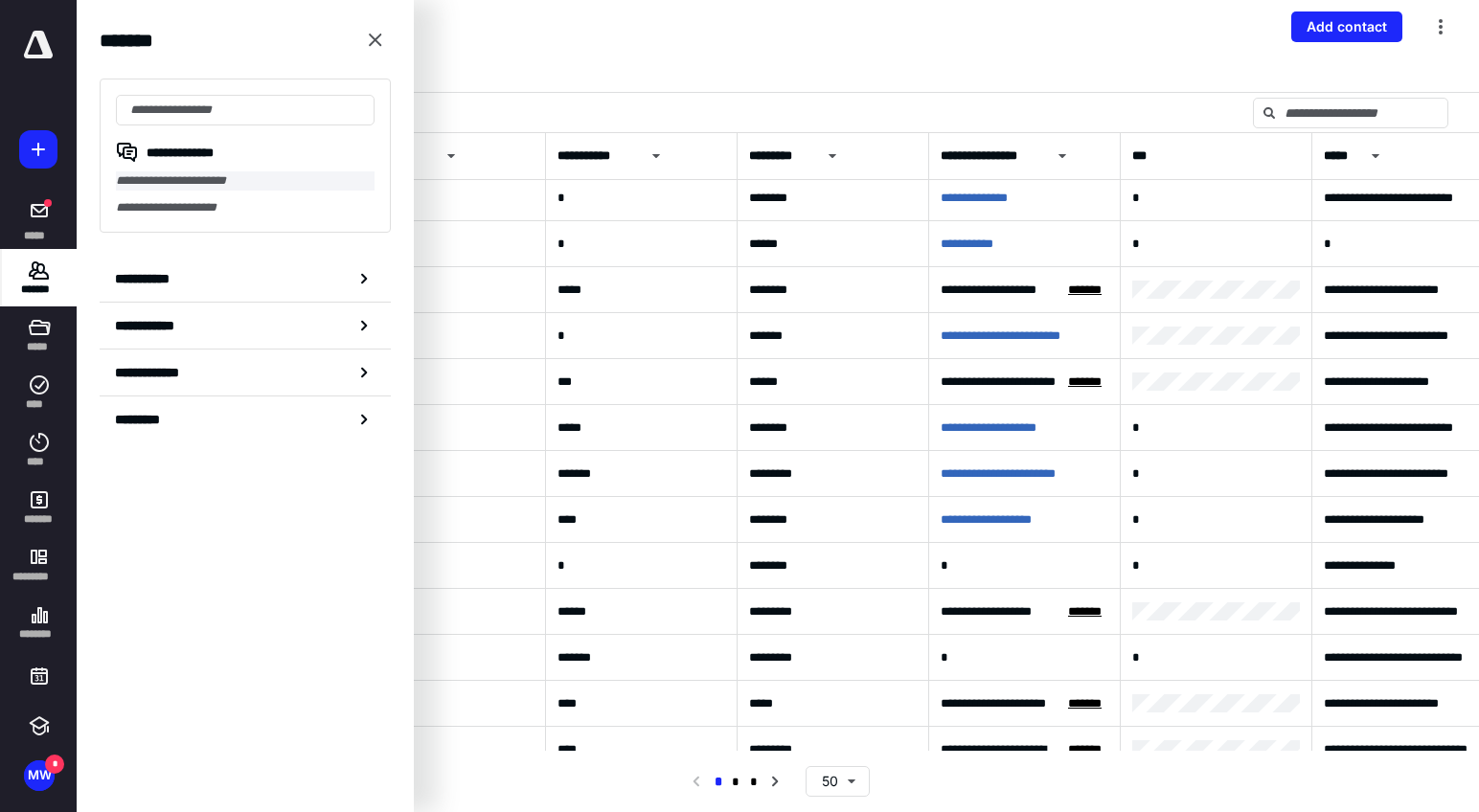 click on "**********" at bounding box center [245, 181] 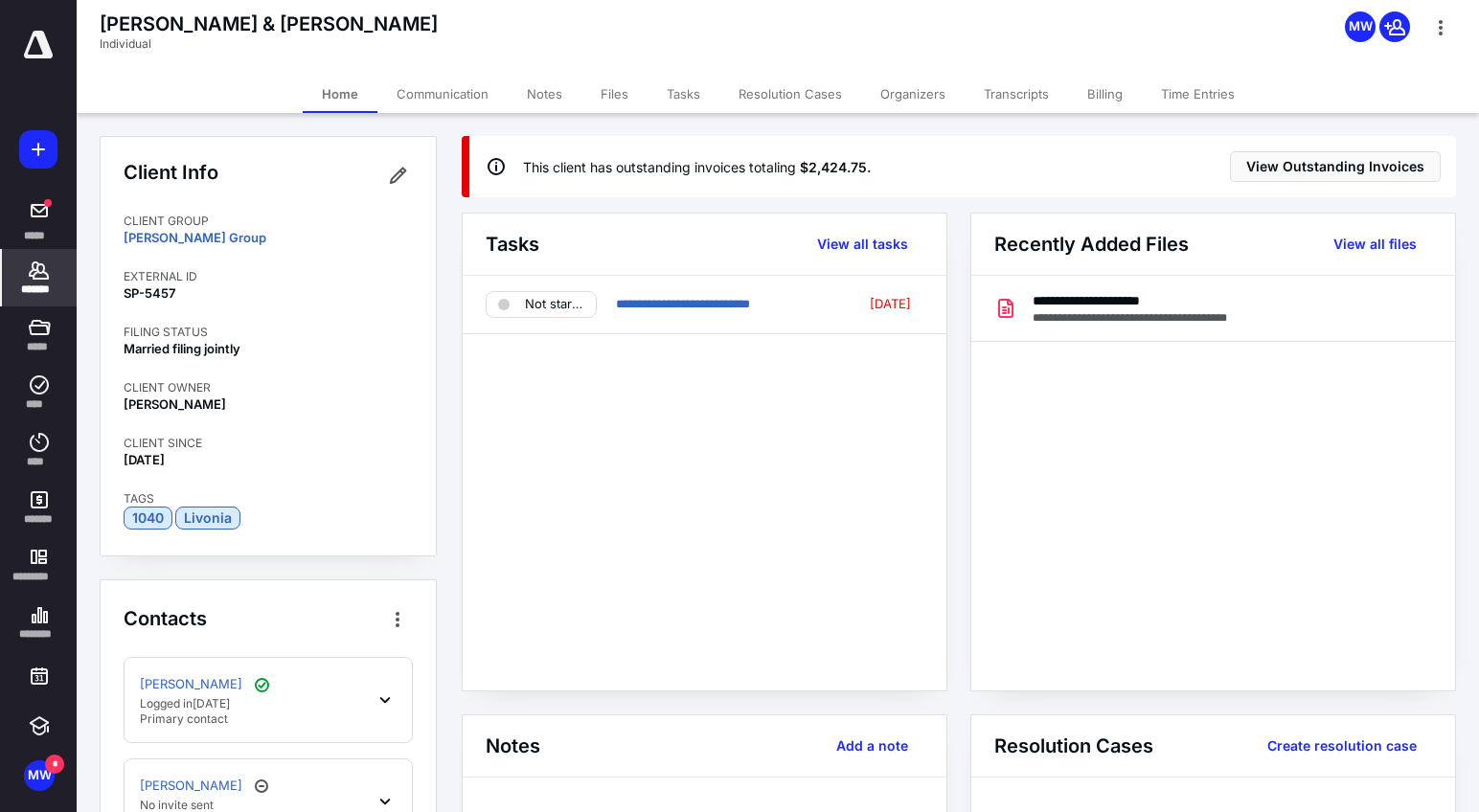 click on "*******" at bounding box center [39, 278] 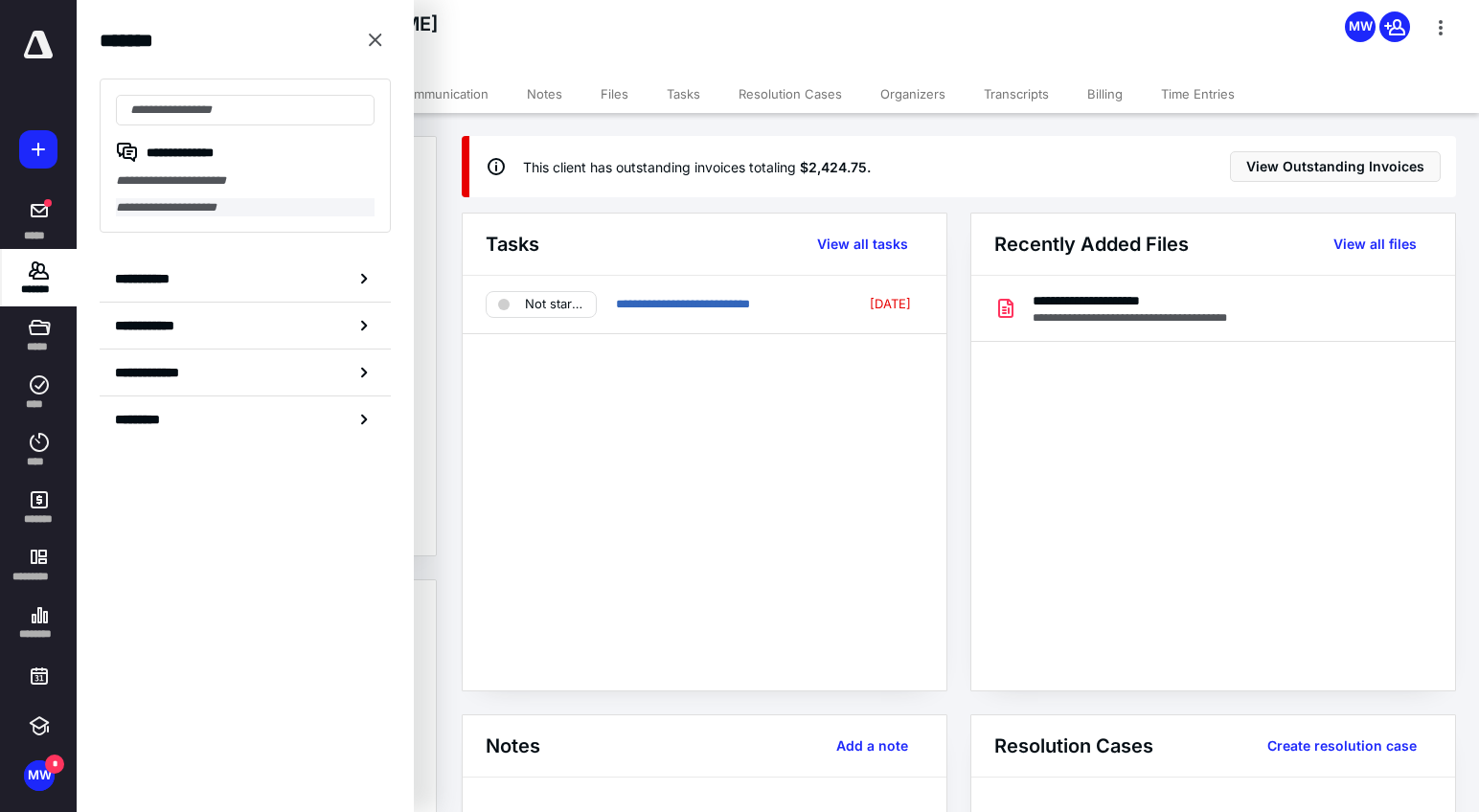click on "**********" at bounding box center (245, 208) 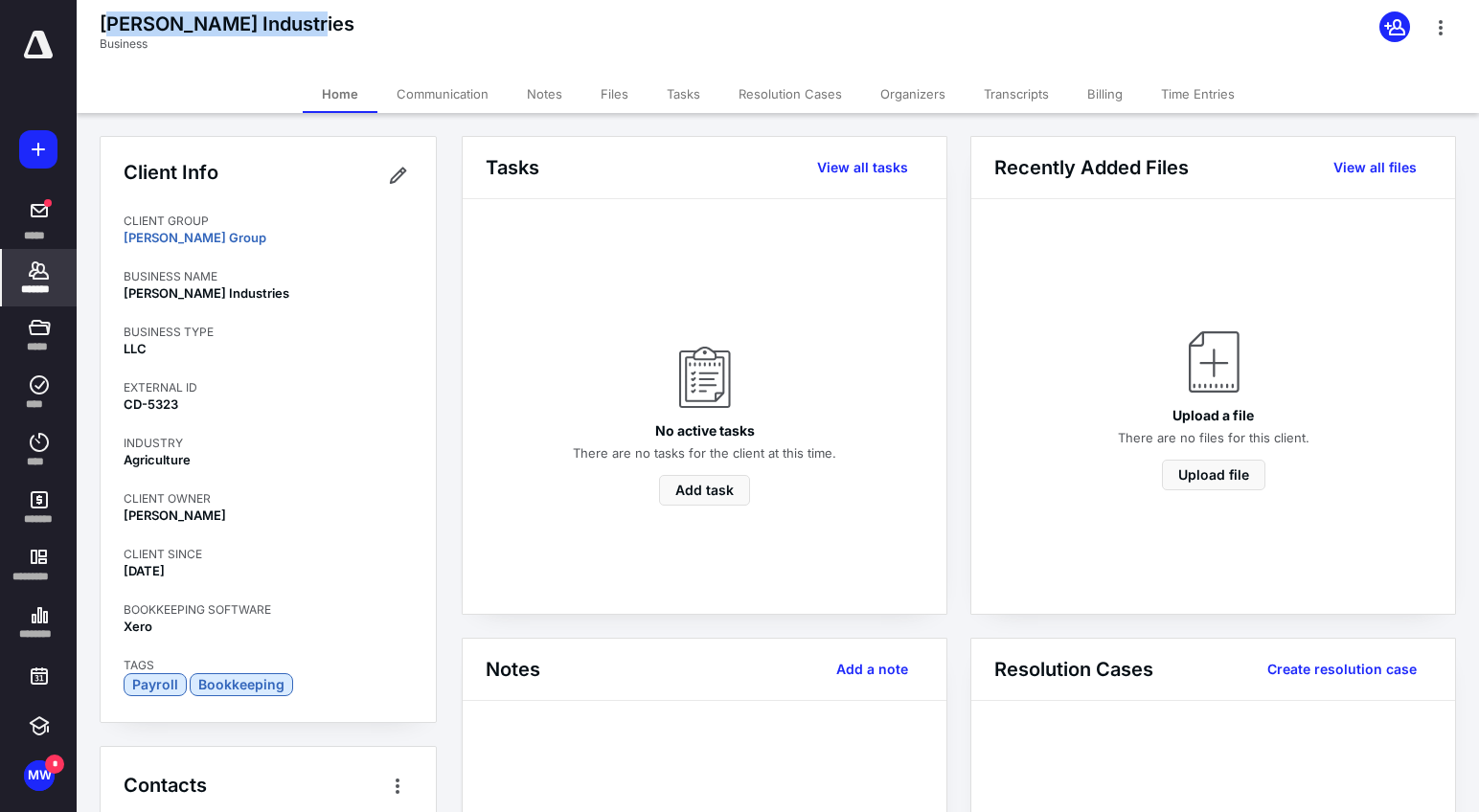 drag, startPoint x: 118, startPoint y: 21, endPoint x: 360, endPoint y: 20, distance: 242.00207 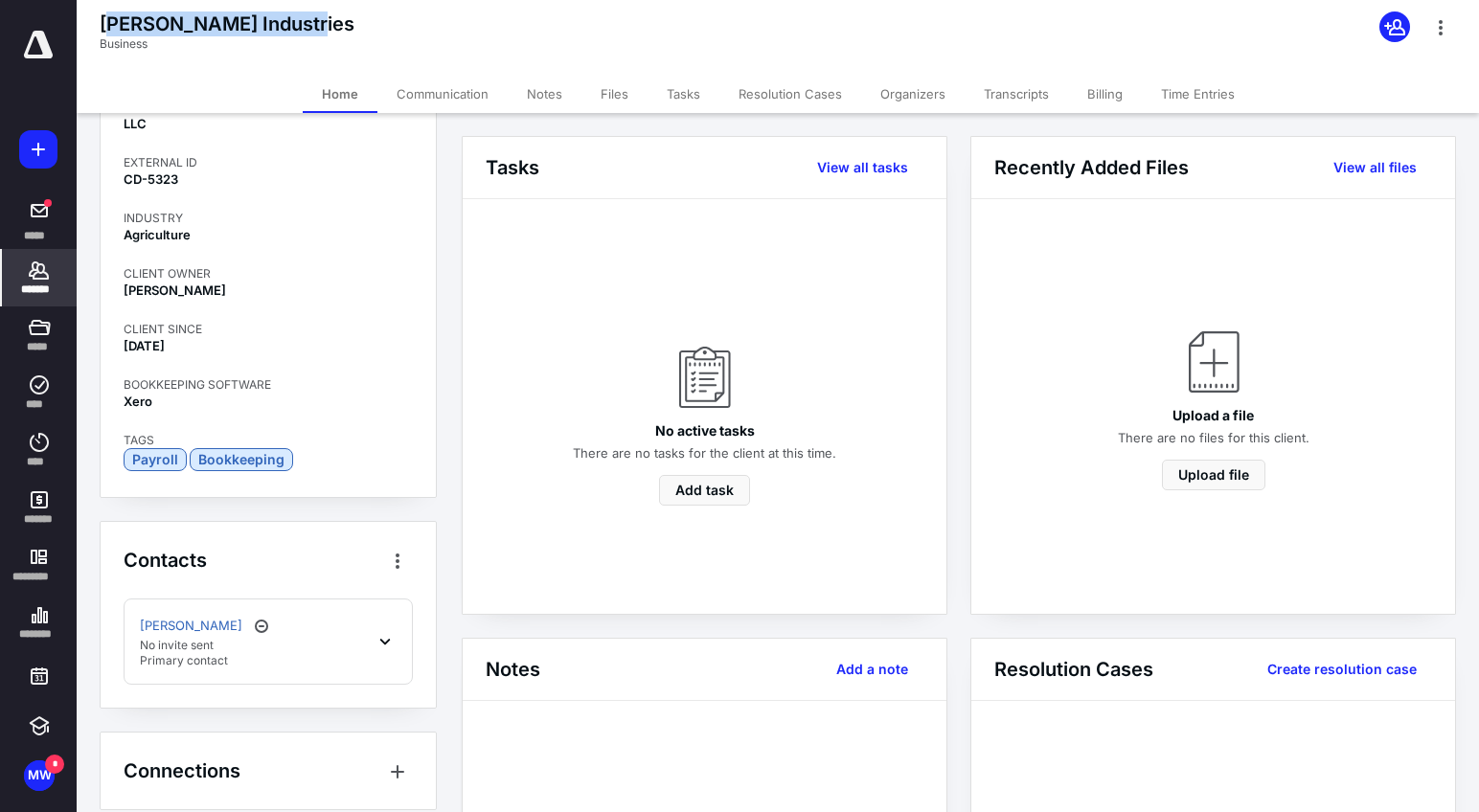 scroll, scrollTop: 246, scrollLeft: 0, axis: vertical 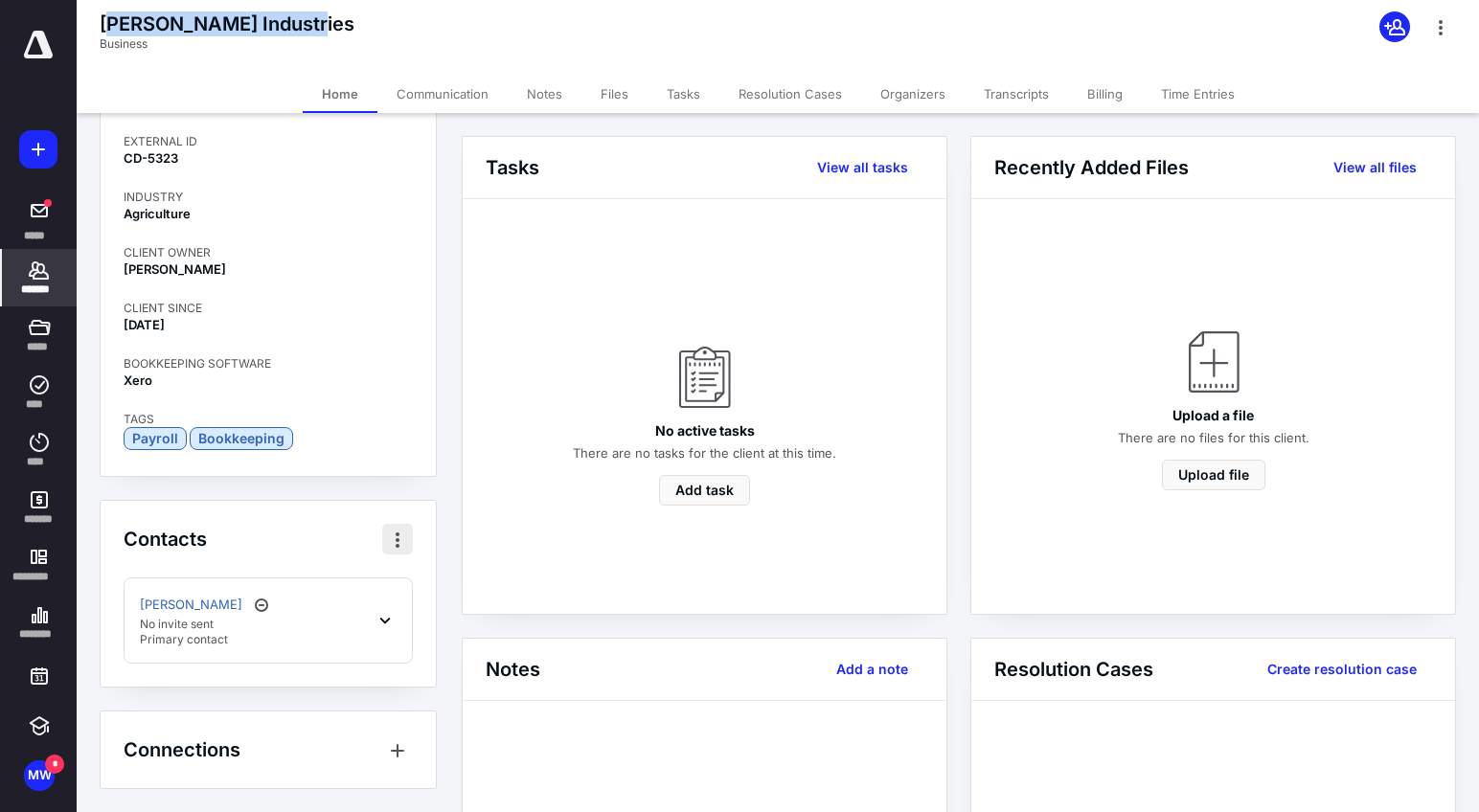 click at bounding box center (398, 539) 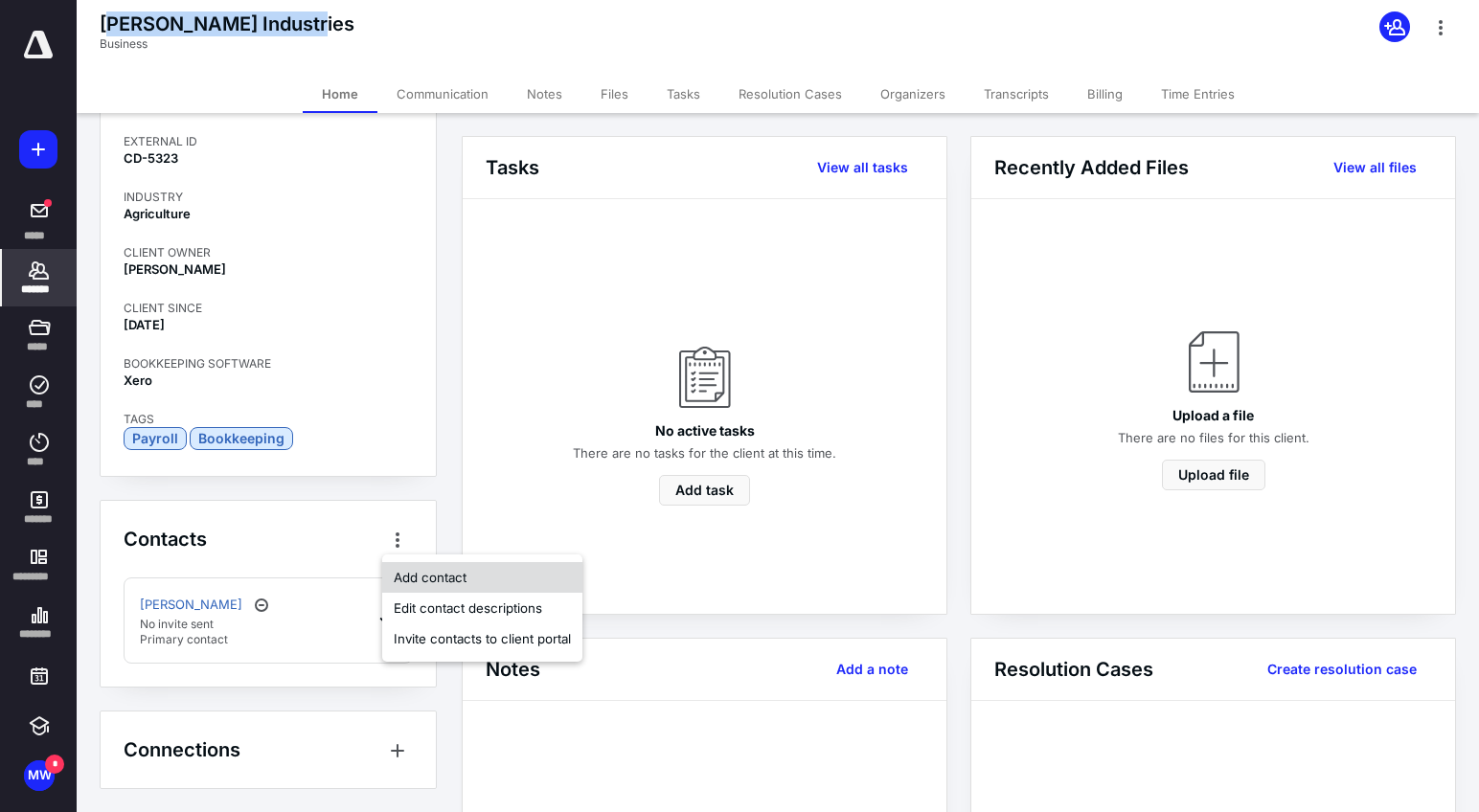 click on "Add contact" at bounding box center (482, 577) 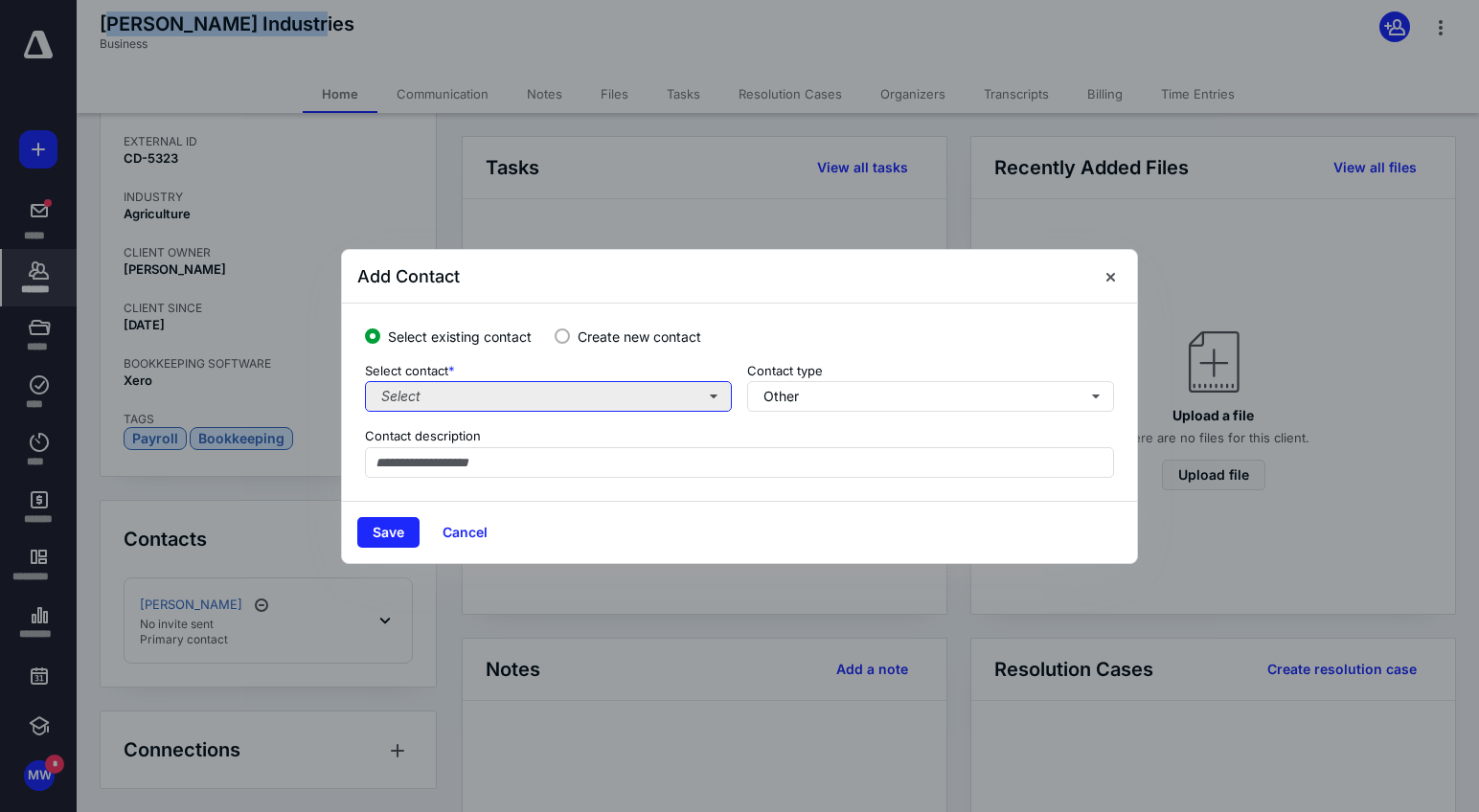 click on "Select" at bounding box center [548, 396] 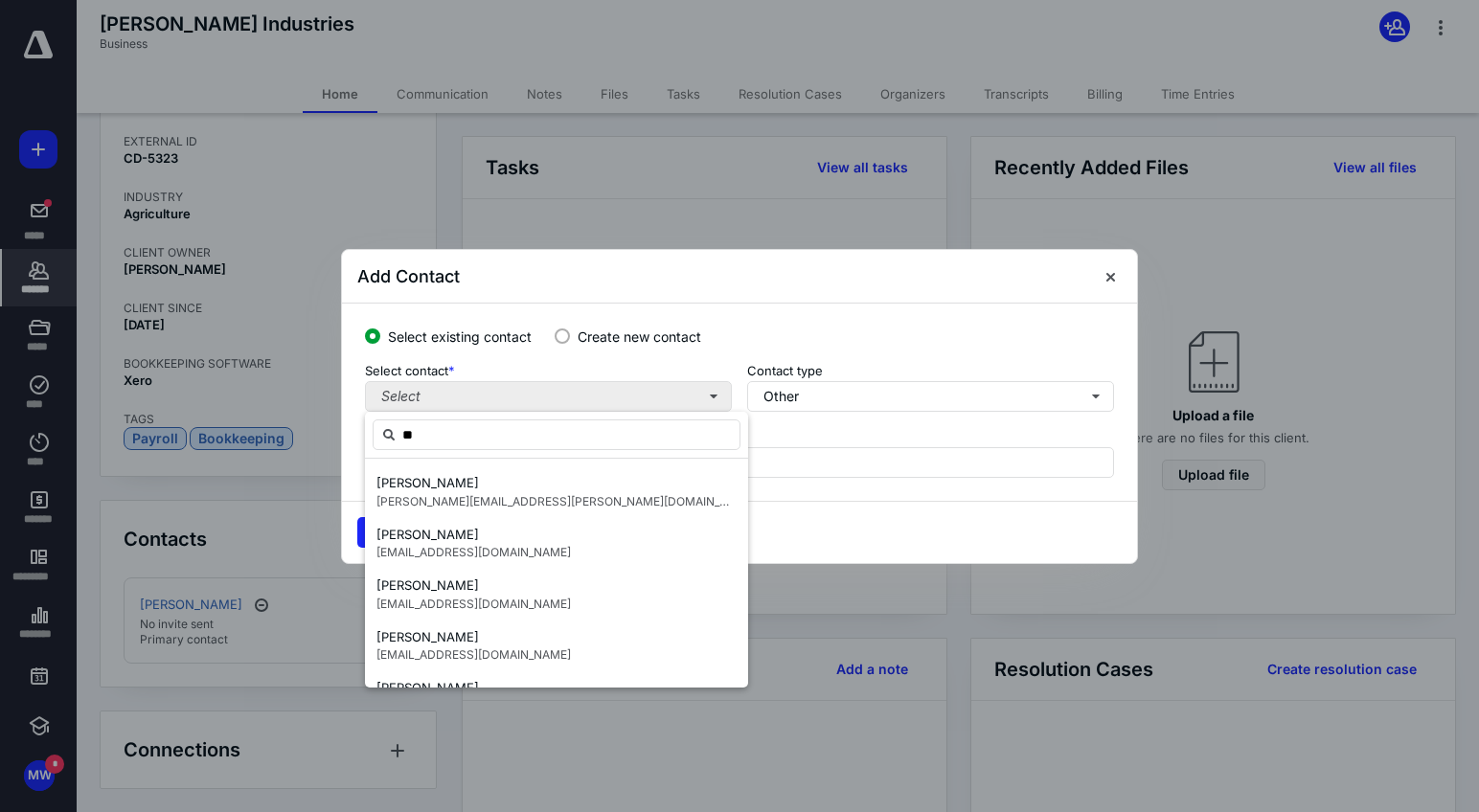type on "***" 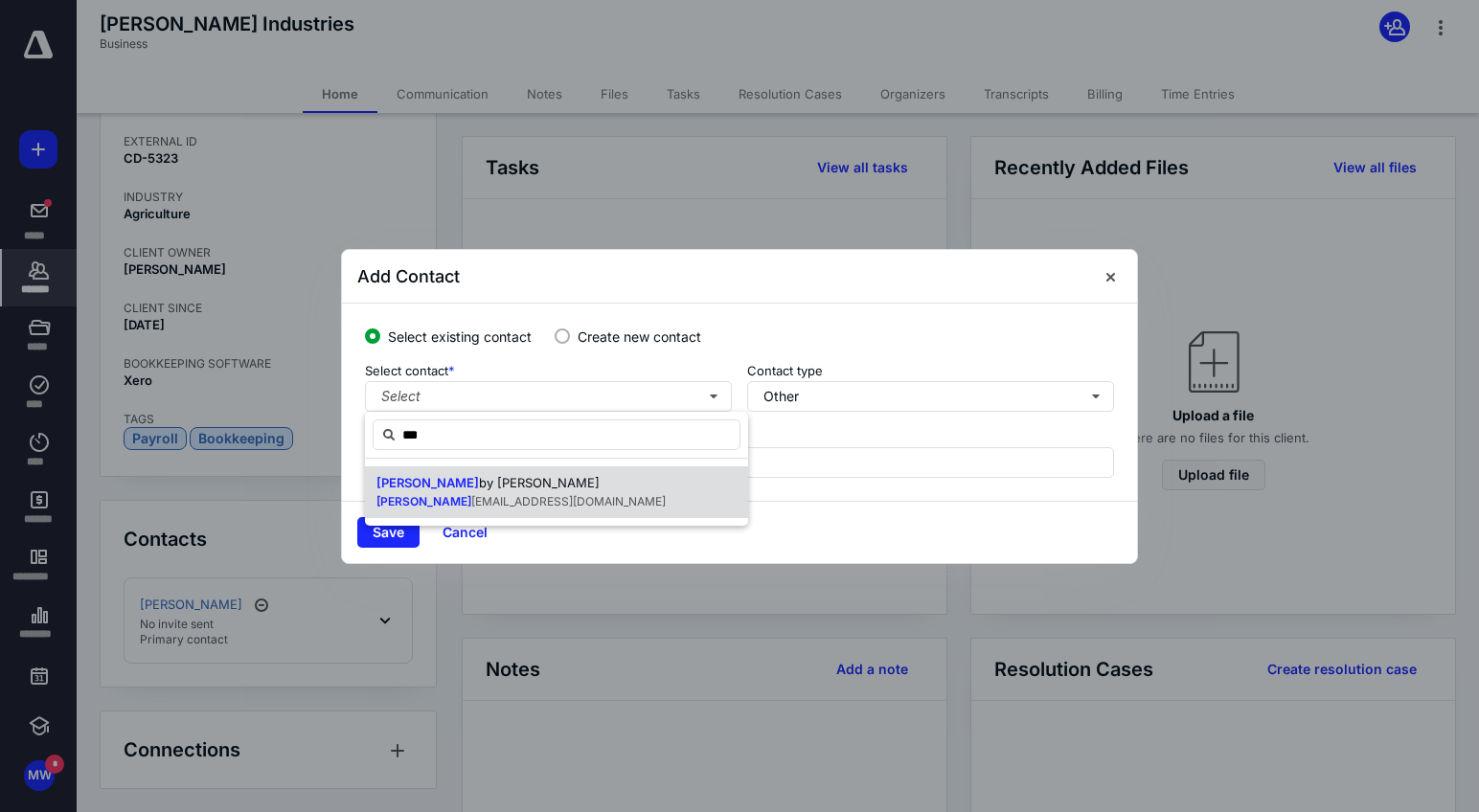 click on "[PERSON_NAME] by [PERSON_NAME]" at bounding box center [521, 484] 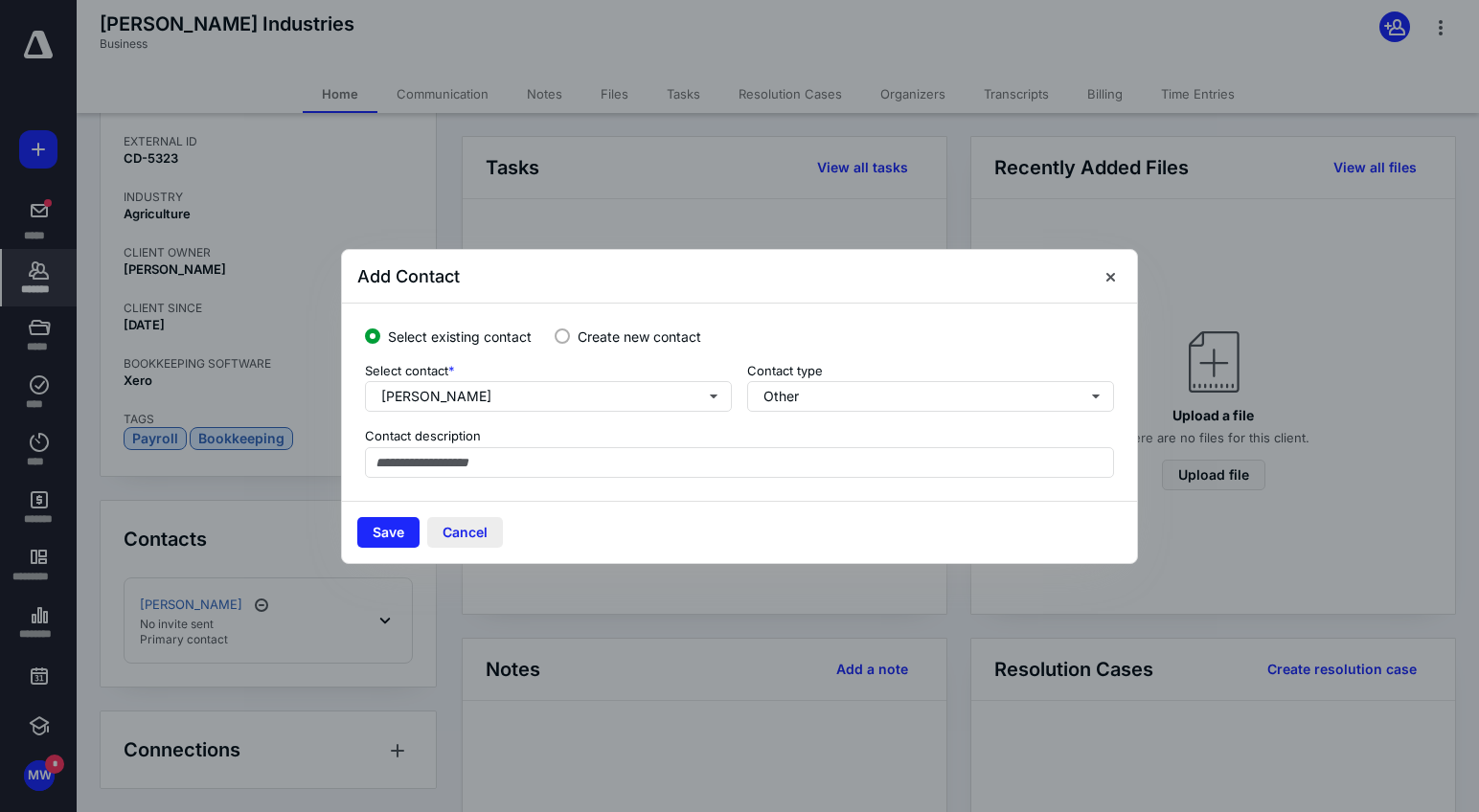 click on "Cancel" at bounding box center [465, 532] 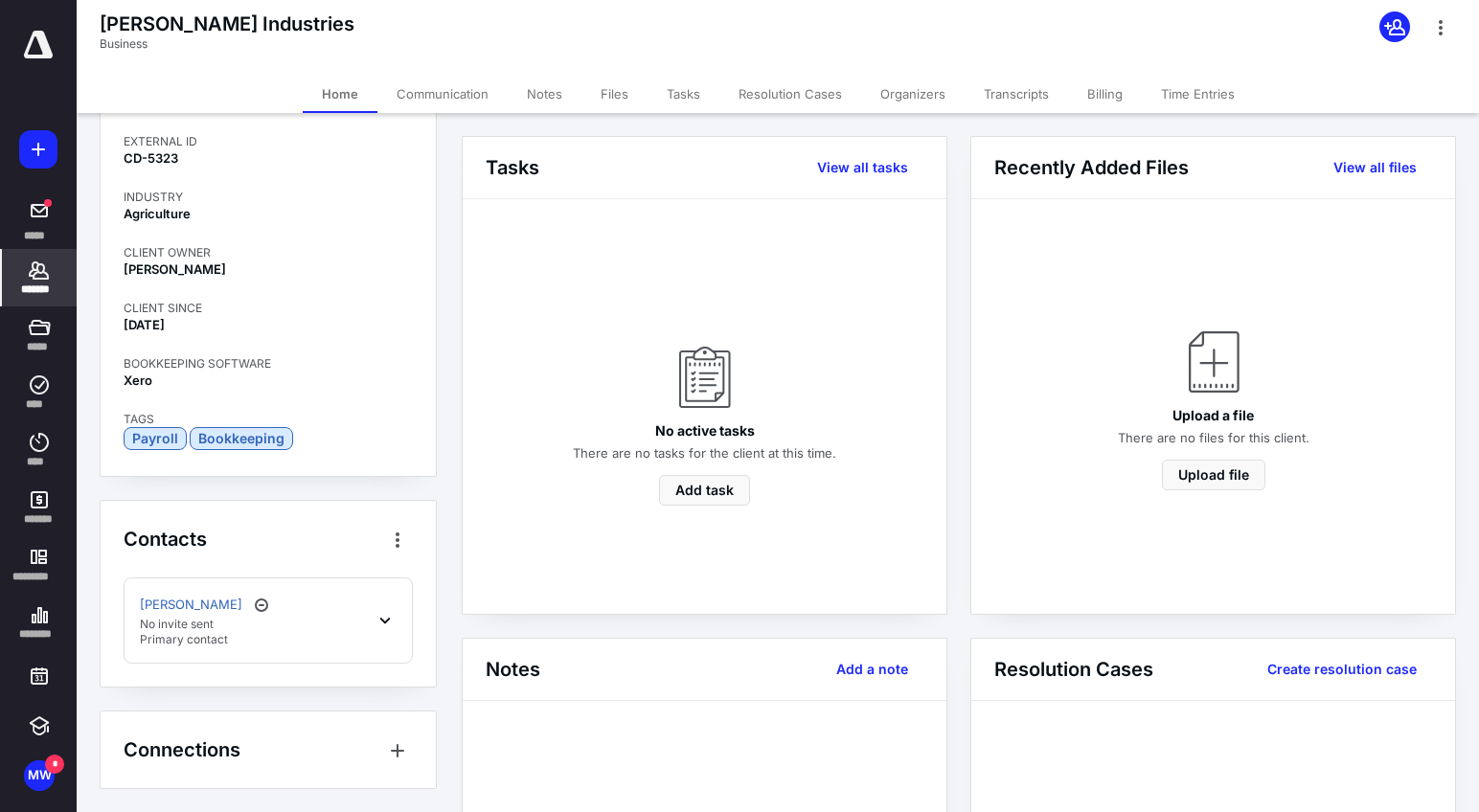 scroll, scrollTop: 0, scrollLeft: 0, axis: both 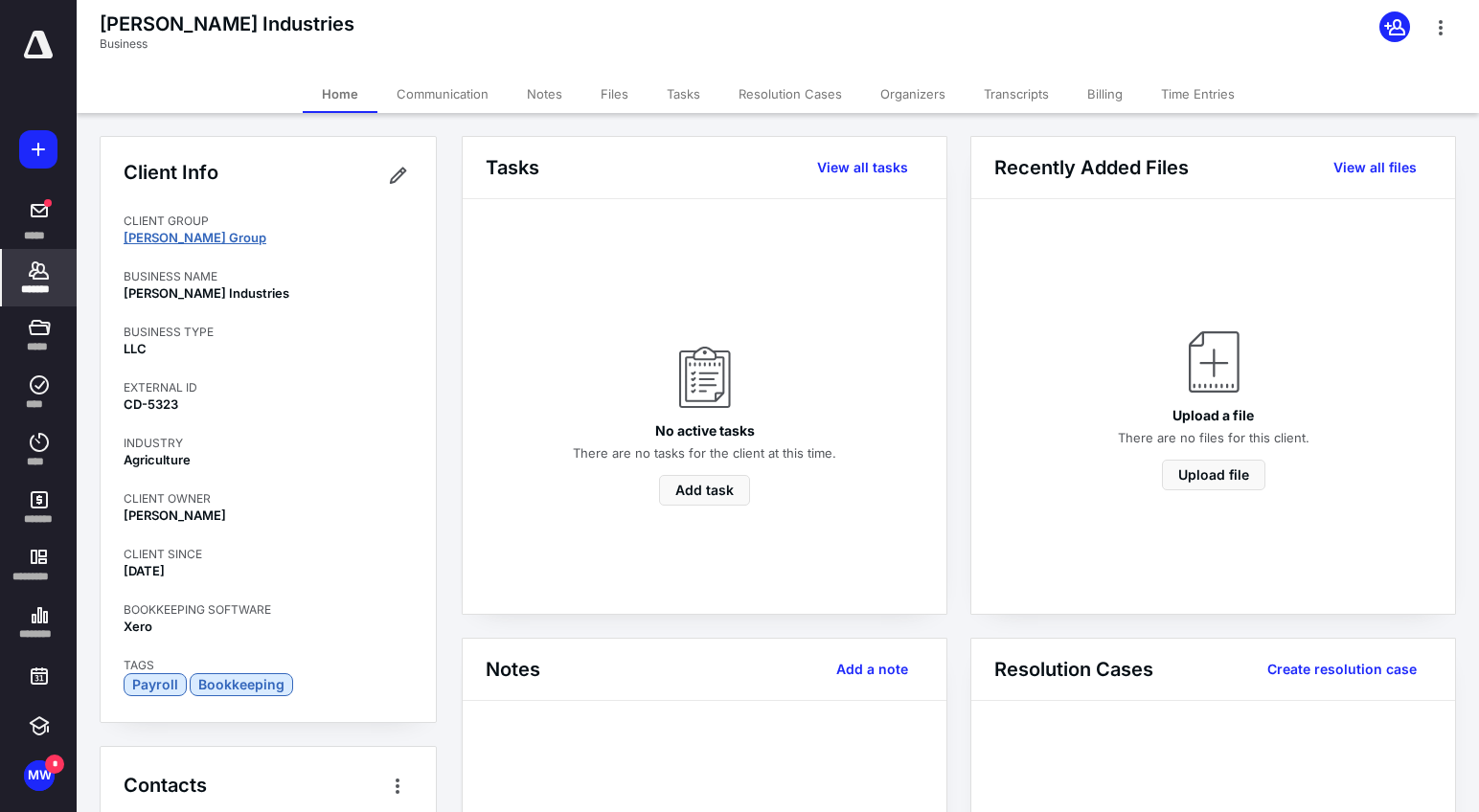 click on "[PERSON_NAME] Group" at bounding box center [194, 237] 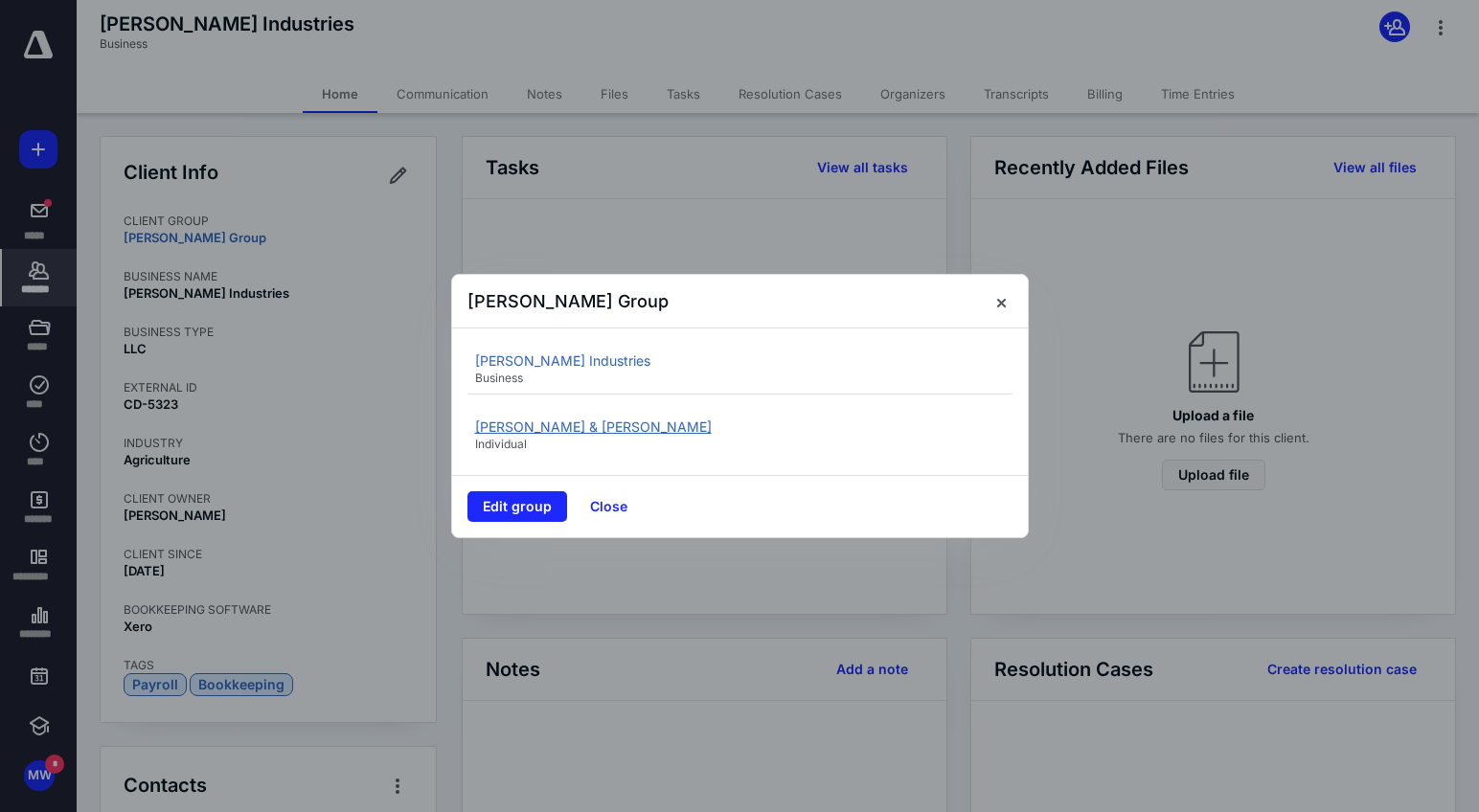 click on "[PERSON_NAME] & [PERSON_NAME]" at bounding box center (593, 426) 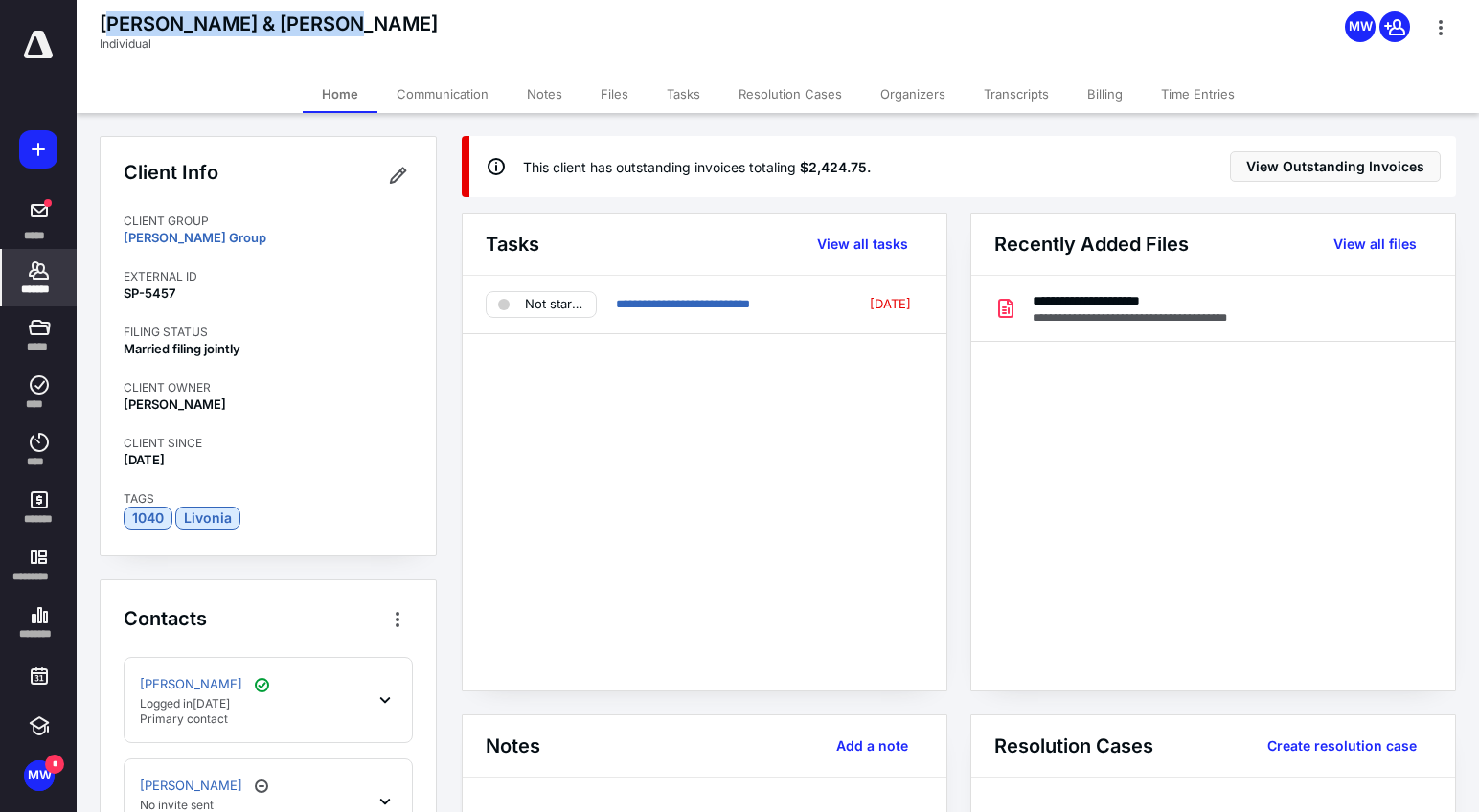 drag, startPoint x: 112, startPoint y: 22, endPoint x: 343, endPoint y: 24, distance: 231.0087 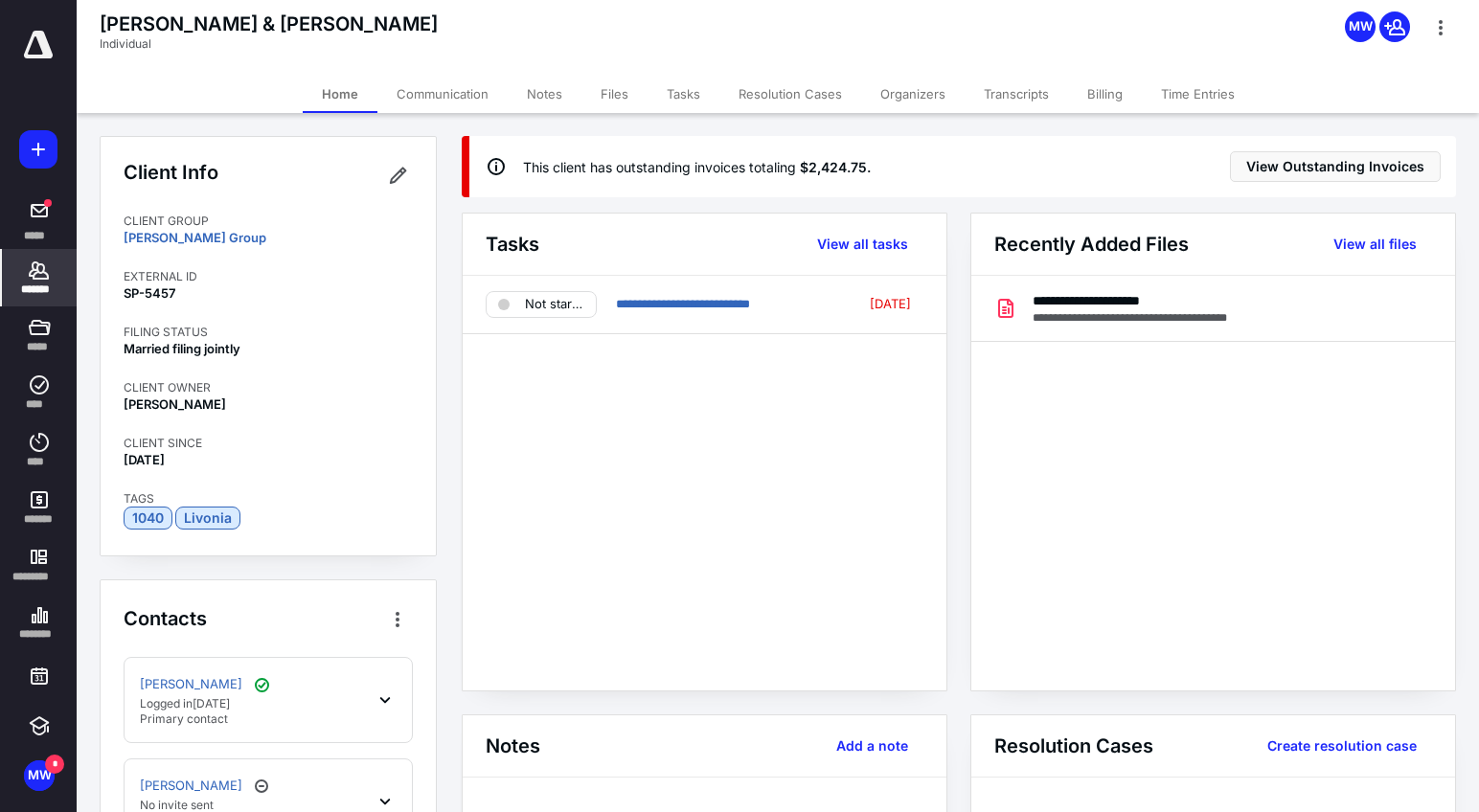 click on "**********" at bounding box center (704, 483) 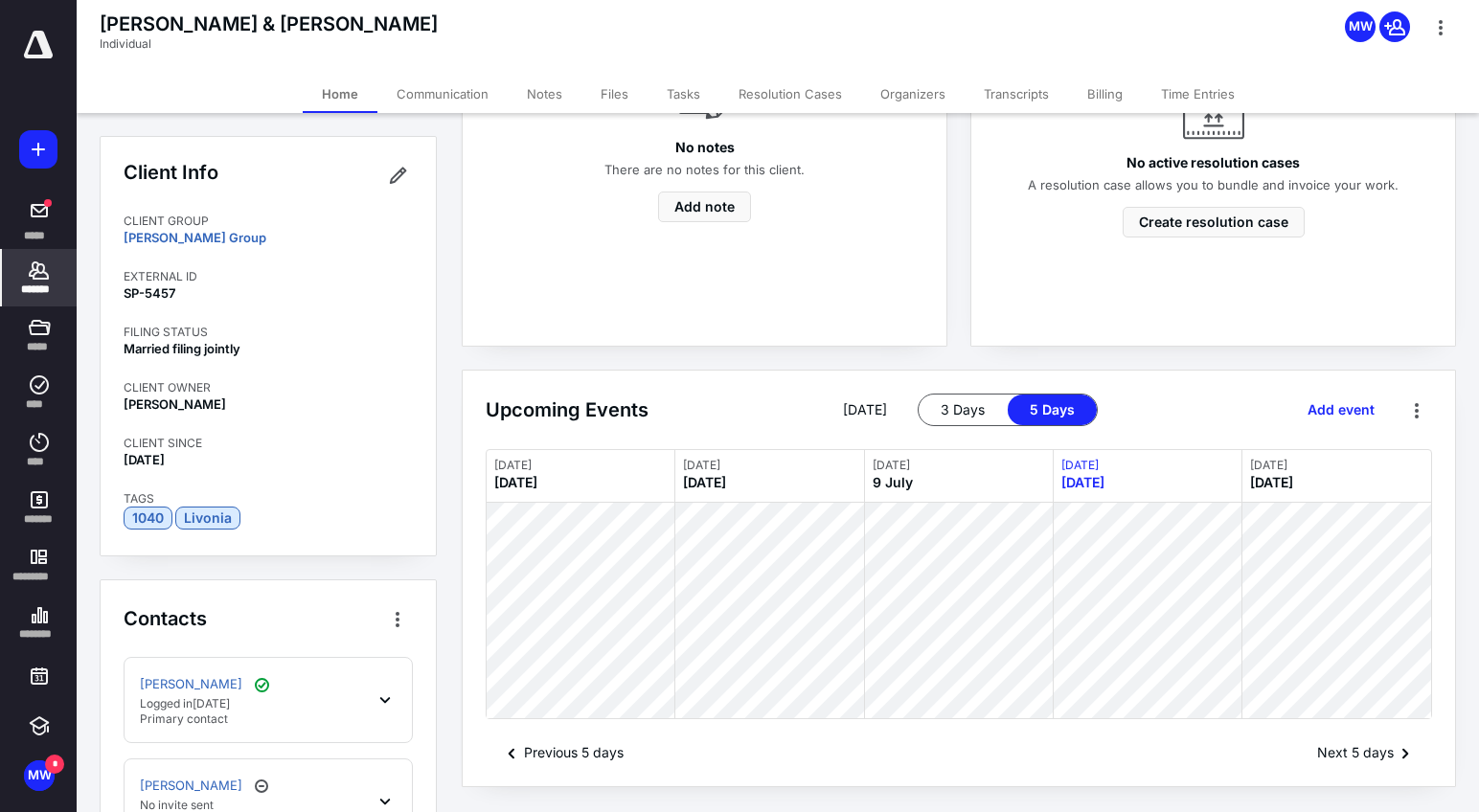scroll, scrollTop: 0, scrollLeft: 0, axis: both 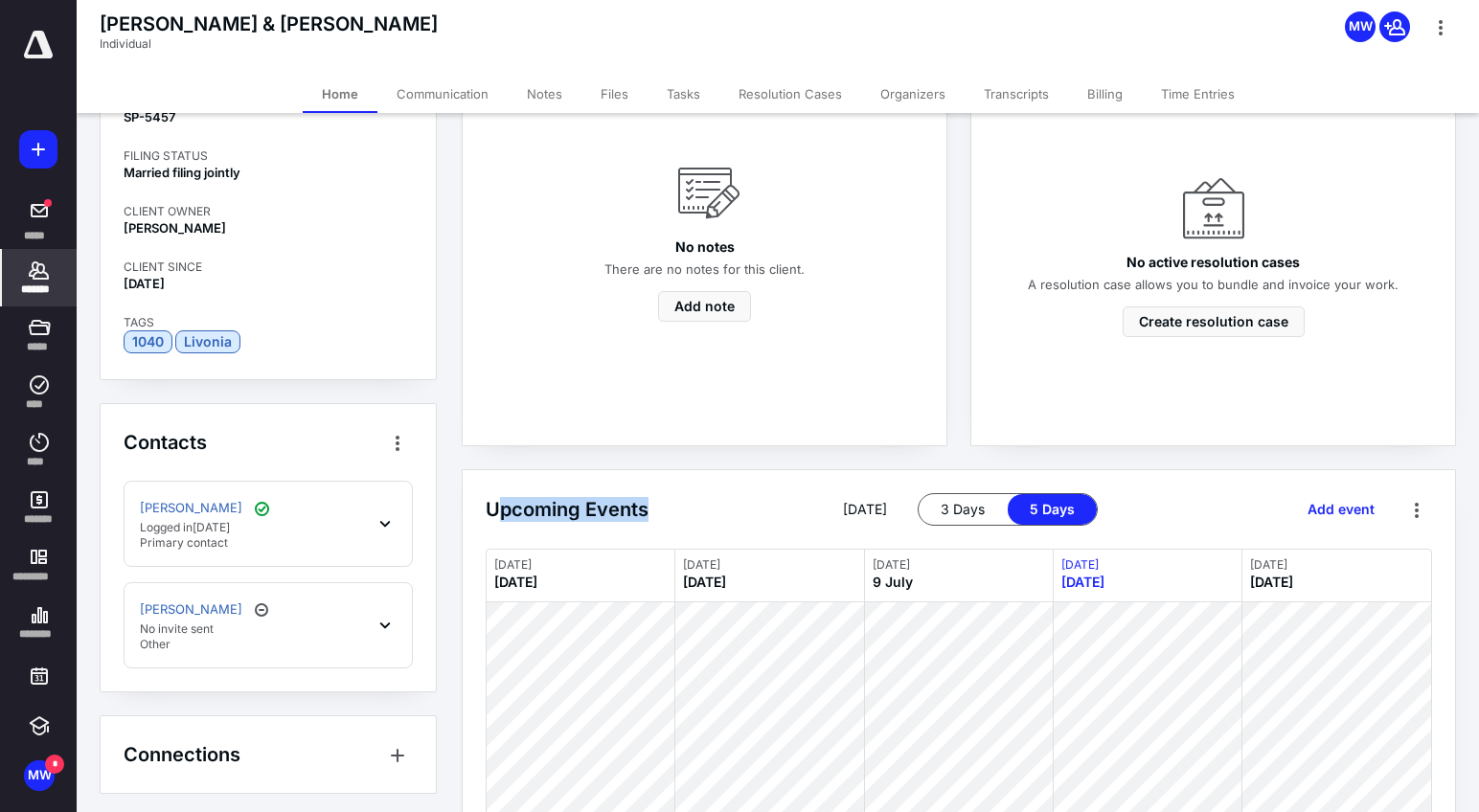 drag, startPoint x: 494, startPoint y: 509, endPoint x: 698, endPoint y: 509, distance: 204 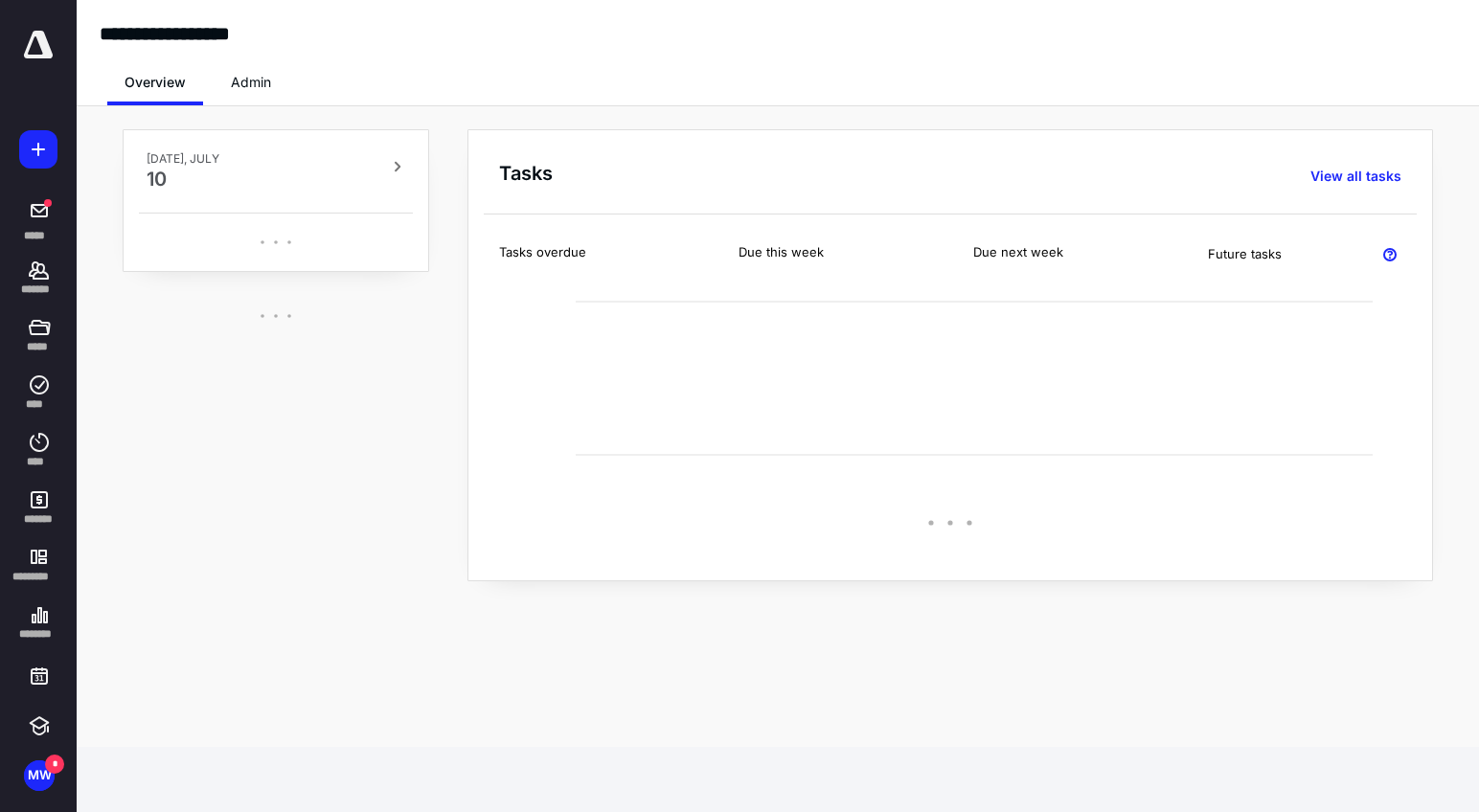 scroll, scrollTop: 0, scrollLeft: 0, axis: both 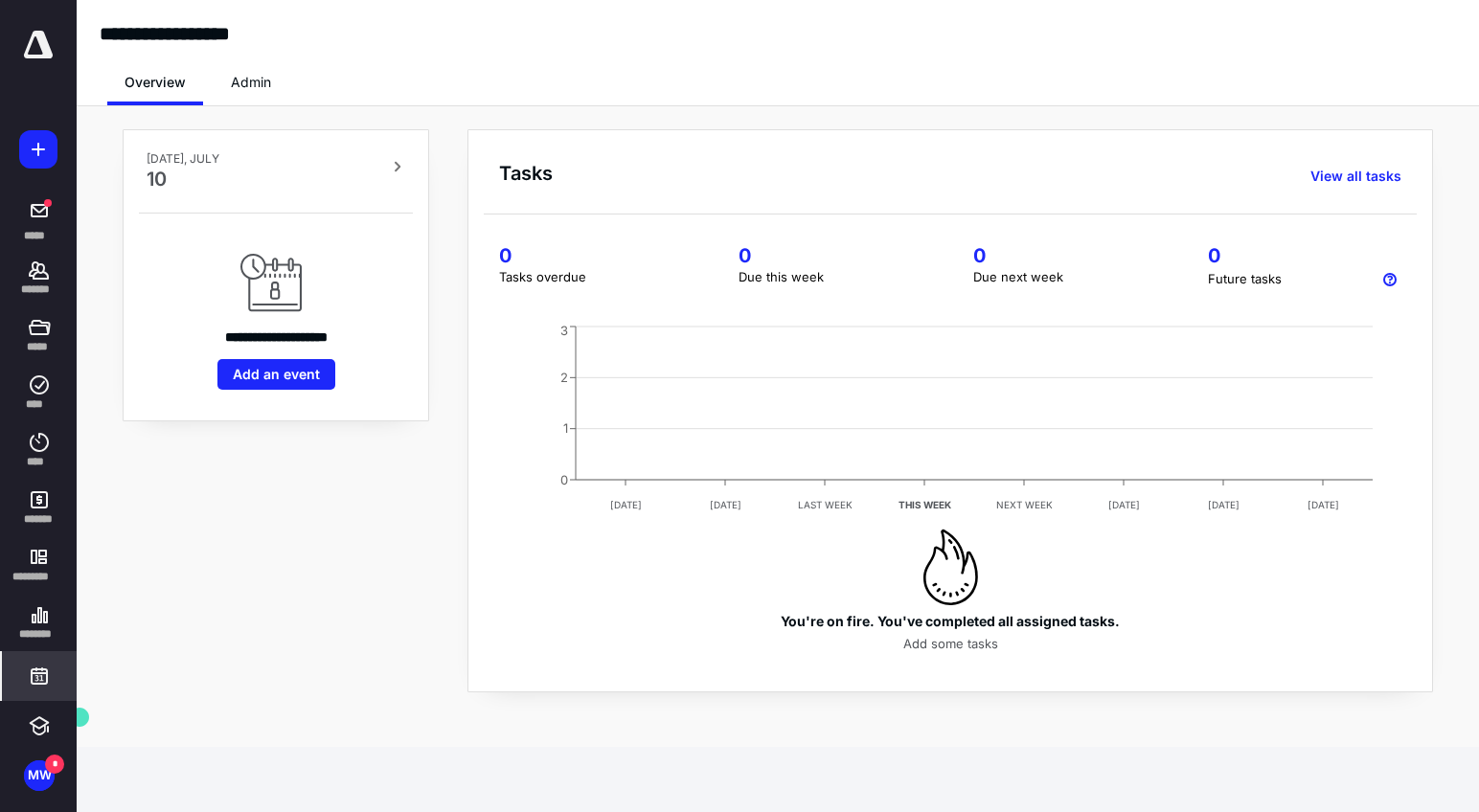 click 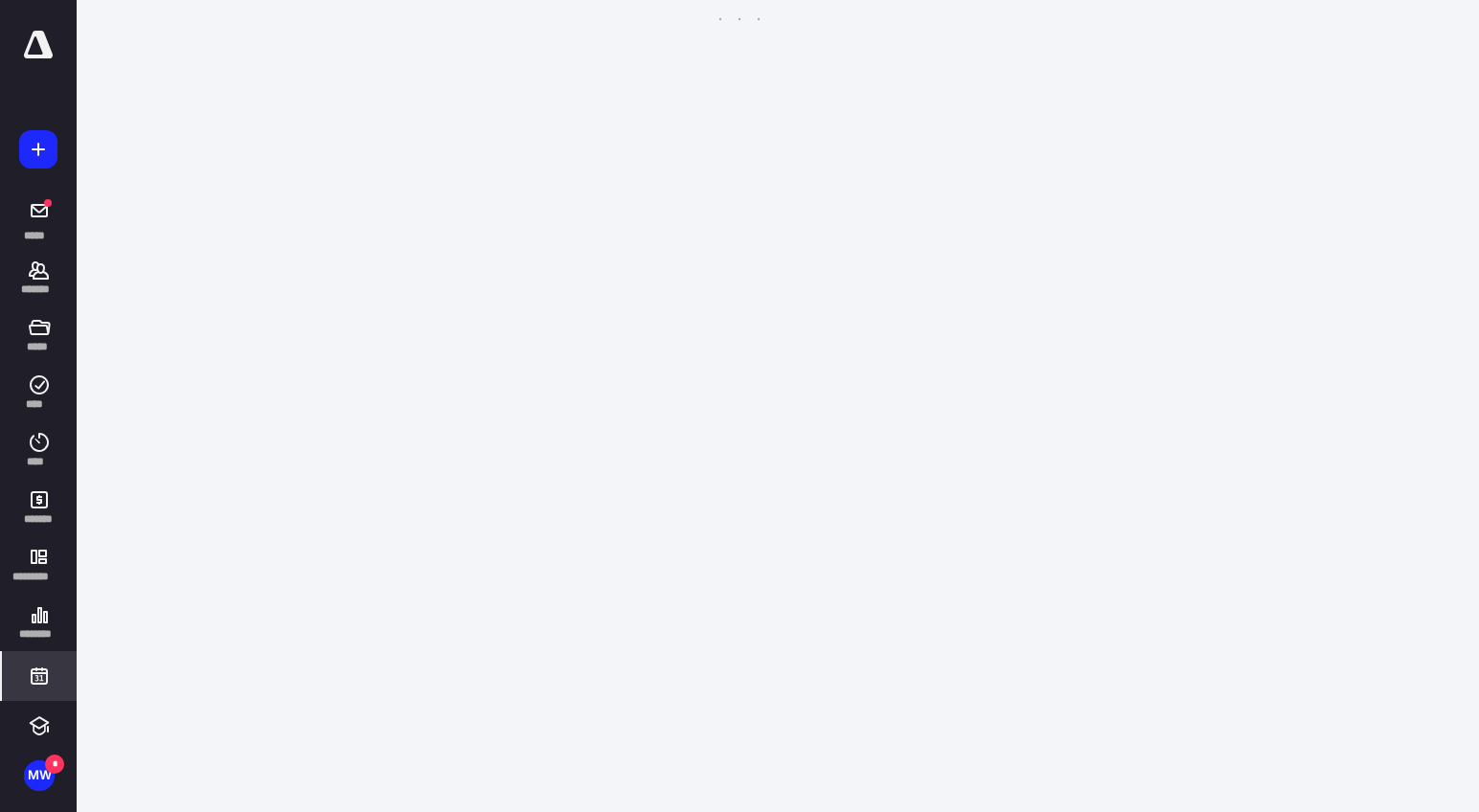 scroll, scrollTop: 369, scrollLeft: 0, axis: vertical 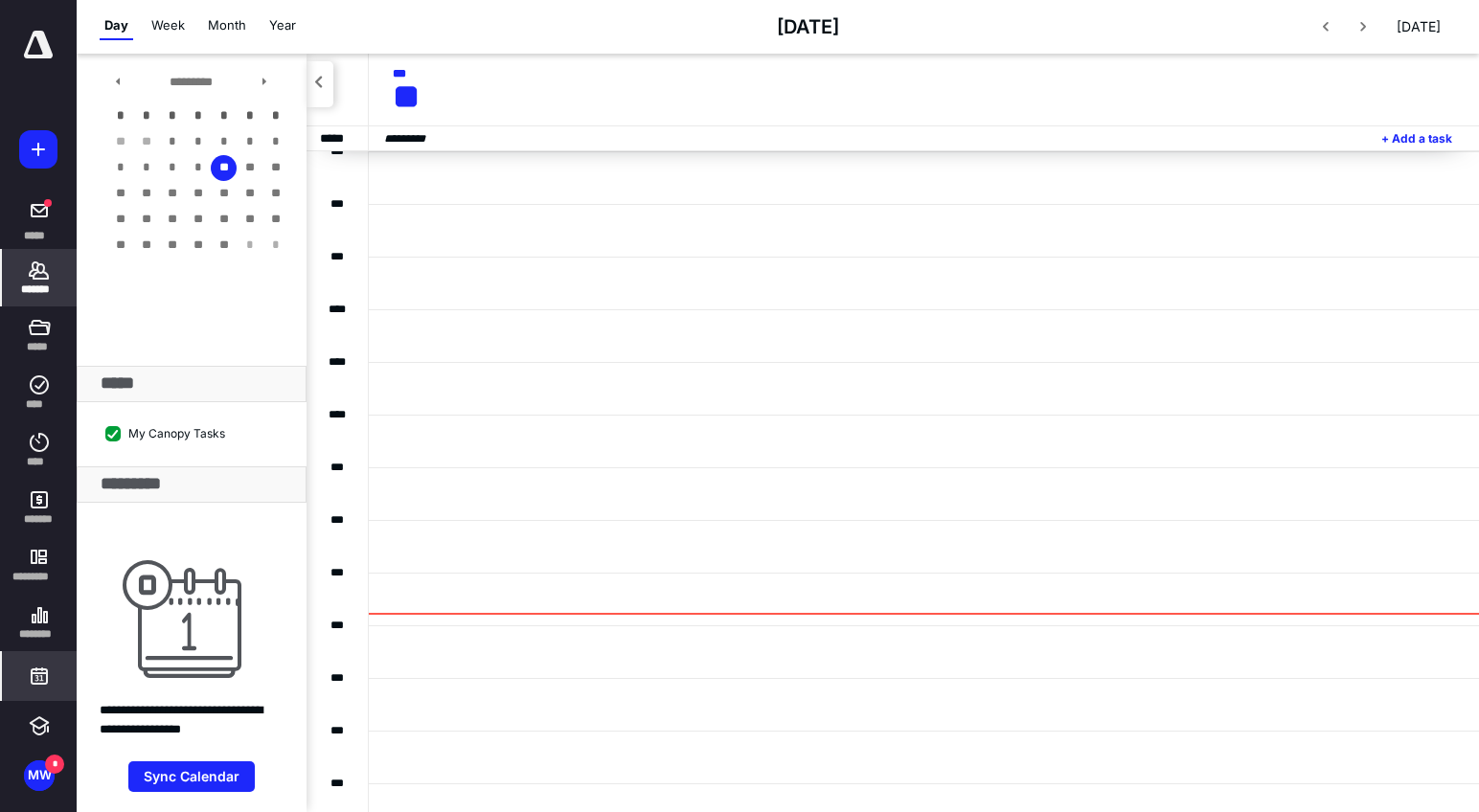 click 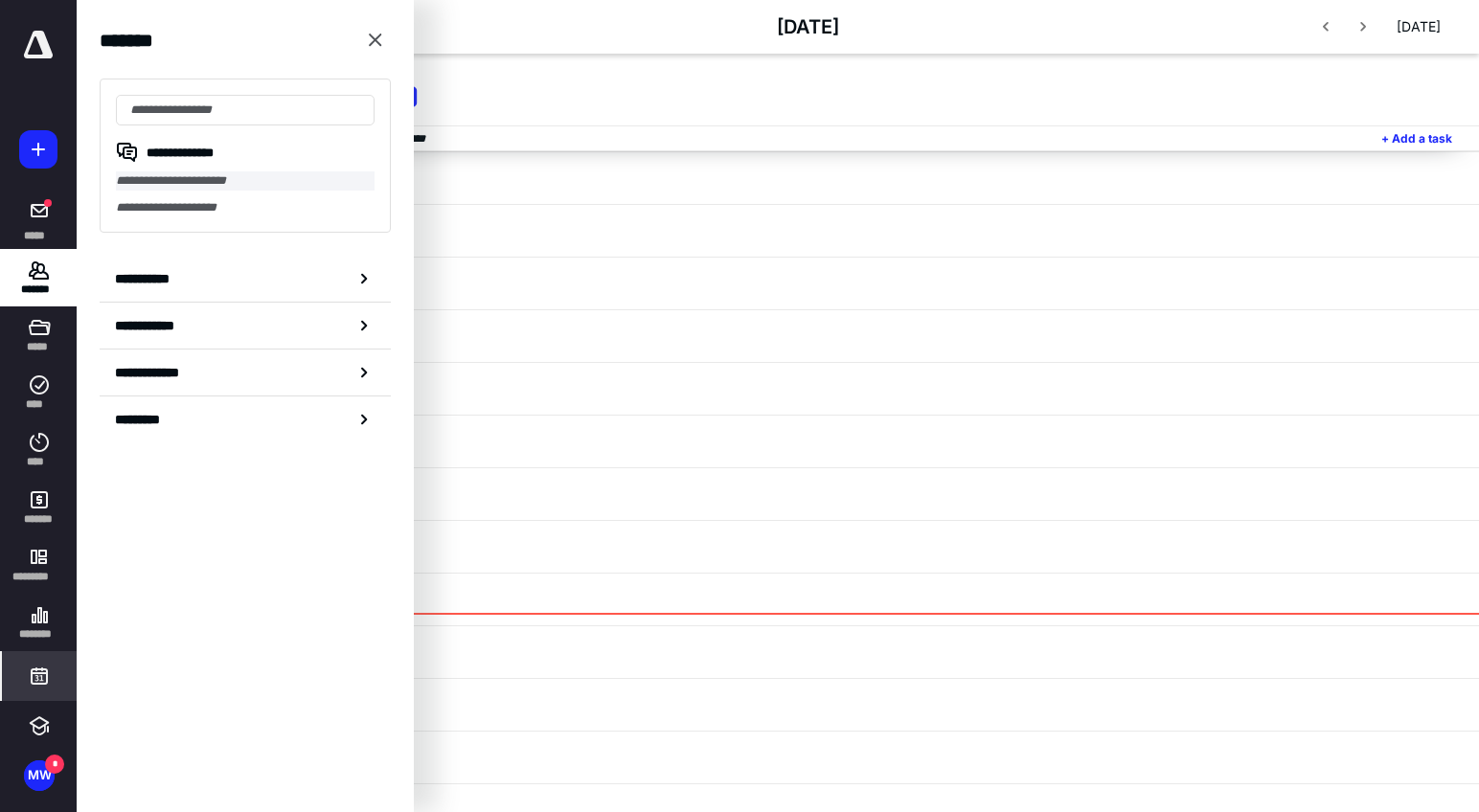 click on "**********" at bounding box center (245, 181) 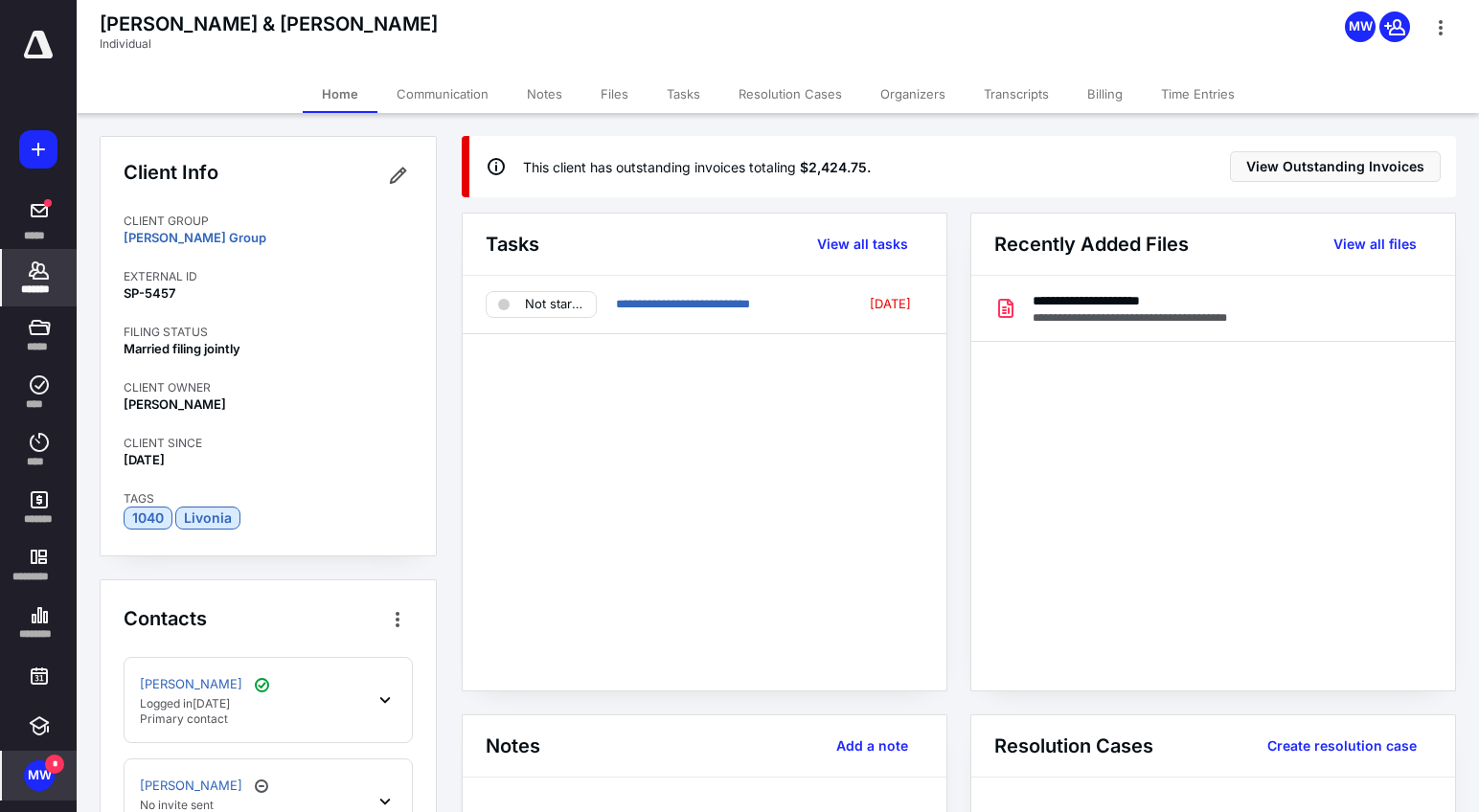 click on "MW *" at bounding box center (39, 776) 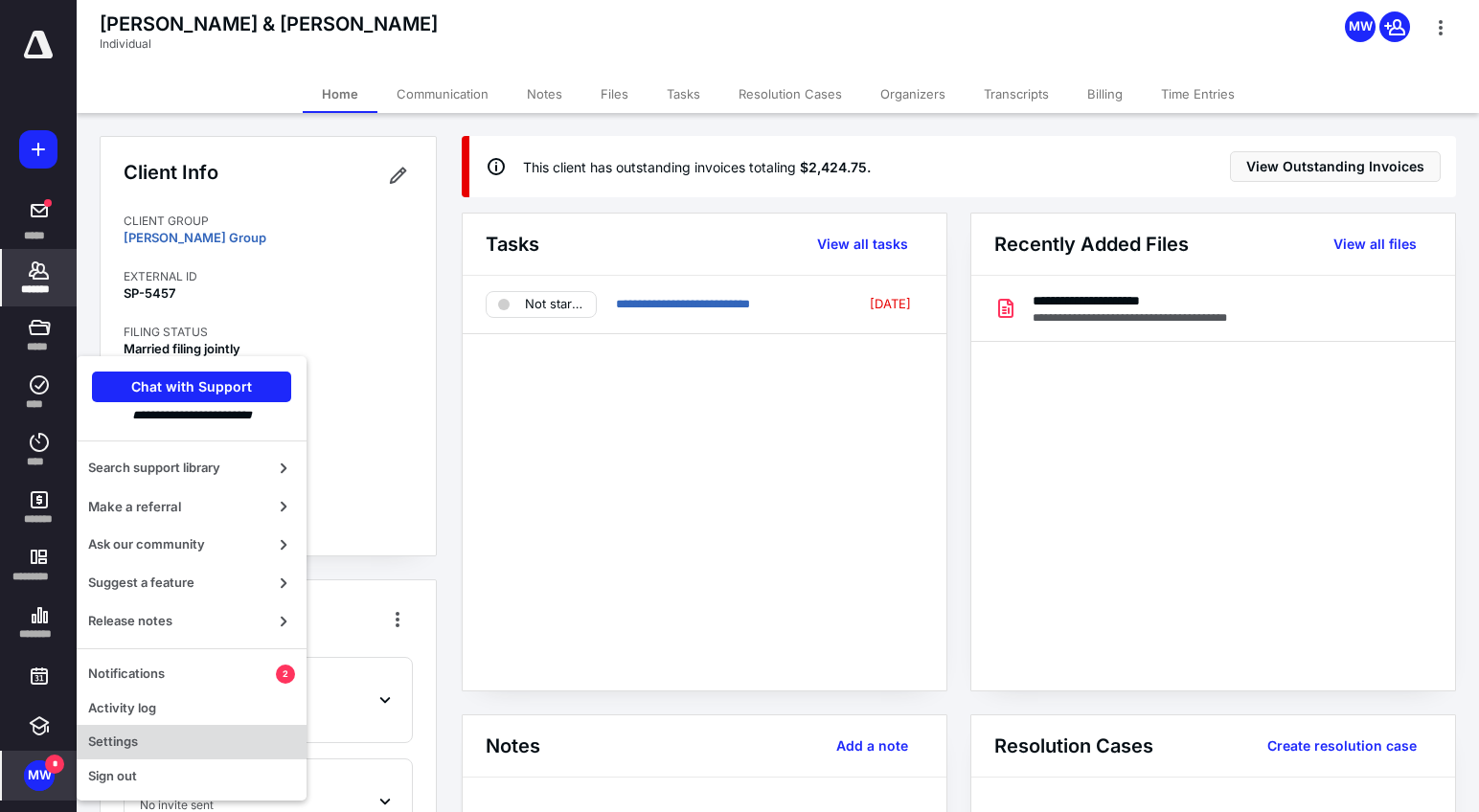 click on "Settings" at bounding box center [192, 742] 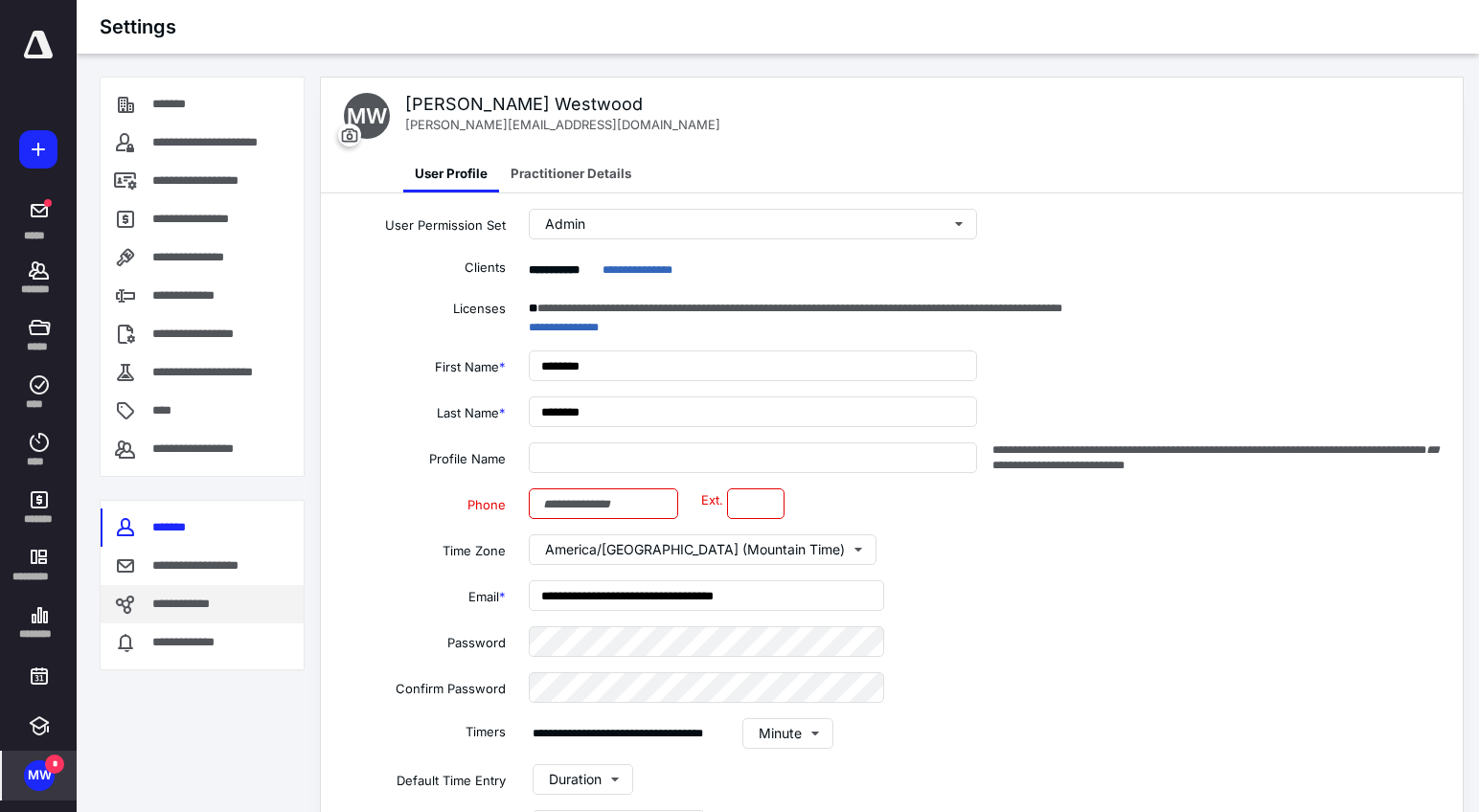 type on "**********" 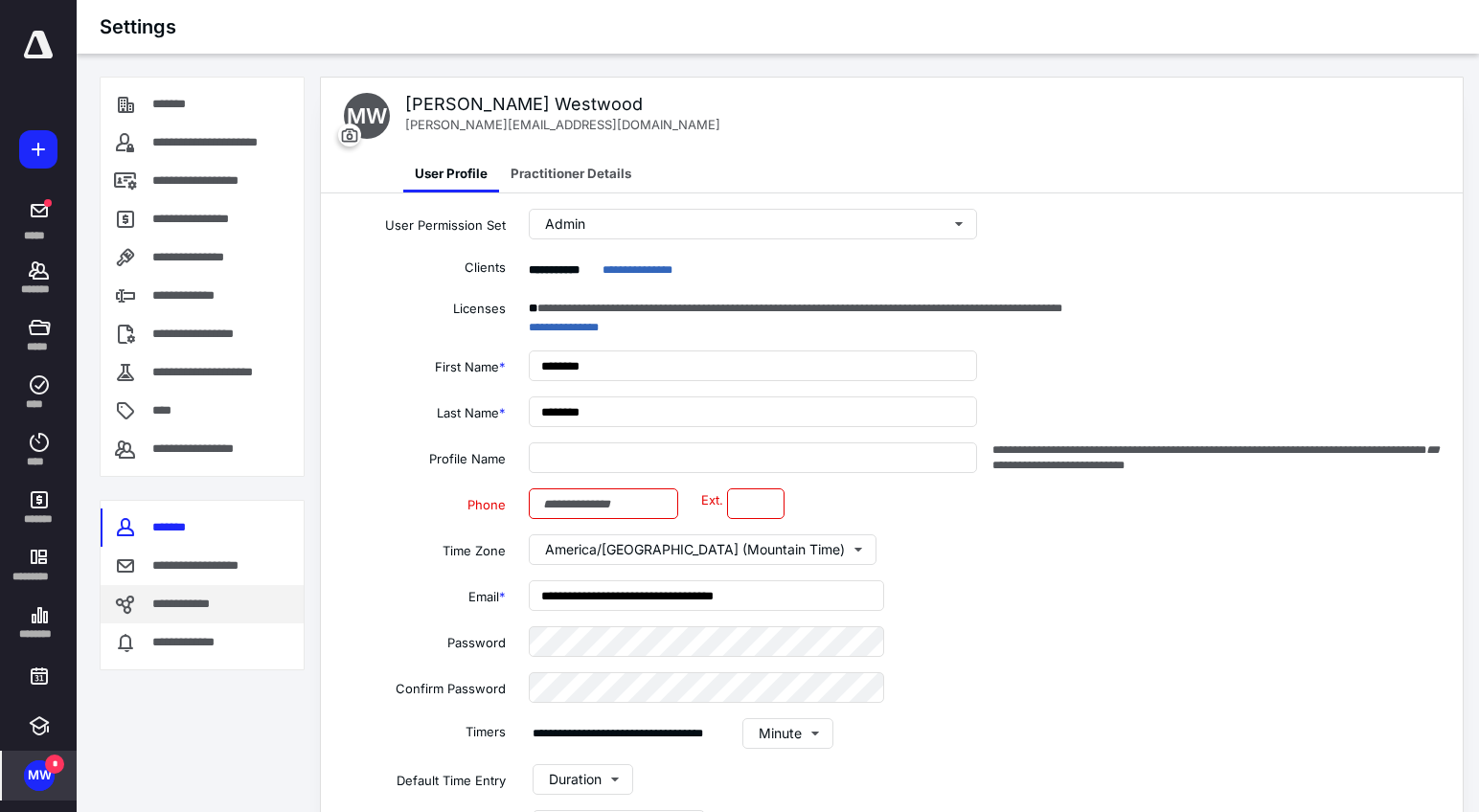 click on "**********" at bounding box center [187, 604] 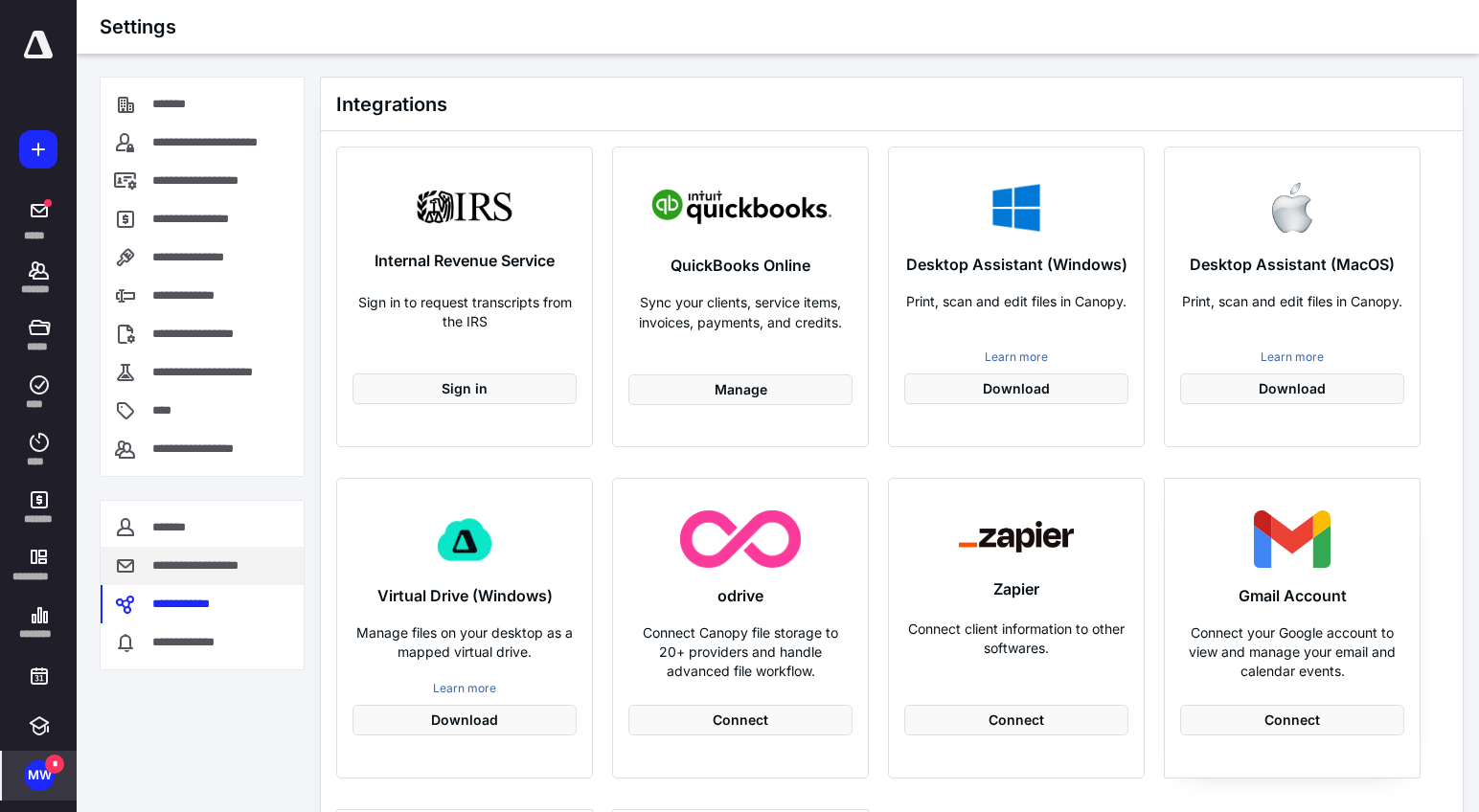click on "**********" at bounding box center (202, 566) 